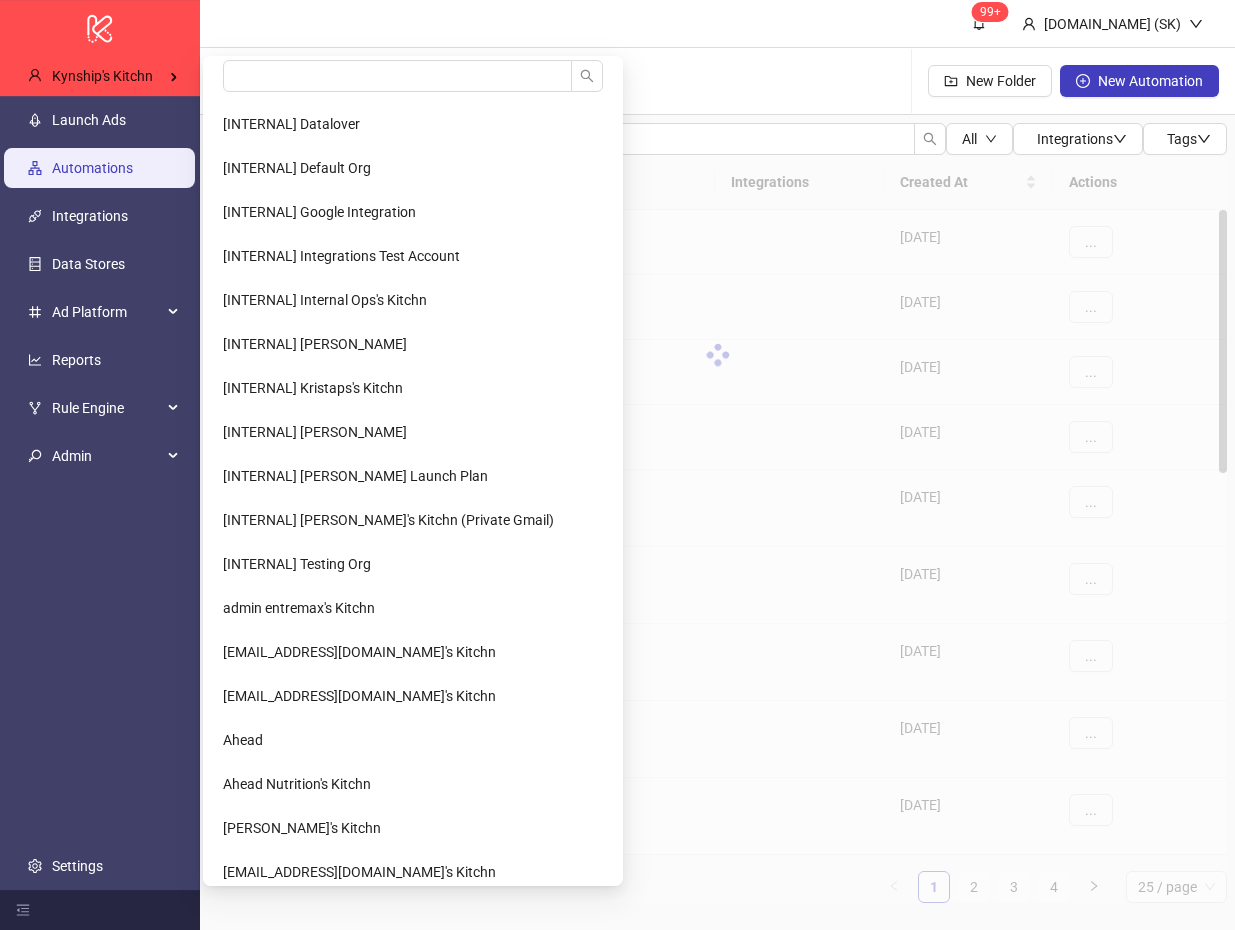 scroll, scrollTop: 0, scrollLeft: 0, axis: both 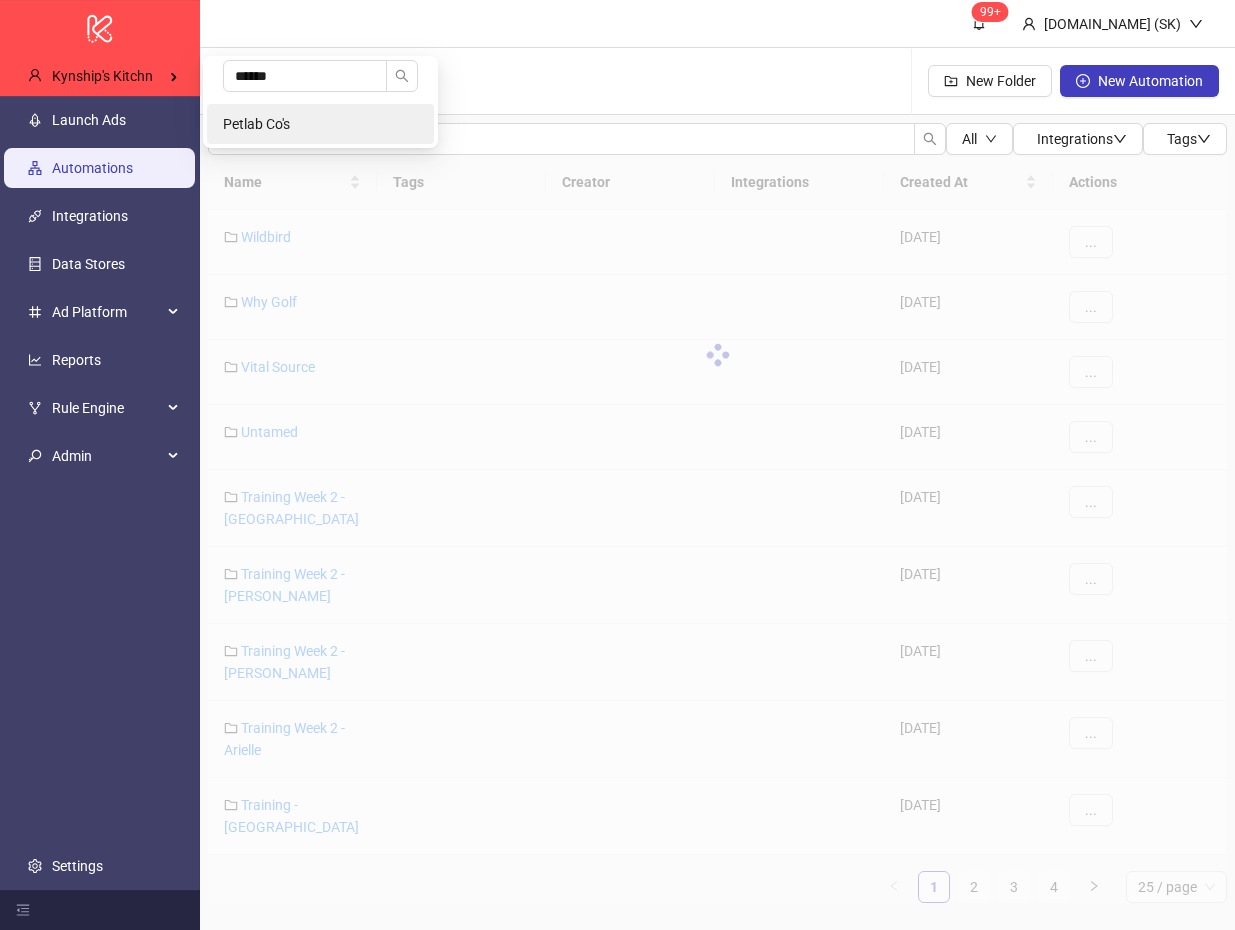 type on "******" 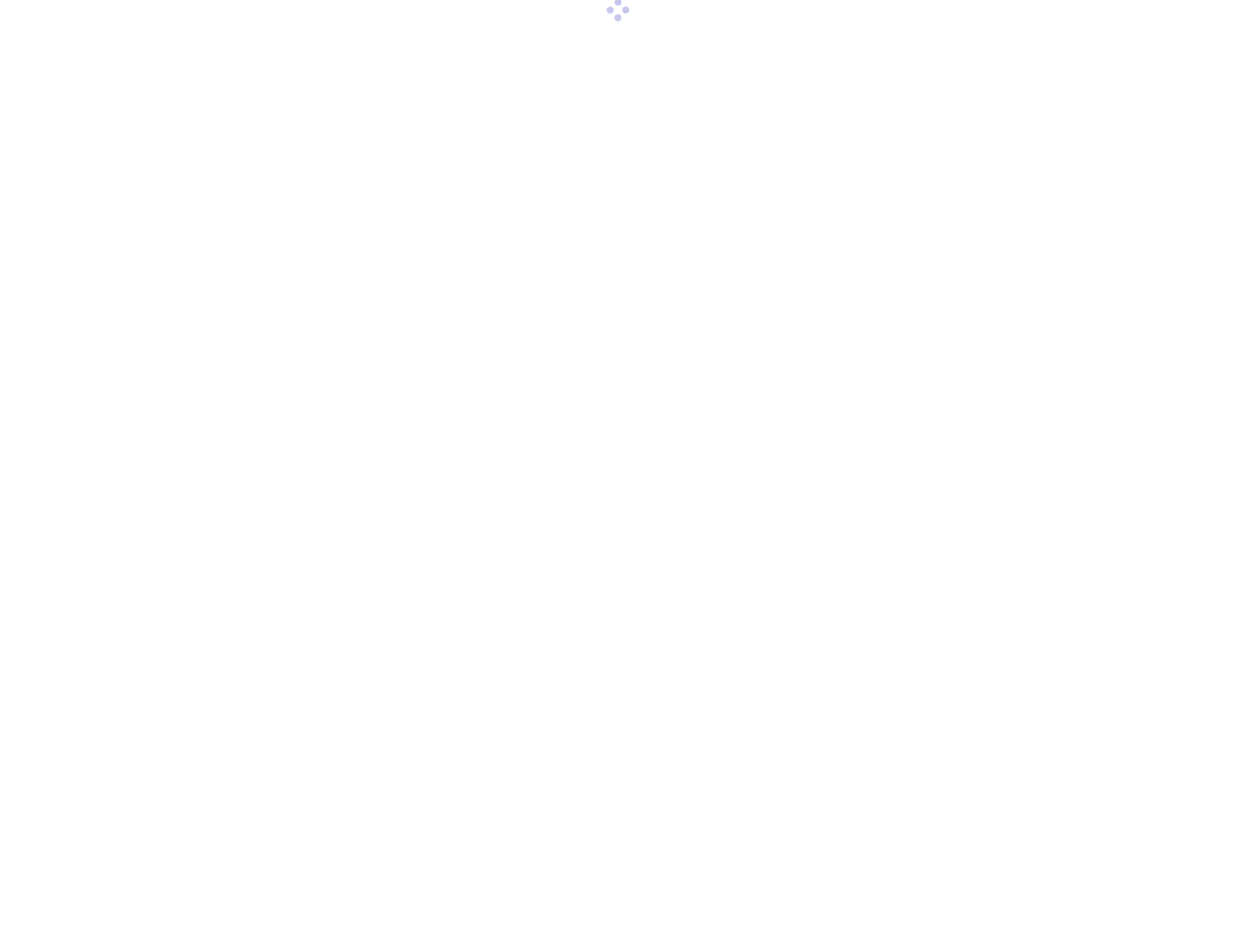scroll, scrollTop: 0, scrollLeft: 0, axis: both 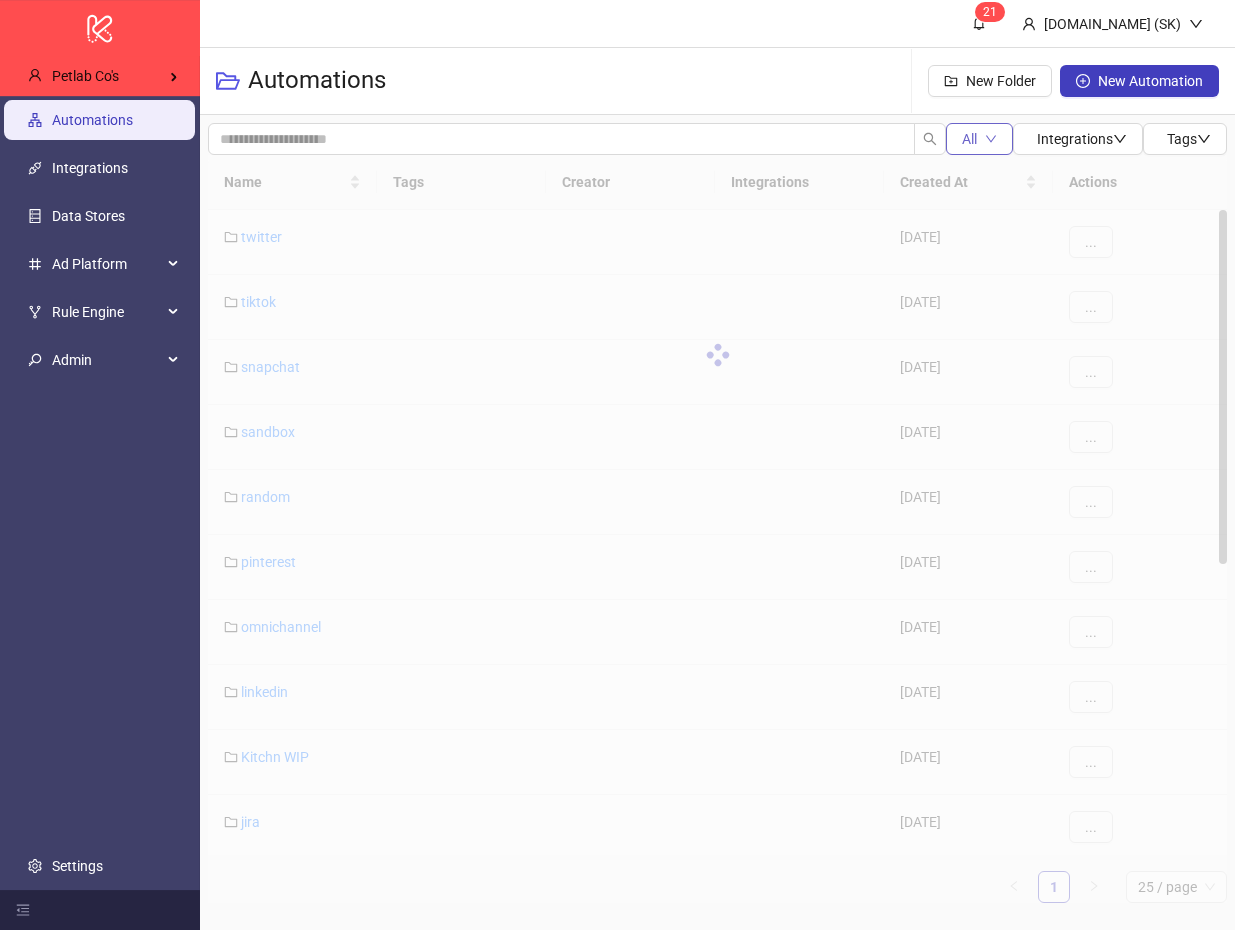 click on "All" at bounding box center [979, 139] 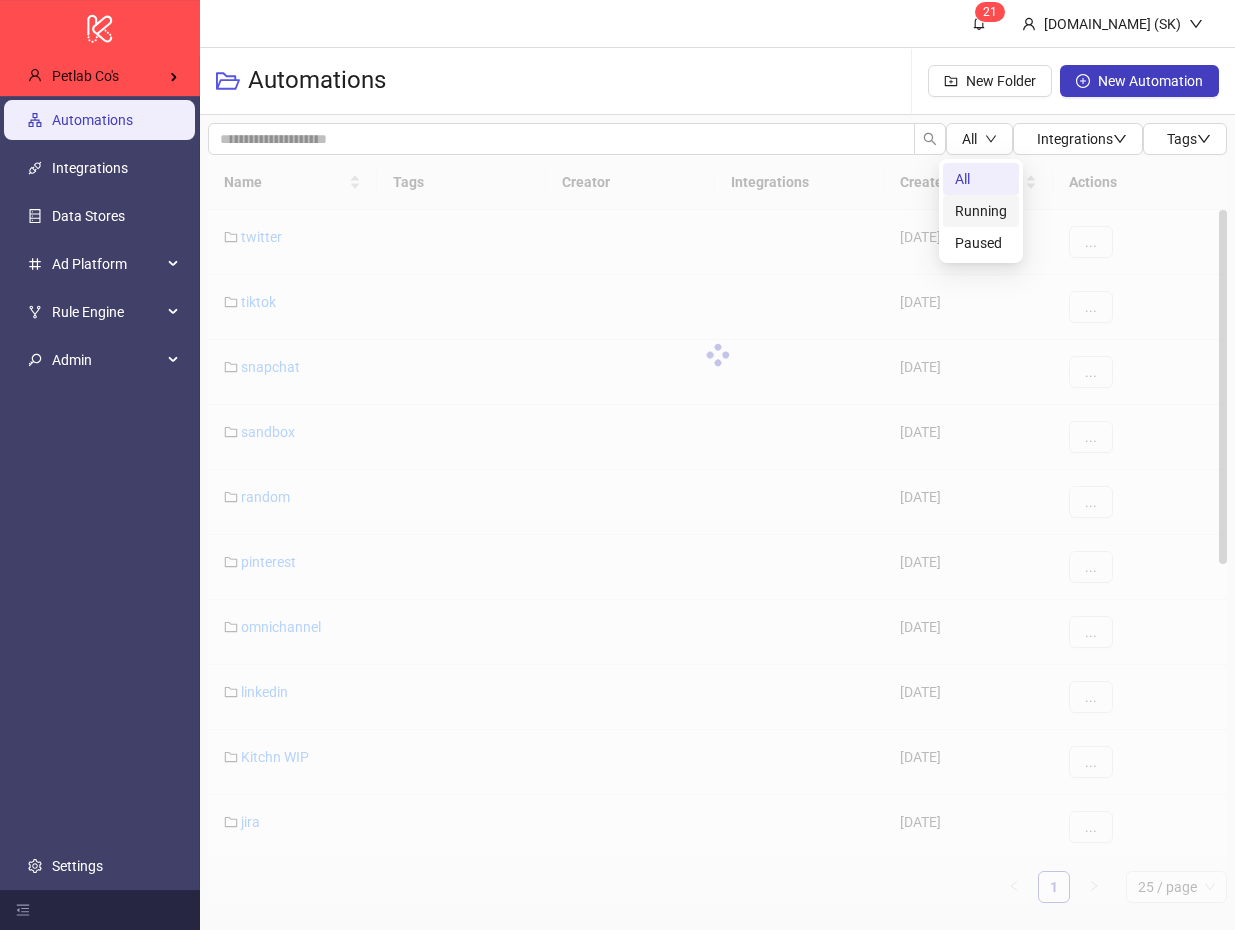 click on "Running" at bounding box center [981, 211] 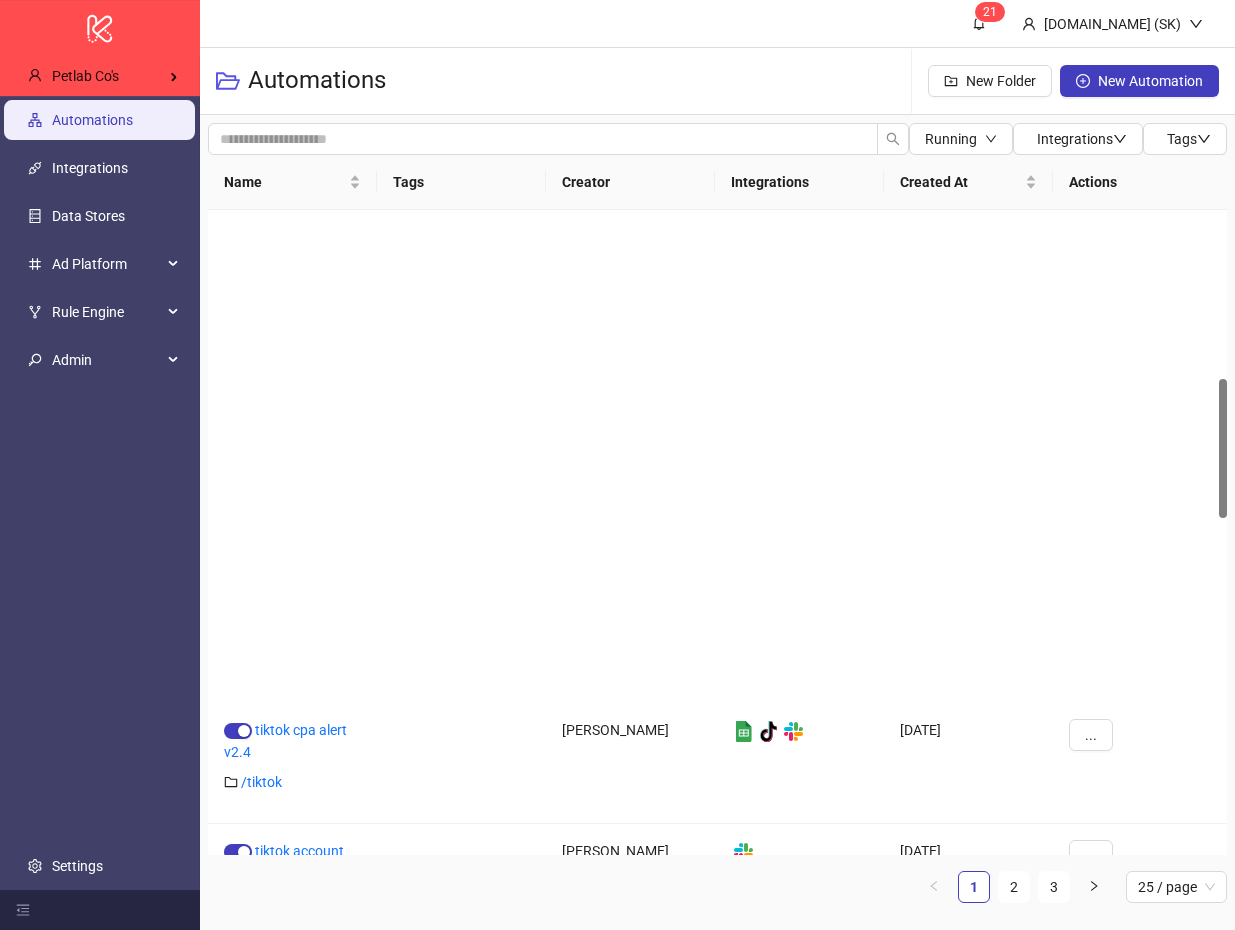 scroll, scrollTop: 0, scrollLeft: 0, axis: both 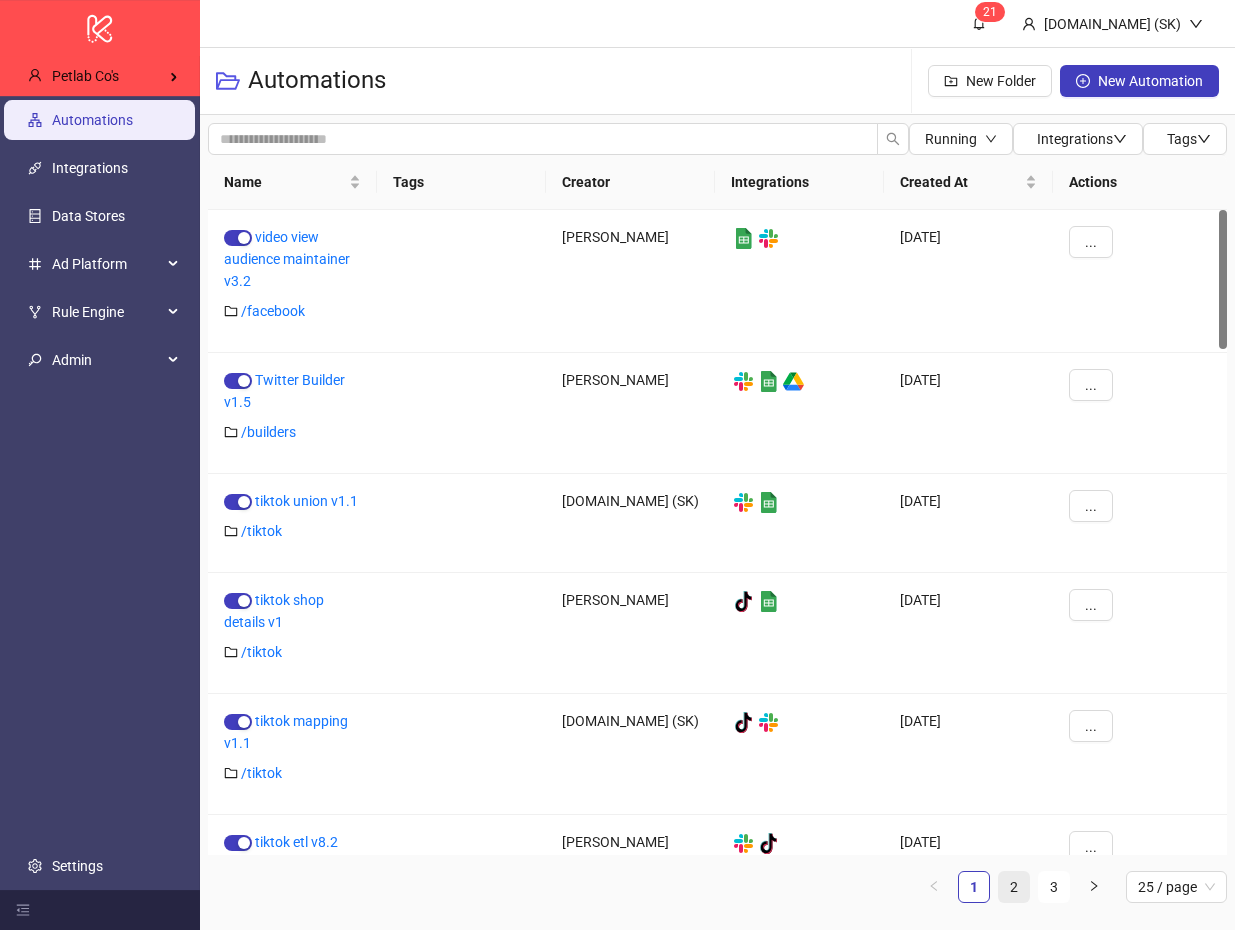 click on "2" at bounding box center [1014, 887] 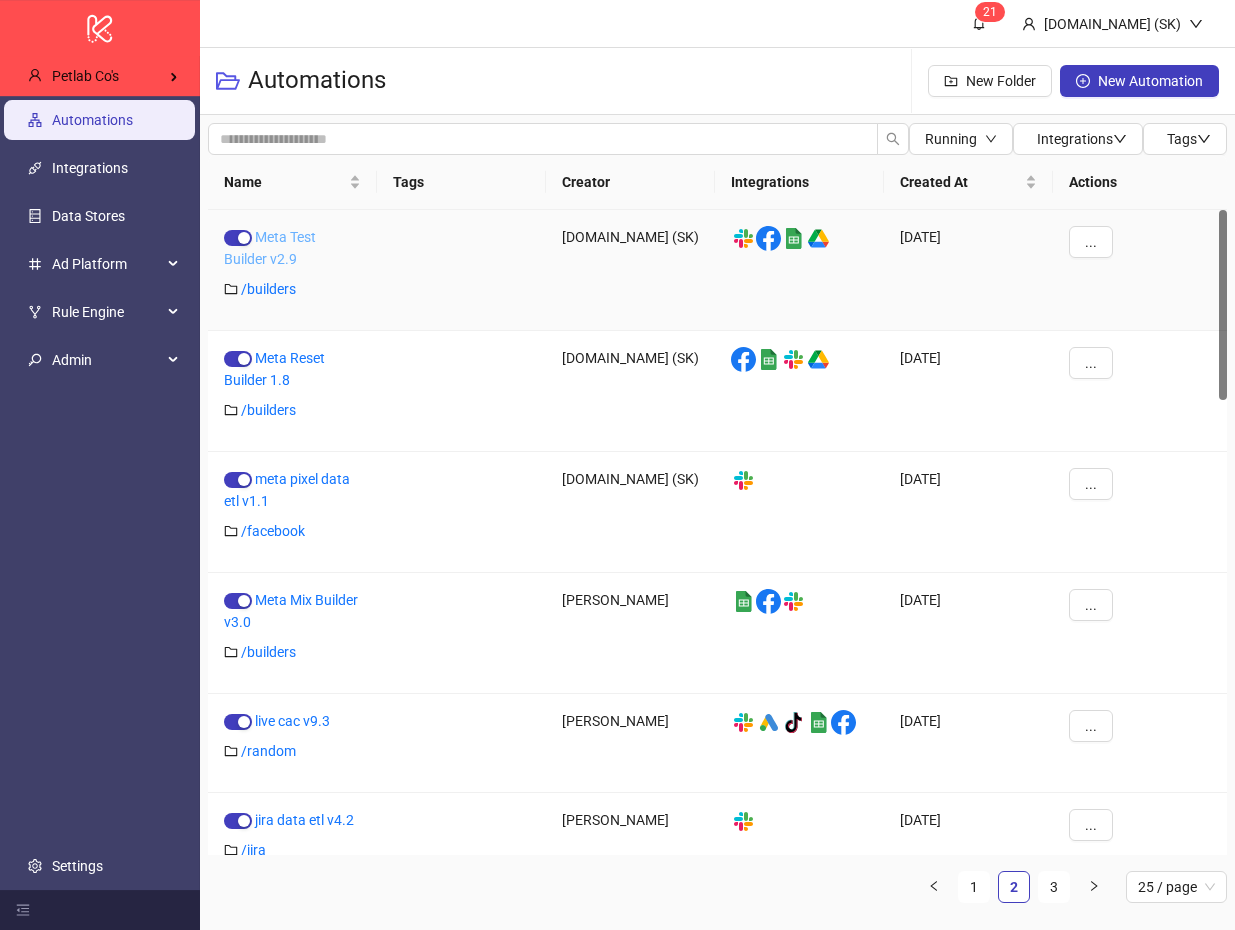 click on "Meta Test Builder v2.9" at bounding box center (270, 248) 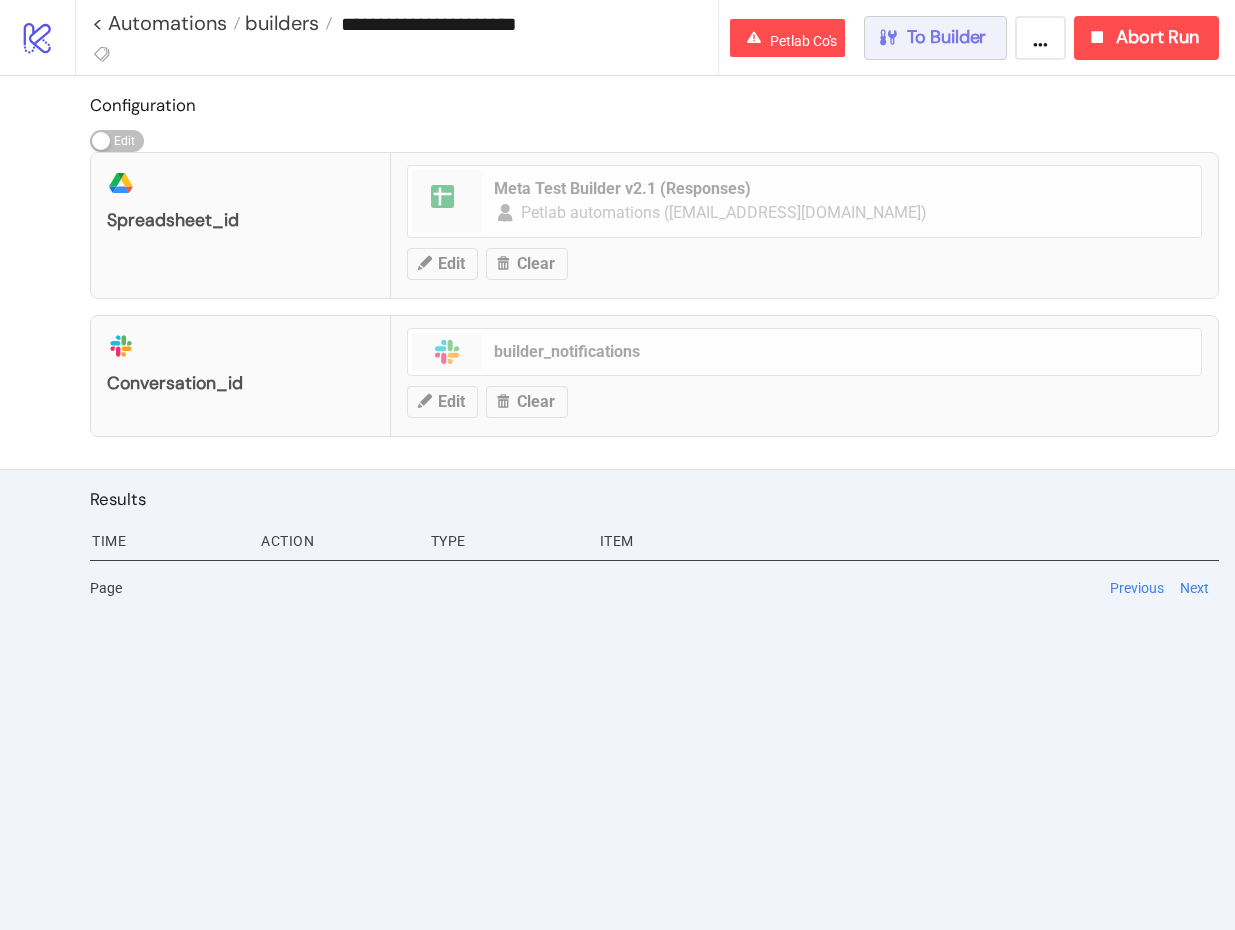 click on "To Builder" at bounding box center (947, 37) 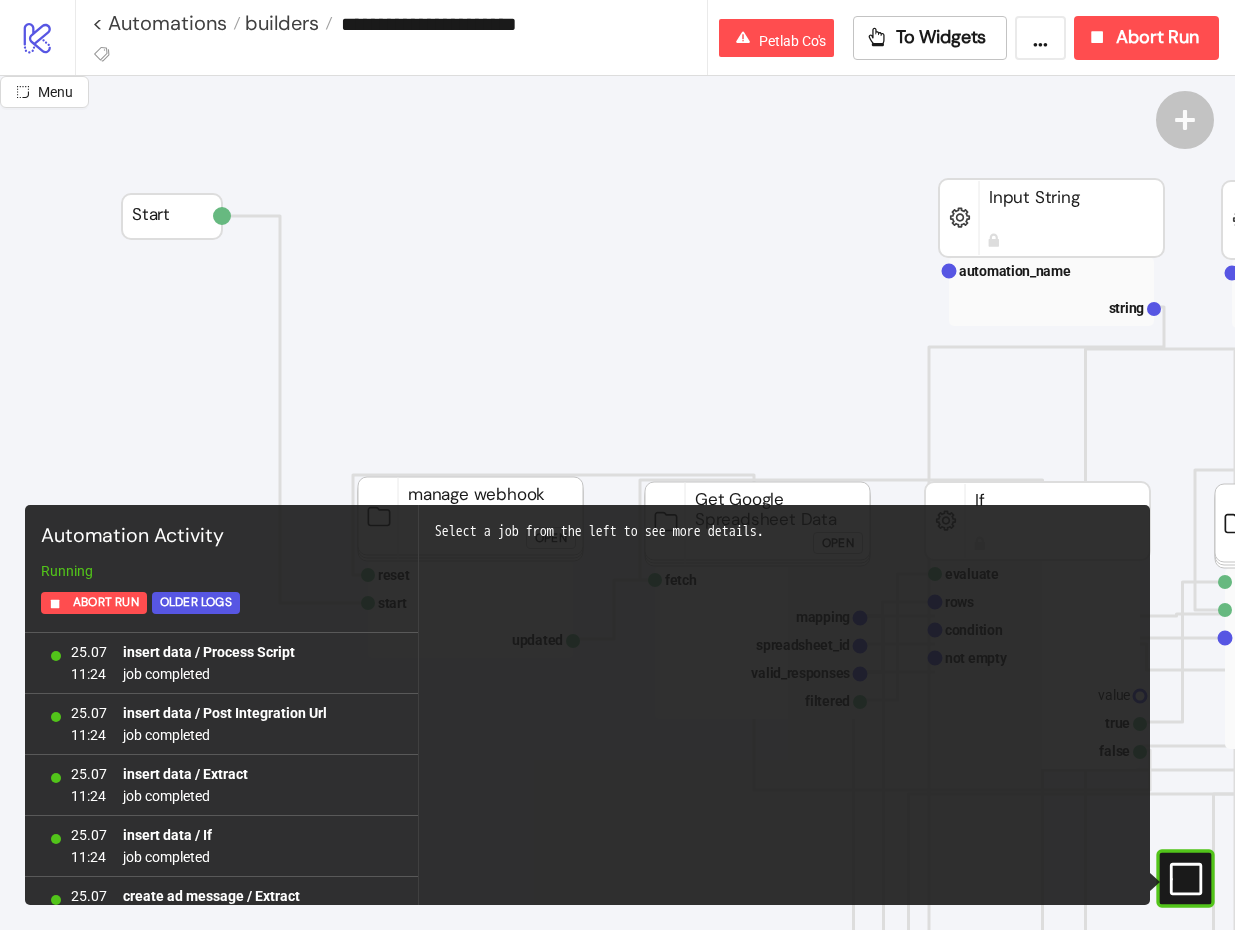 scroll, scrollTop: 1956, scrollLeft: 0, axis: vertical 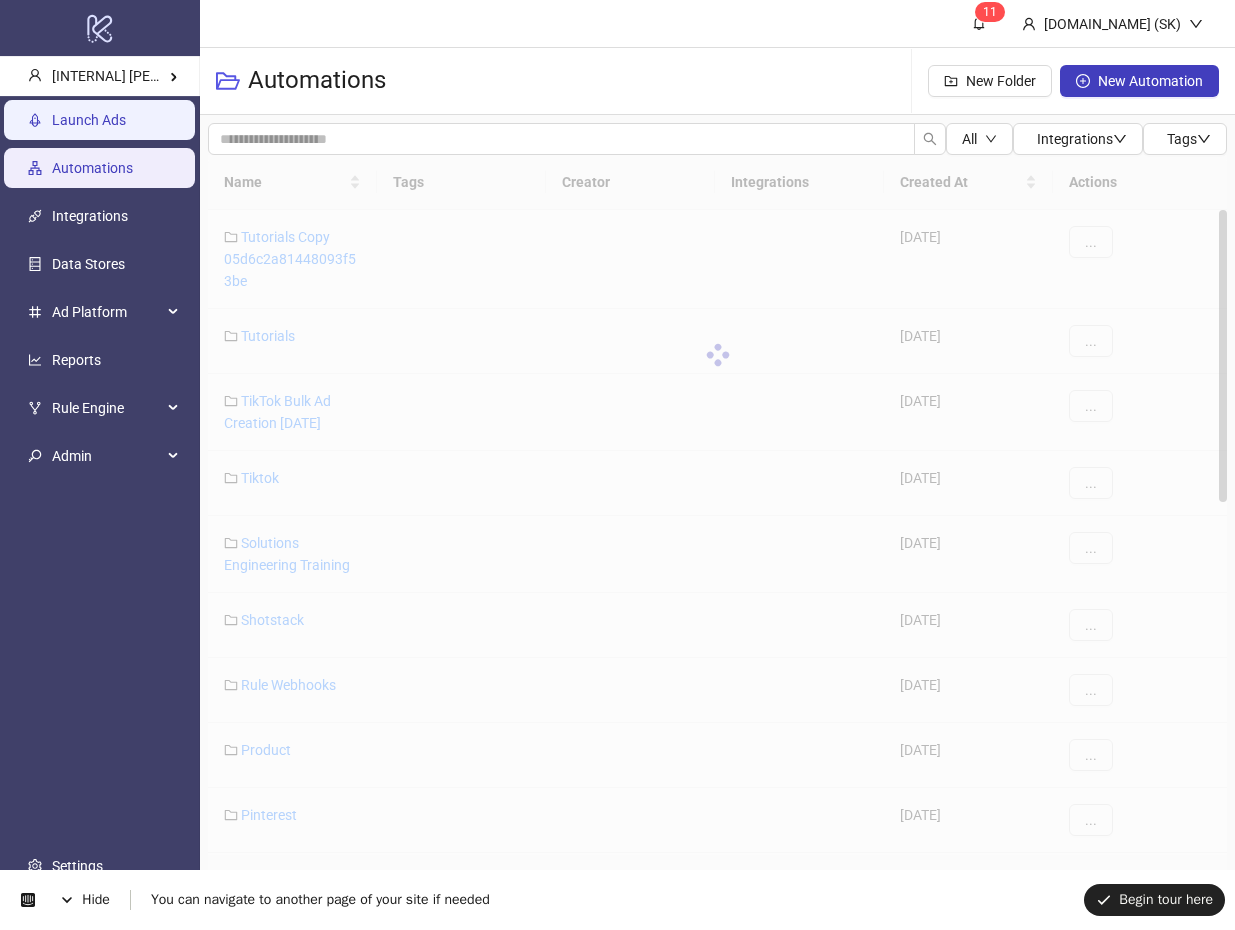click on "Launch Ads" at bounding box center [89, 120] 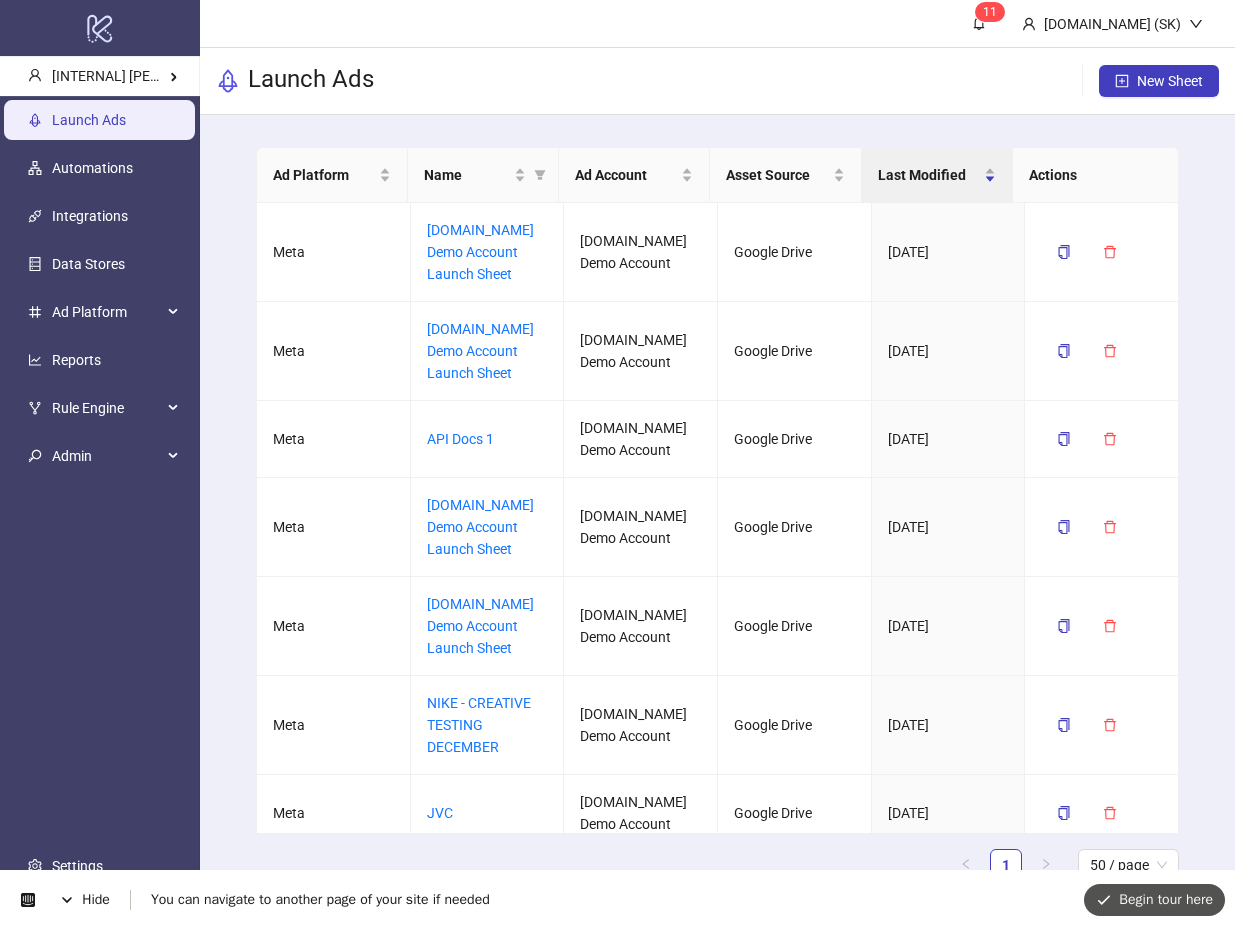 click on "Begin tour here" at bounding box center [1154, 900] 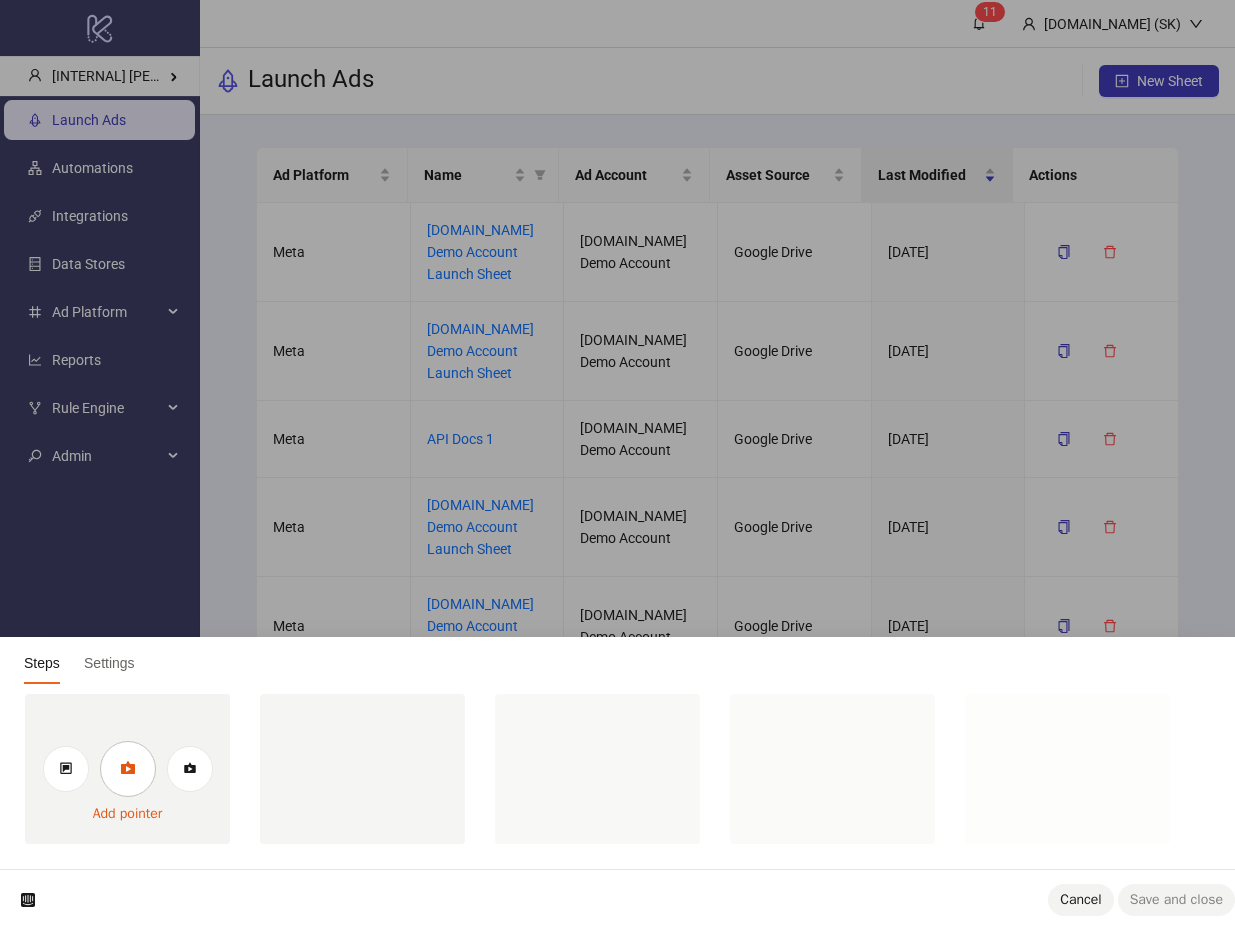 click at bounding box center [128, 769] 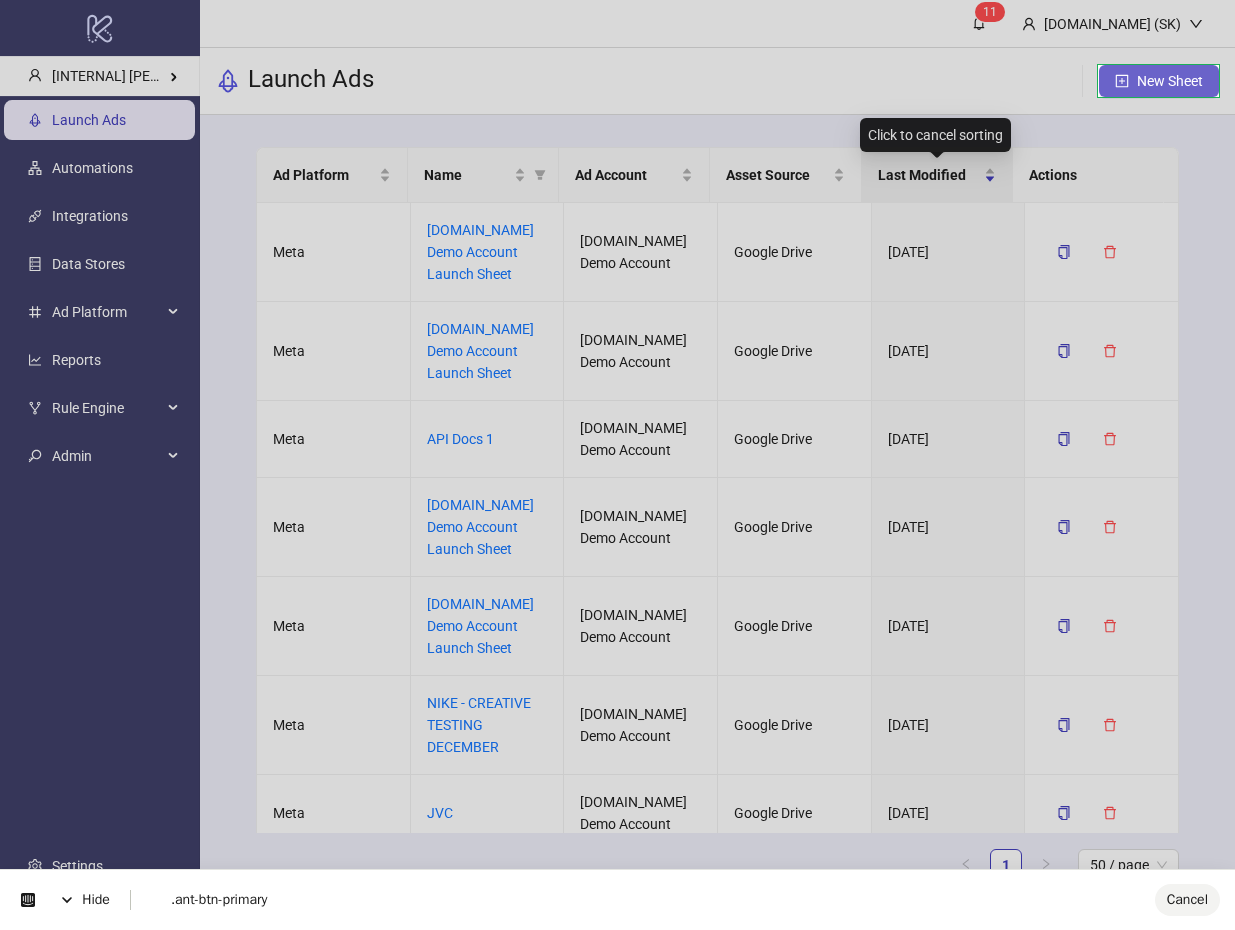 click on "logo/logo-mobile [INTERNAL] Simon's Kitchn Launch Ads Automations Integrations Data Stores Ad Platform Reports Rule Engine Admin Settings 1 1 Kitchn.io (SK) Launch Ads New Sheet Ad Platform Name Ad Account Asset Source Last Modified Actions             Meta Kitchn.io Demo Account Launch Sheet Kitchn.io Demo Account Google Drive 07/21/2025 Meta Kitchn.io Demo Account Launch Sheet Kitchn.io Demo Account Google Drive 07/17/2025 Meta API Docs 1 Kitchn.io Demo Account Google Drive 06/24/2025 Meta Kitchn.io Demo Account Launch Sheet Kitchn.io Demo Account Google Drive 06/23/2025 Meta Kitchn.io Demo Account Launch Sheet Kitchn.io Demo Account Google Drive 06/13/2025 Meta NIKE - CREATIVE TESTING DECEMBER Kitchn.io Demo Account Google Drive 06/11/2025 Meta JVC Kitchn.io Demo Account Google Drive 06/09/2025 Meta My Demo Launch  Kitchn.io Demo Account Google Drive 05/22/2025 Meta Kitchn.io Demo Account Launch Sheet Kitchn.io Demo Account Google Drive 05/21/2025 Meta Kynship Demo Sheet Kitchn.io Demo Account Meta 1" at bounding box center [617, 465] 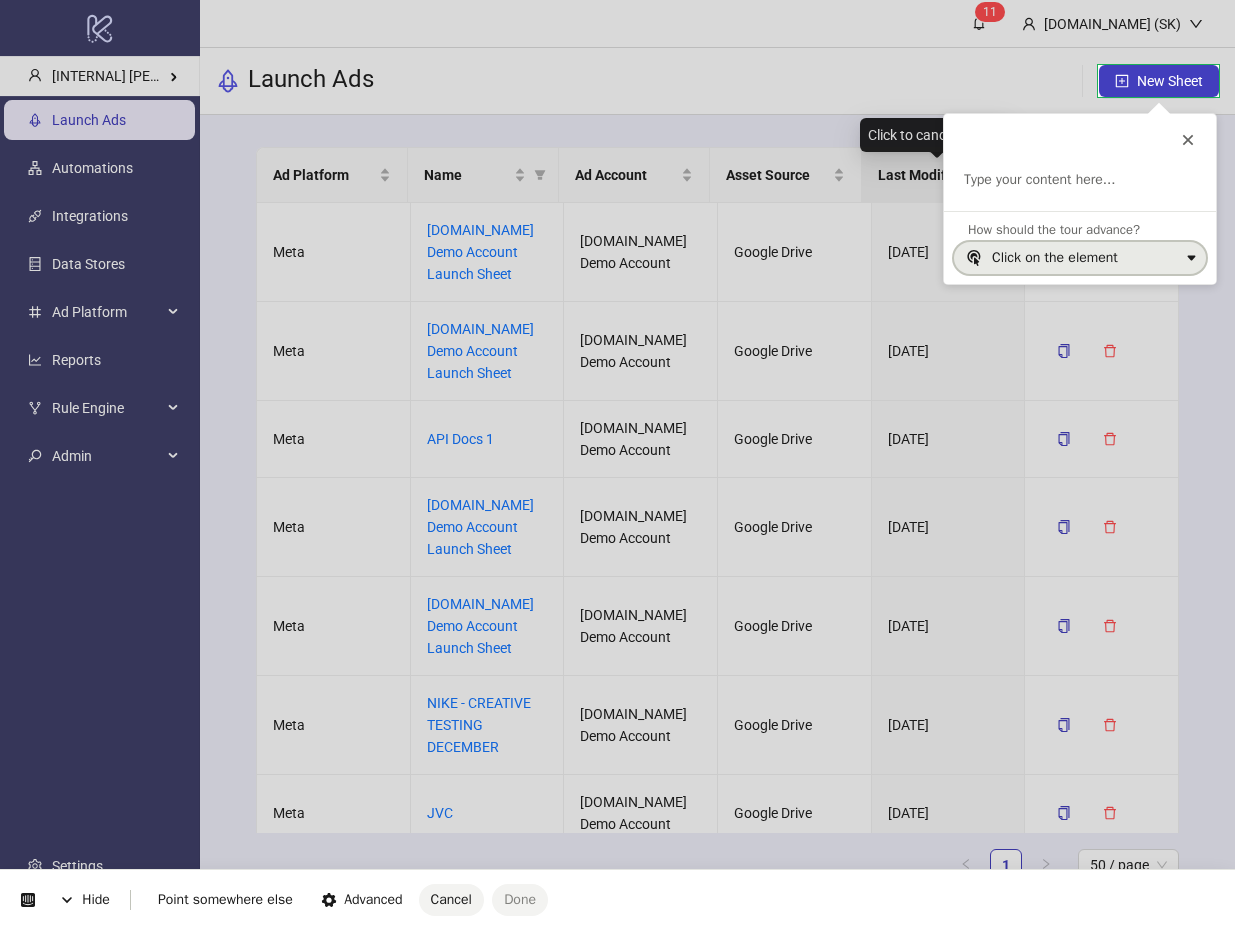 click on "Click on the element" at bounding box center (1055, 258) 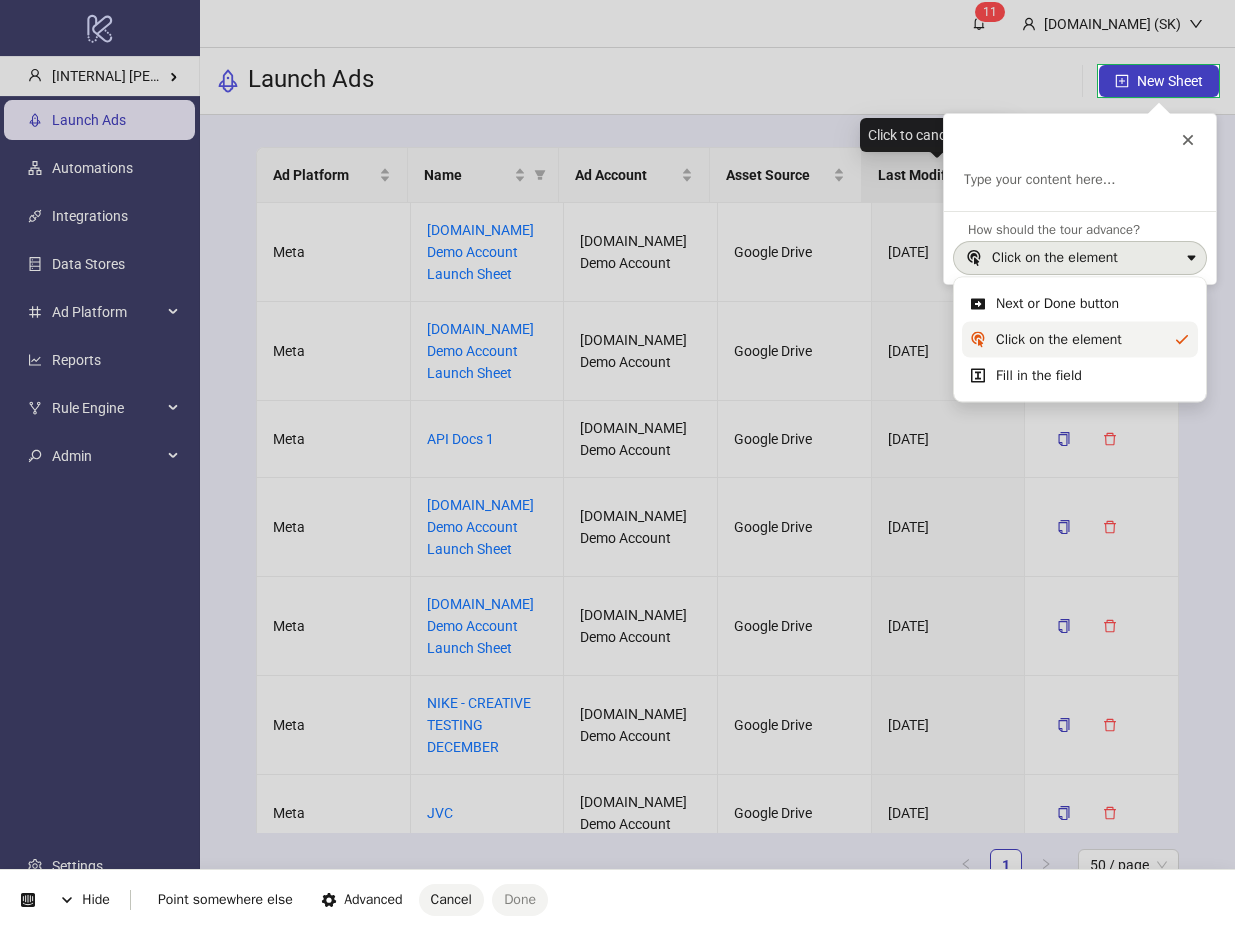 click on "Click on the element" at bounding box center (1059, 340) 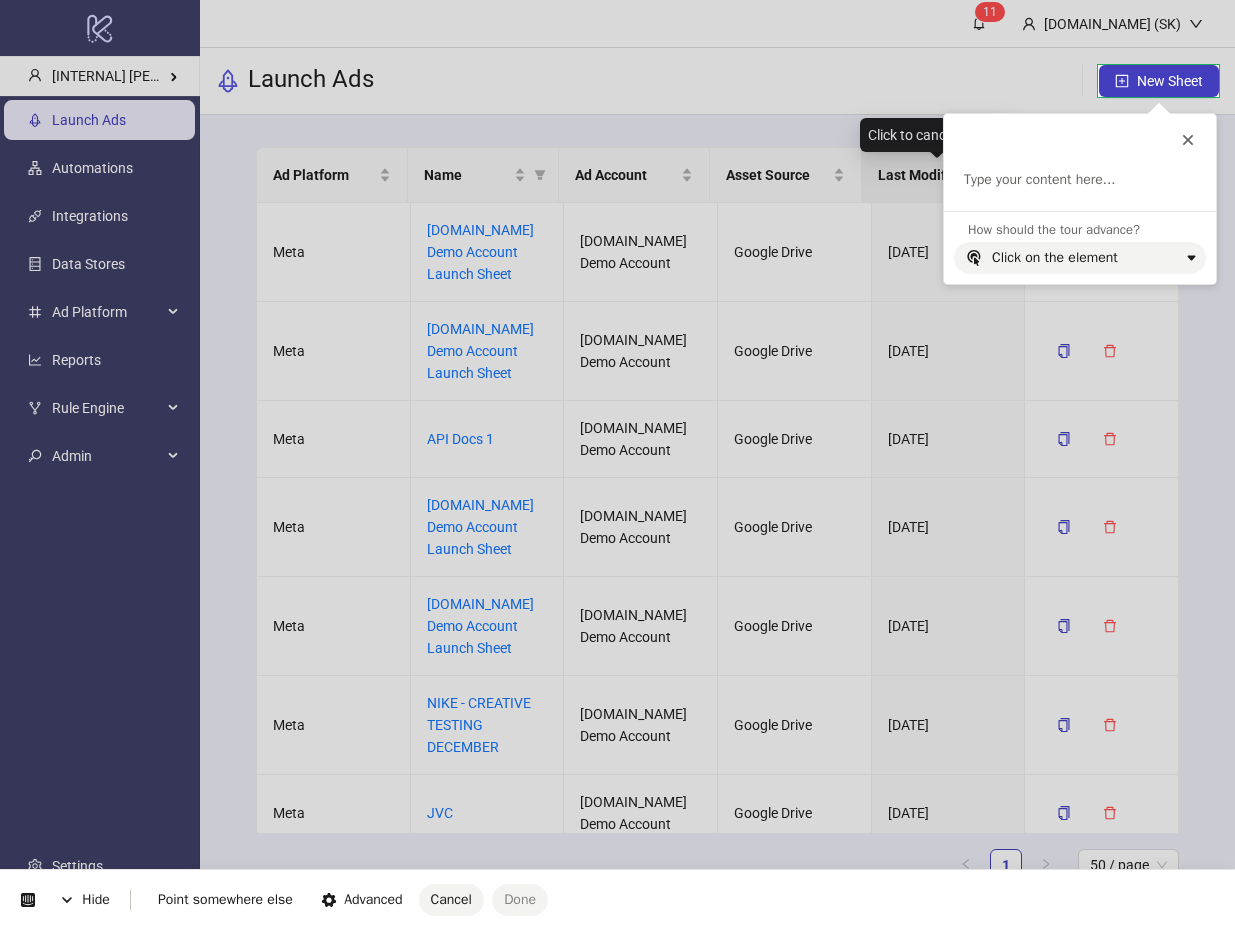 click on "Hide
Point somewhere else
Advanced
Cancel
Done" at bounding box center [617, 900] 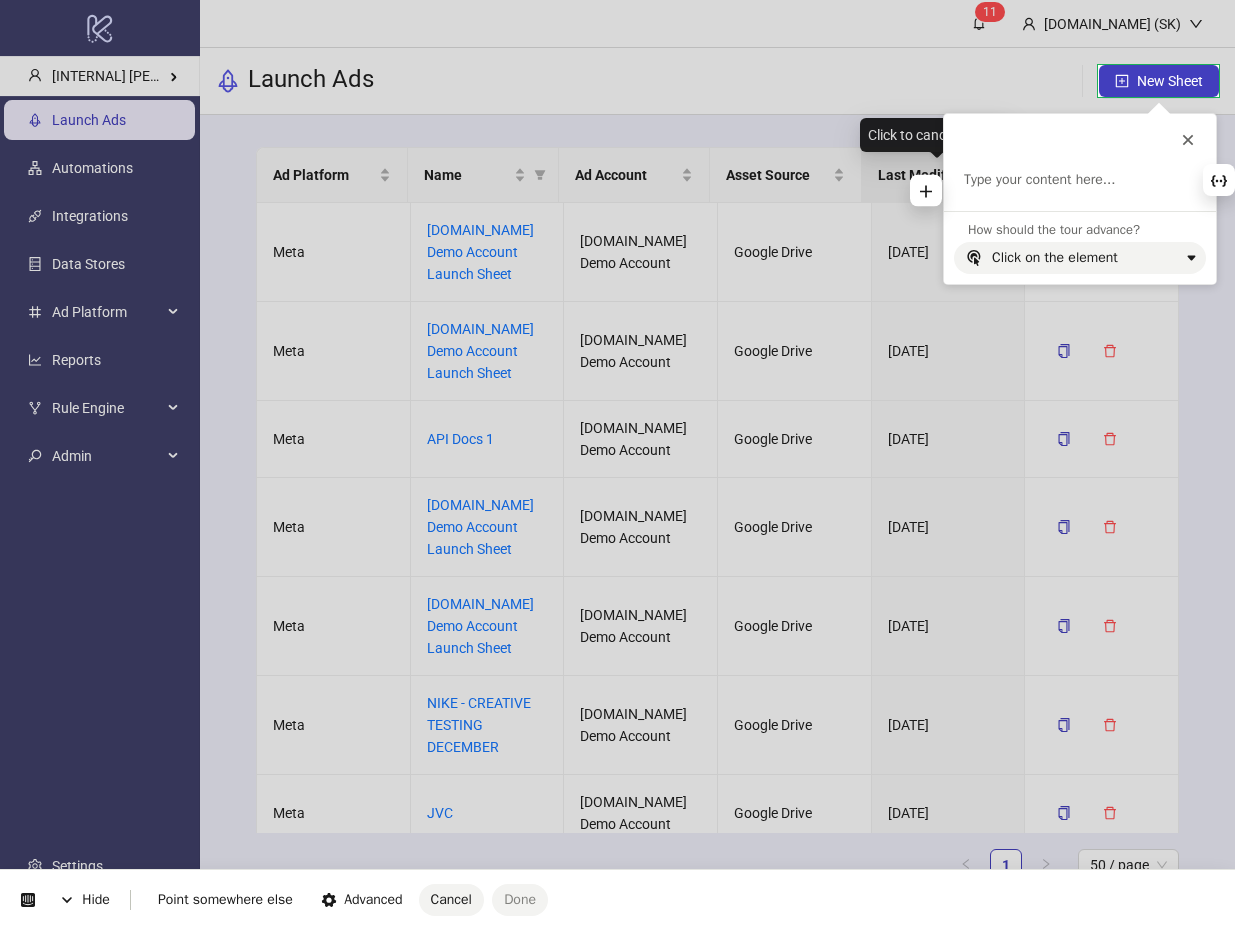 click on "Type your content here..." at bounding box center [1080, 190] 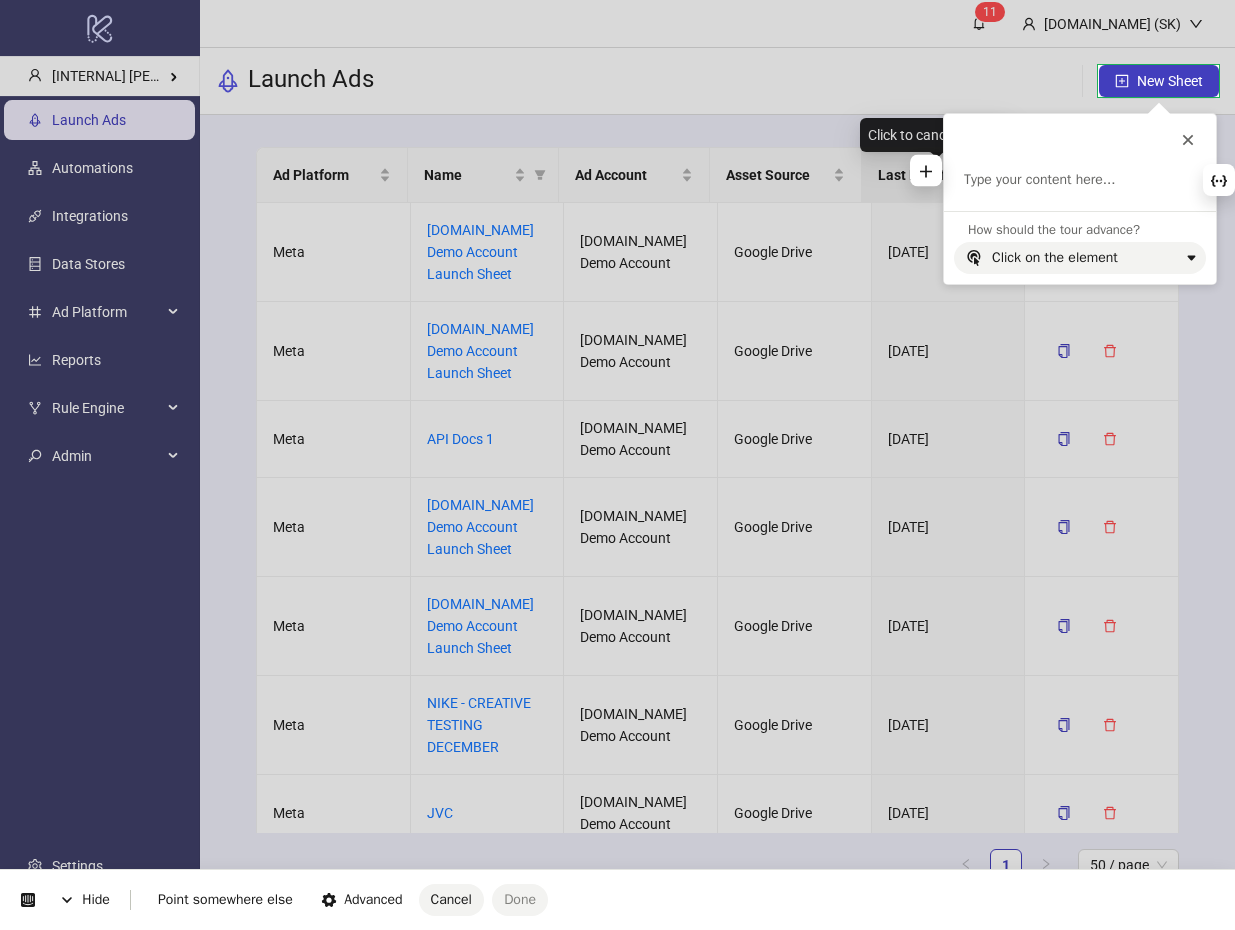click at bounding box center [1080, 180] 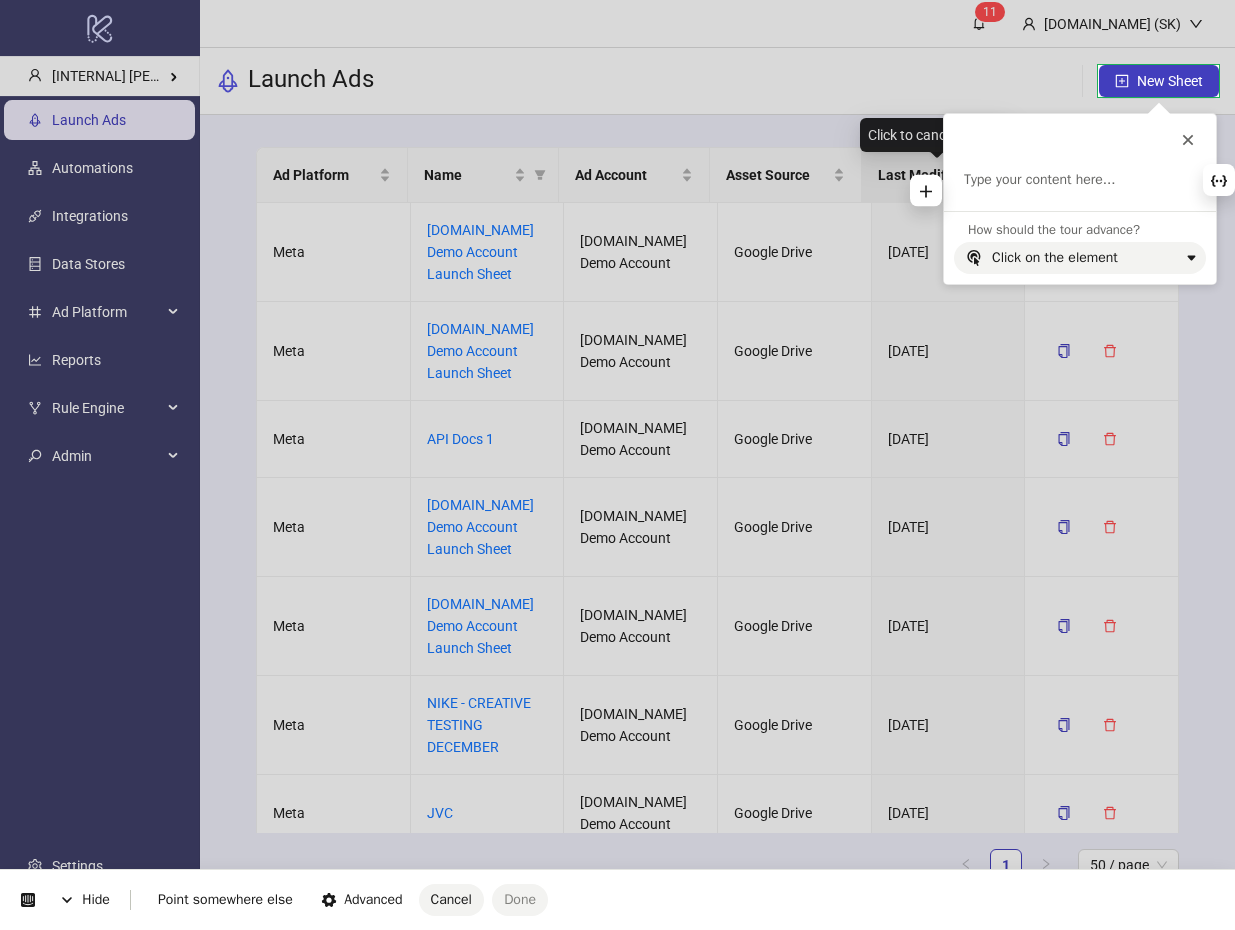 type 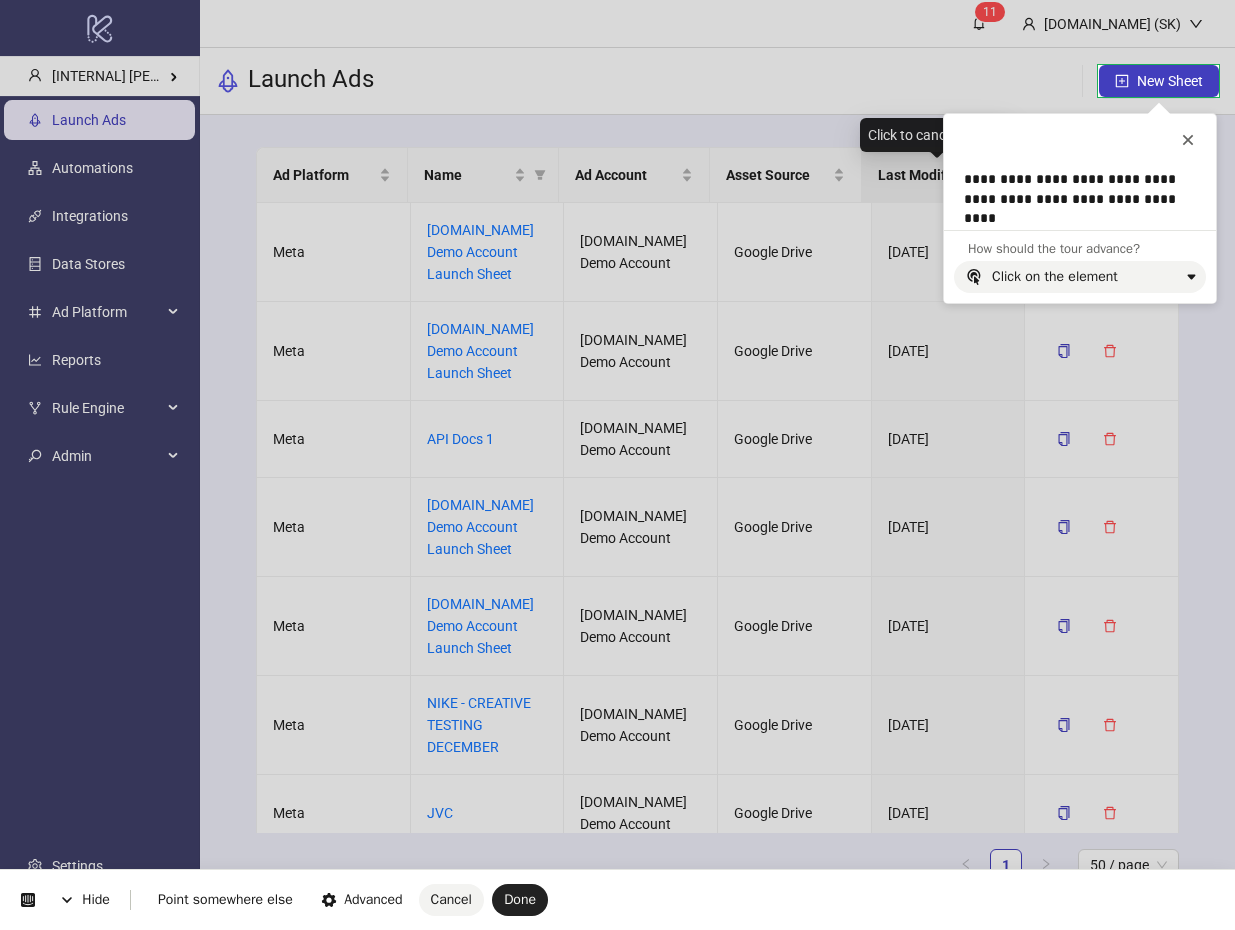 click on "**********" at bounding box center (617, 0) 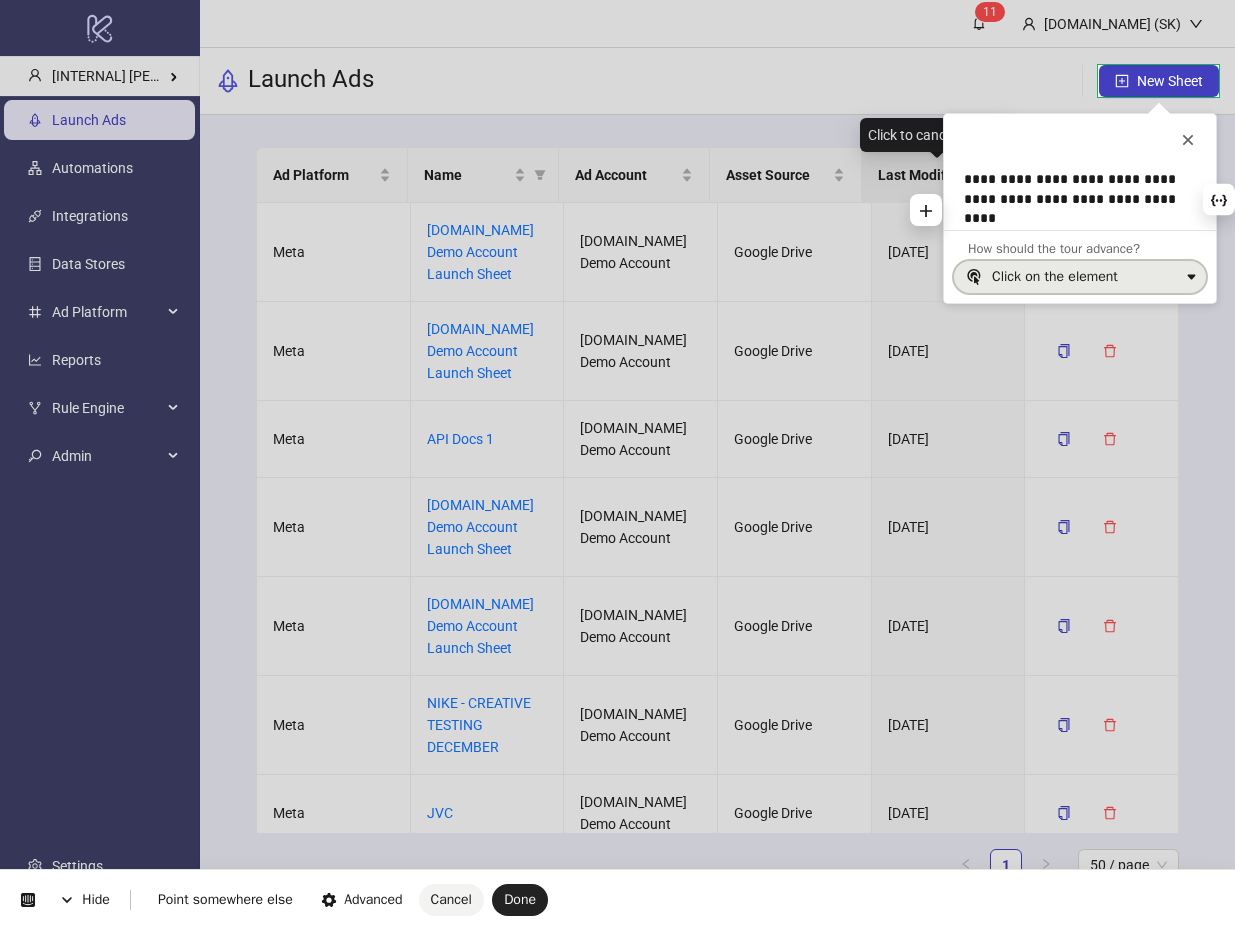 click on "Click on the element" at bounding box center (1085, 277) 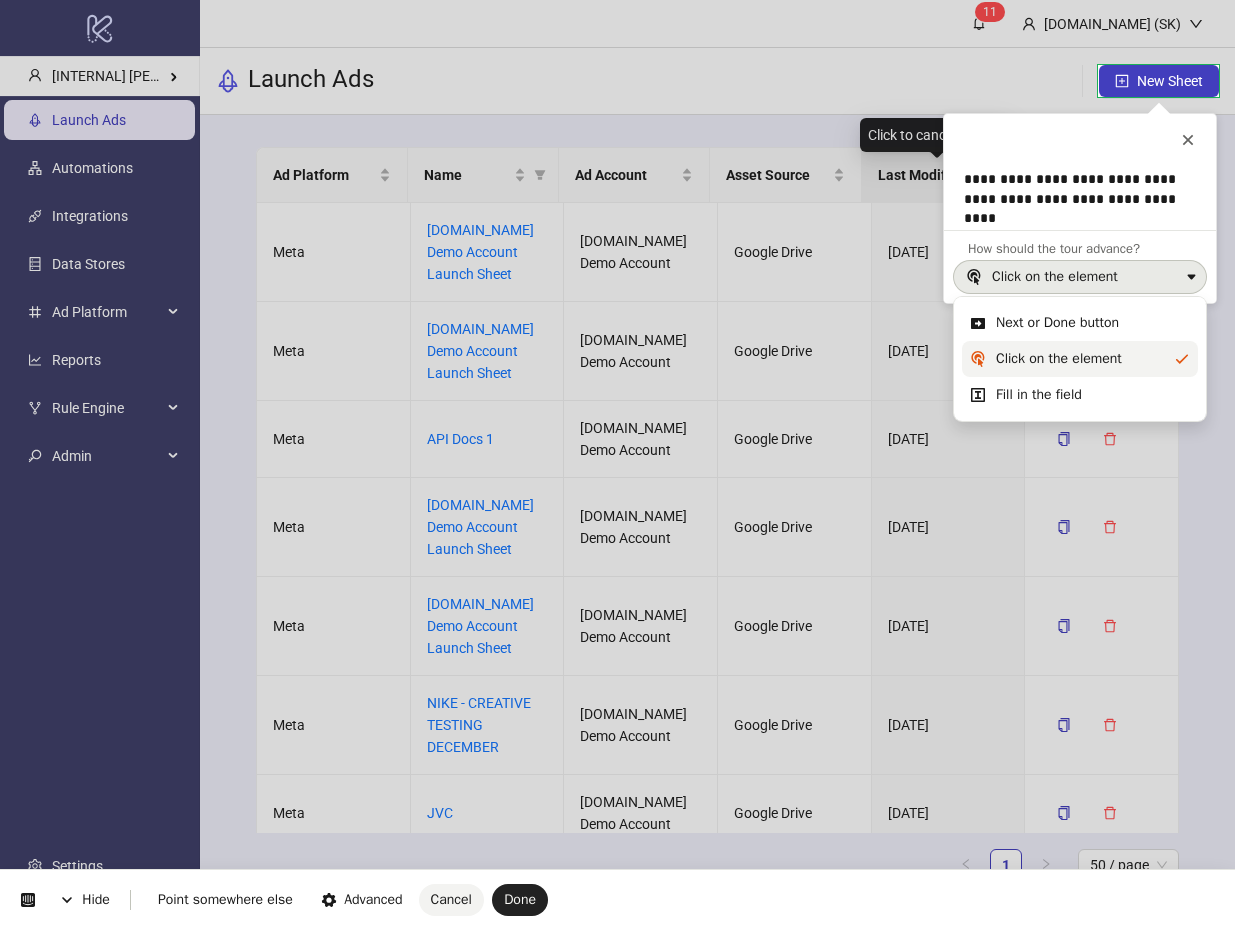 click on "Click on the element" at bounding box center [1059, 359] 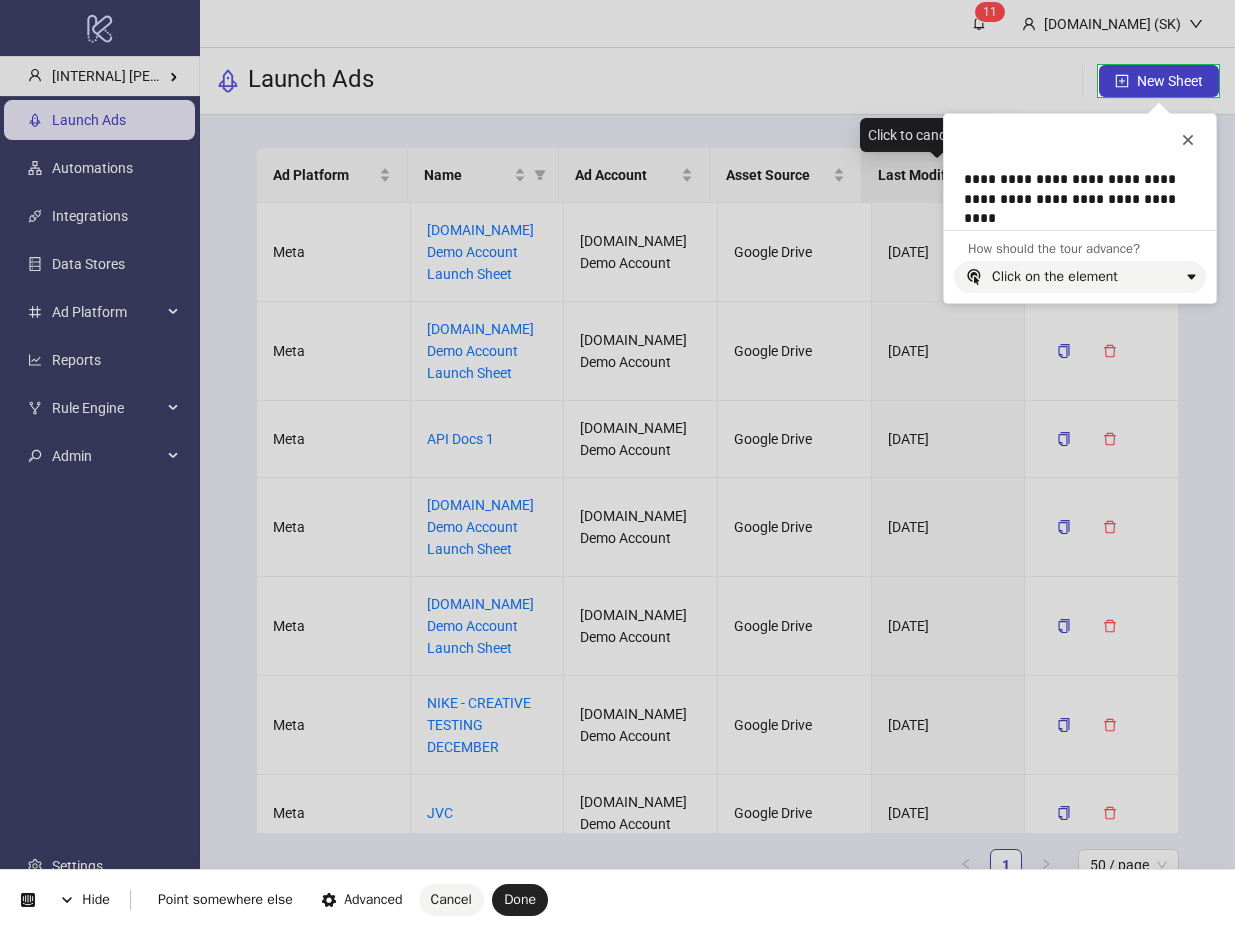 click on "**********" at bounding box center (617, 0) 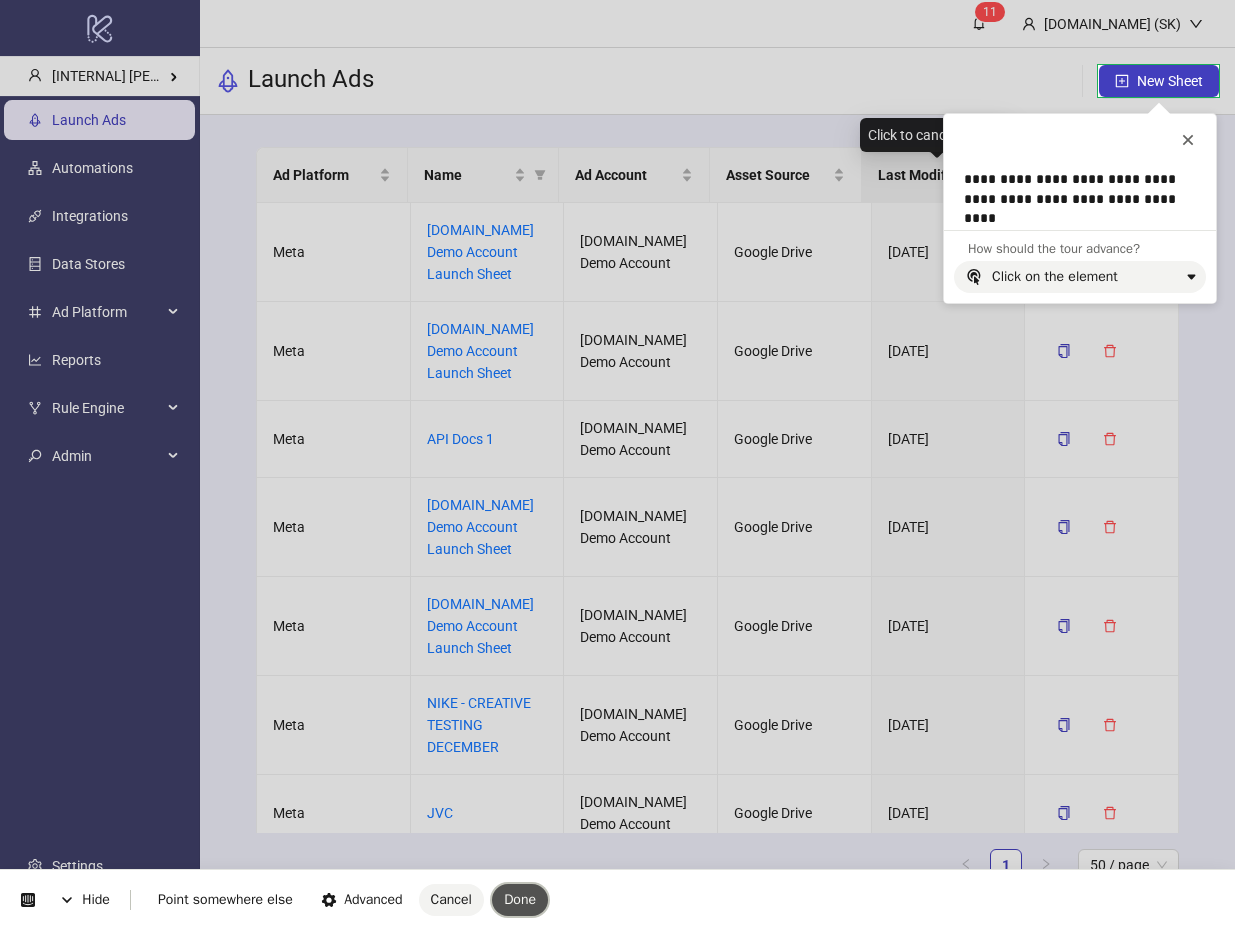 click on "Done" at bounding box center (520, 899) 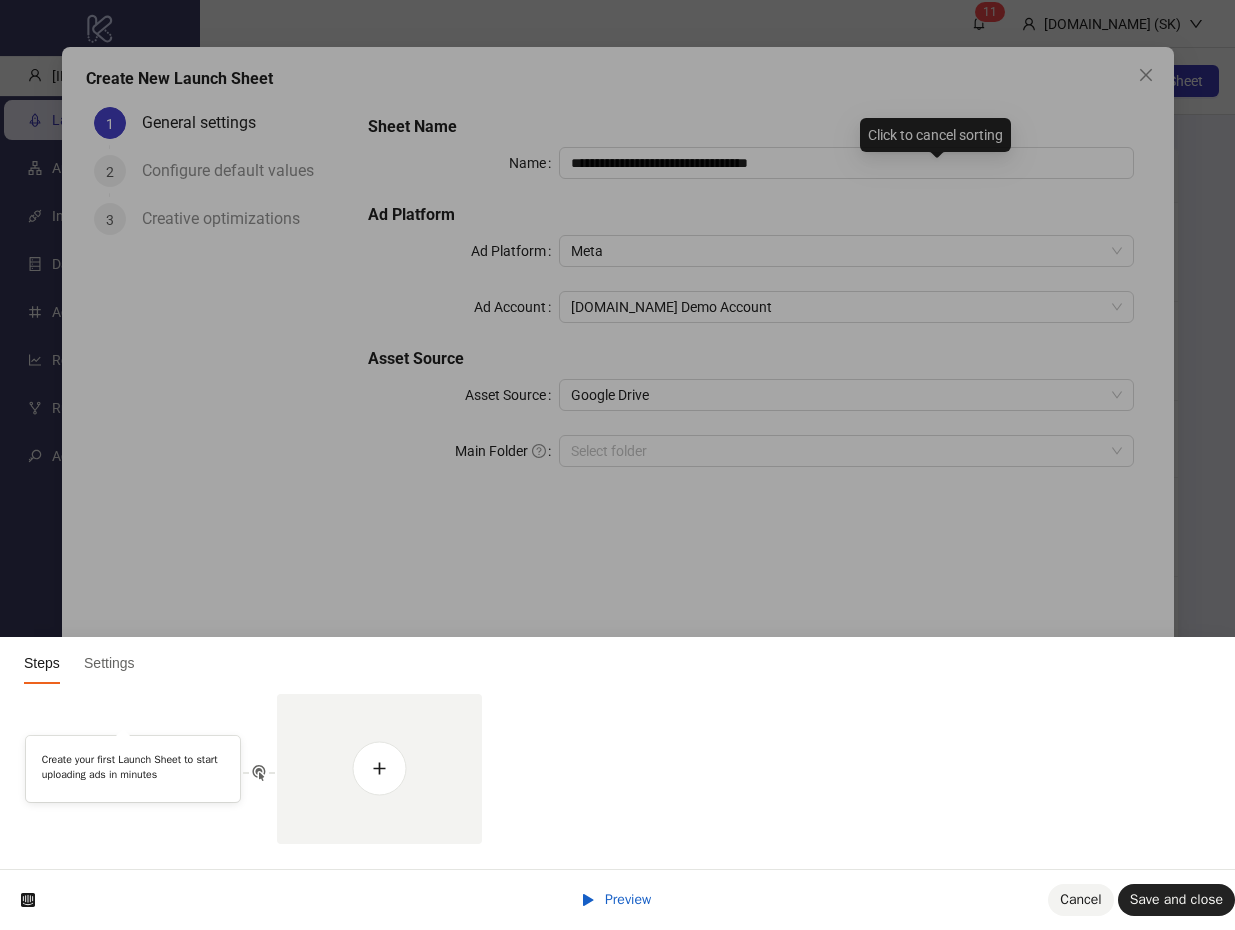 scroll, scrollTop: 0, scrollLeft: 0, axis: both 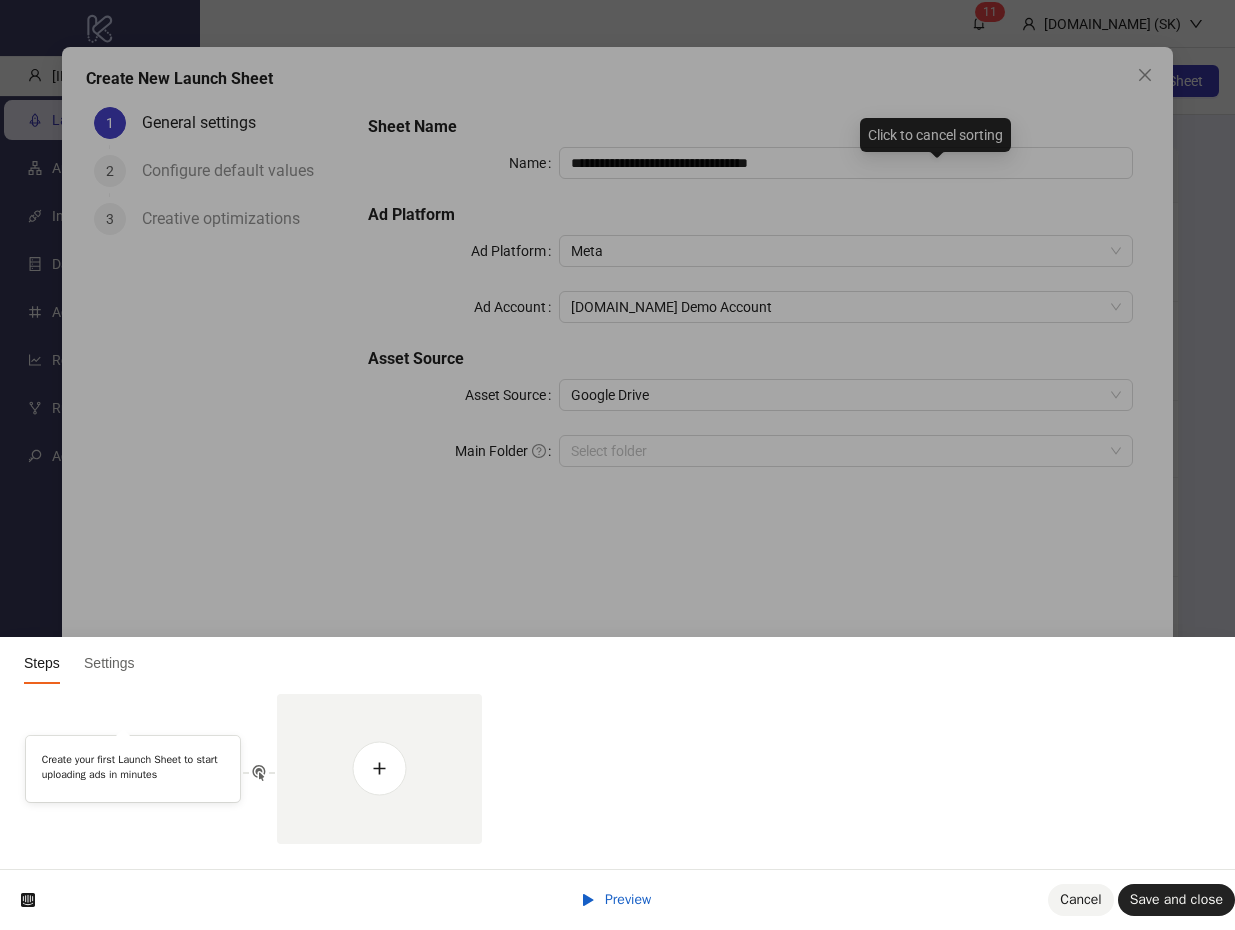 click at bounding box center [590, 899] 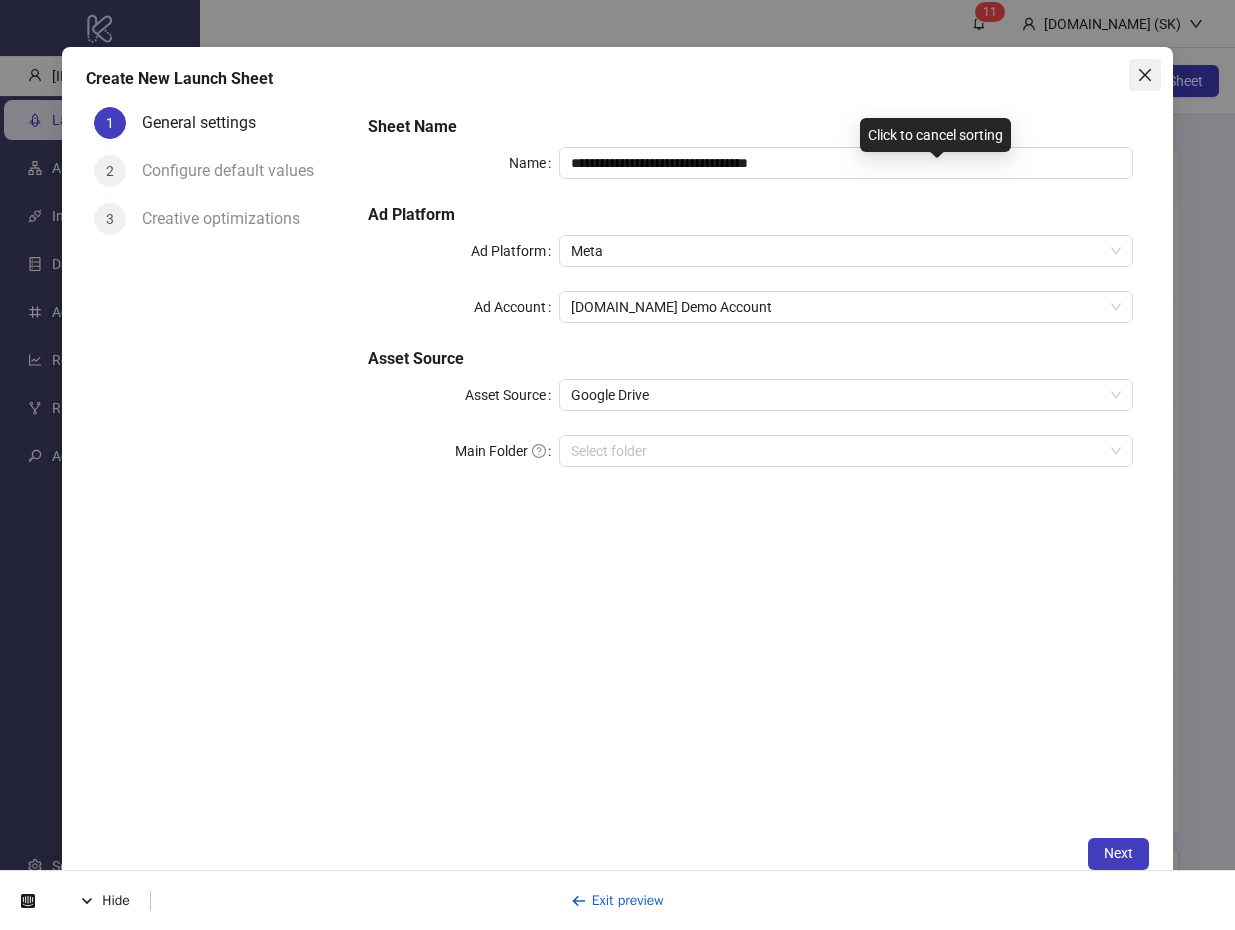click 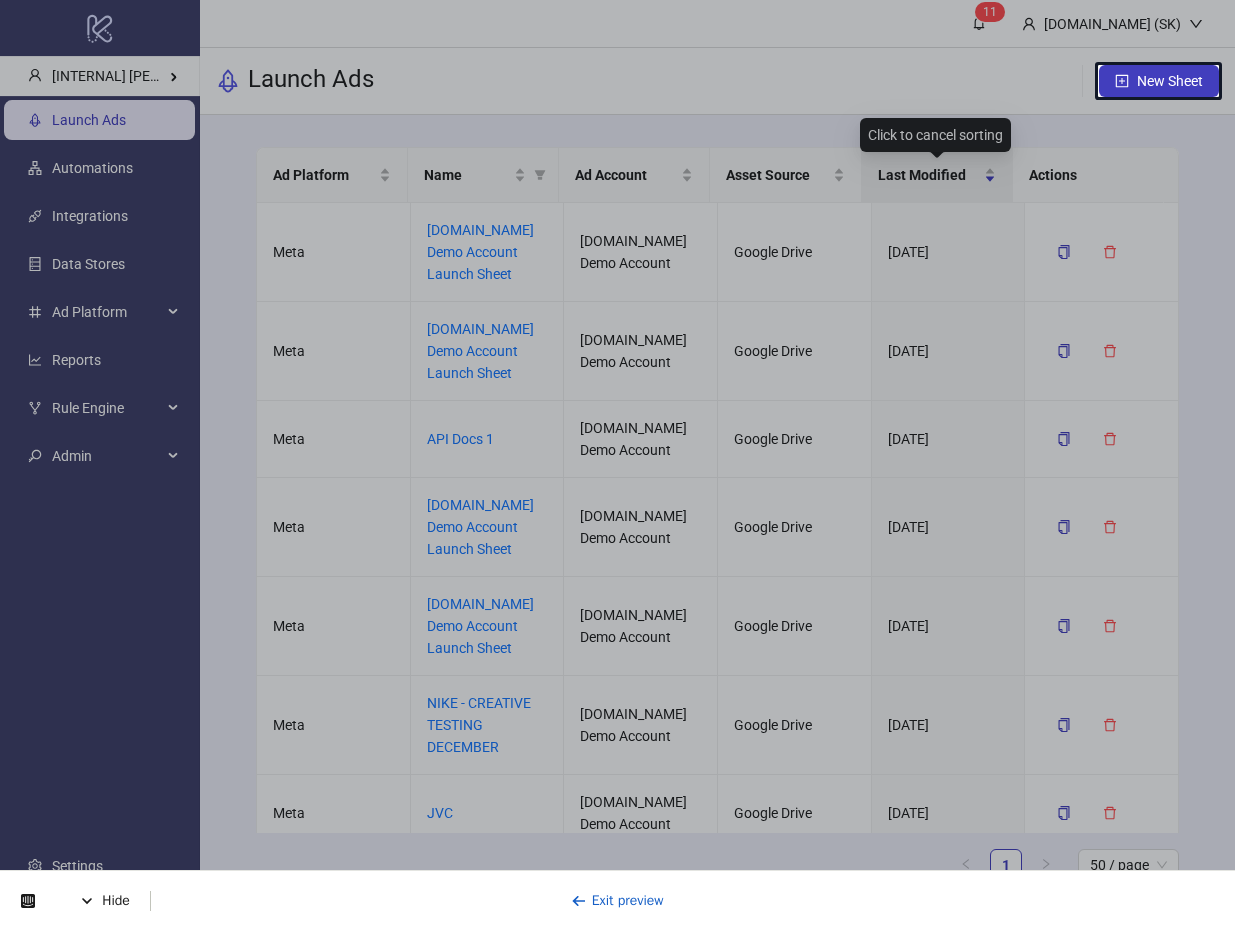scroll, scrollTop: 0, scrollLeft: 0, axis: both 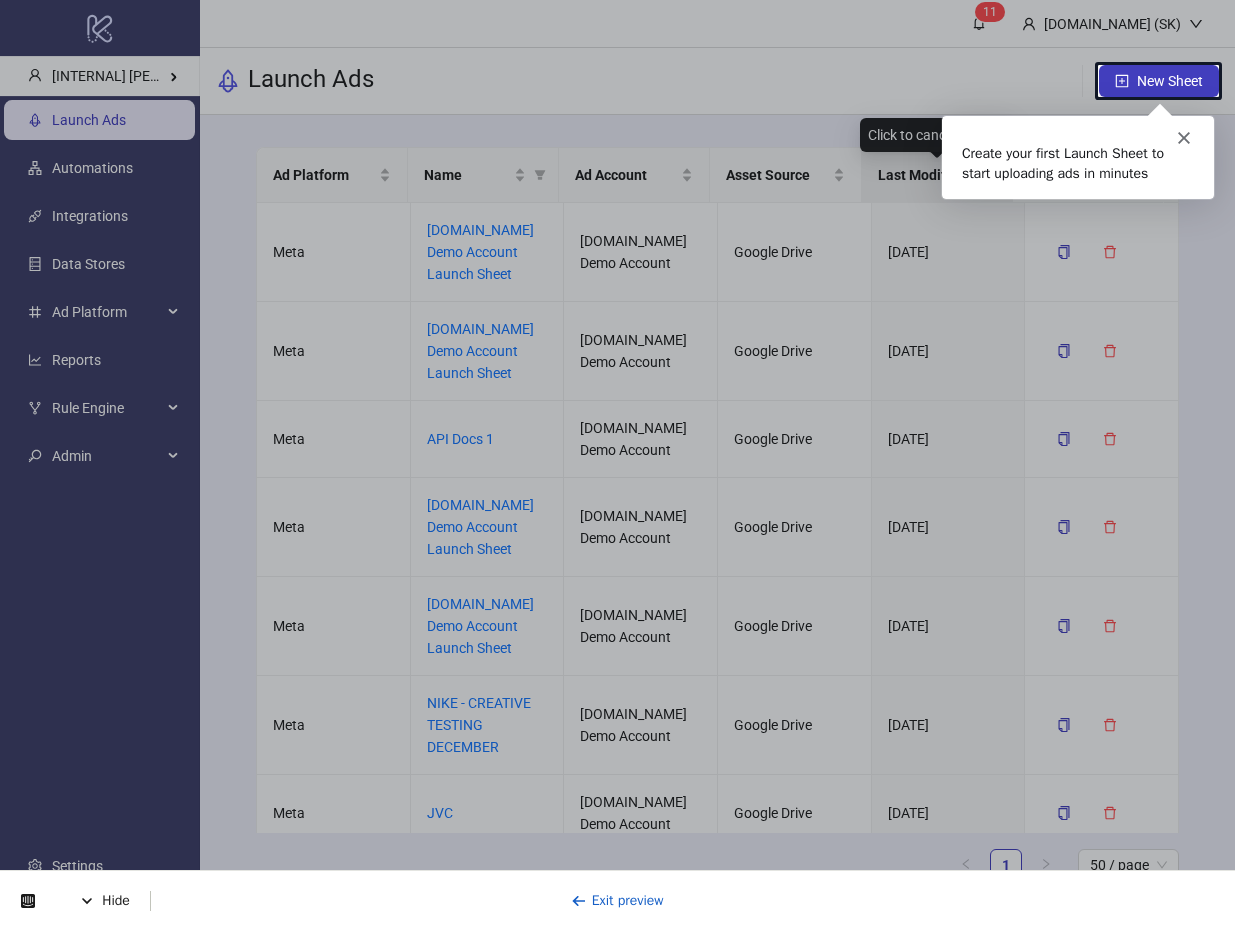click at bounding box center [549, 81] 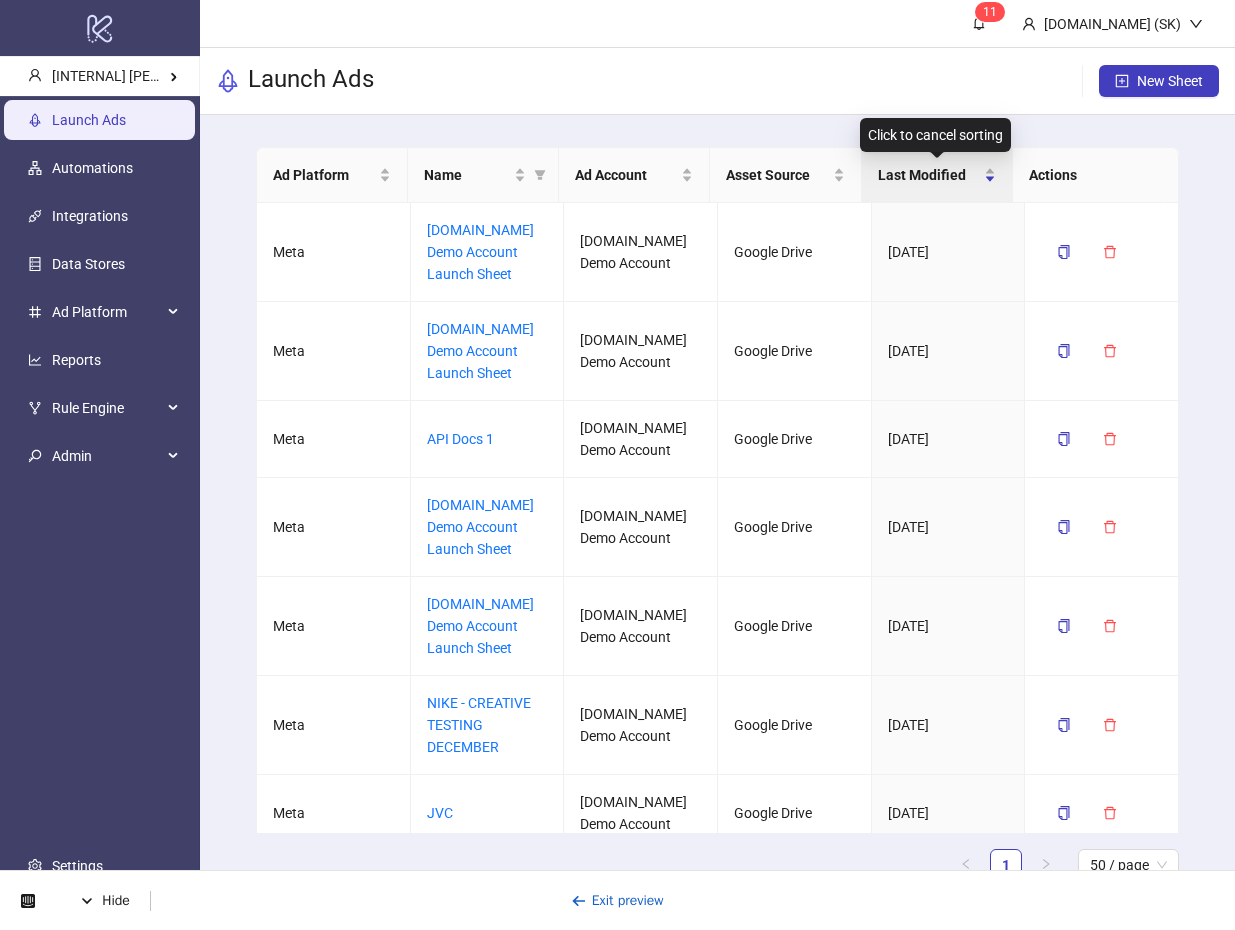 click on "Ad Platform Name Ad Account Asset Source Last Modified Actions             Meta Kitchn.io Demo Account Launch Sheet Kitchn.io Demo Account Google Drive 07/21/2025 Meta Kitchn.io Demo Account Launch Sheet Kitchn.io Demo Account Google Drive 07/17/2025 Meta API Docs 1 Kitchn.io Demo Account Google Drive 06/24/2025 Meta Kitchn.io Demo Account Launch Sheet Kitchn.io Demo Account Google Drive 06/23/2025 Meta Kitchn.io Demo Account Launch Sheet Kitchn.io Demo Account Google Drive 06/13/2025 Meta NIKE - CREATIVE TESTING DECEMBER Kitchn.io Demo Account Google Drive 06/11/2025 Meta JVC Kitchn.io Demo Account Google Drive 06/09/2025 Meta My Demo Launch  Kitchn.io Demo Account Google Drive 05/22/2025 Meta Kitchn.io Demo Account Launch Sheet Kitchn.io Demo Account Google Drive 05/21/2025 Meta Kynship Demo Sheet Kitchn.io Demo Account Dropbox 05/14/2025 Meta Kitchn.io Demo Account Launch Sheet Kitchn.io Demo Account Dropbox 05/08/2025 Meta New test Kitchn.io Demo Account Google Drive 05/07/2025 Meta makup - Fenti 1" at bounding box center [717, 522] 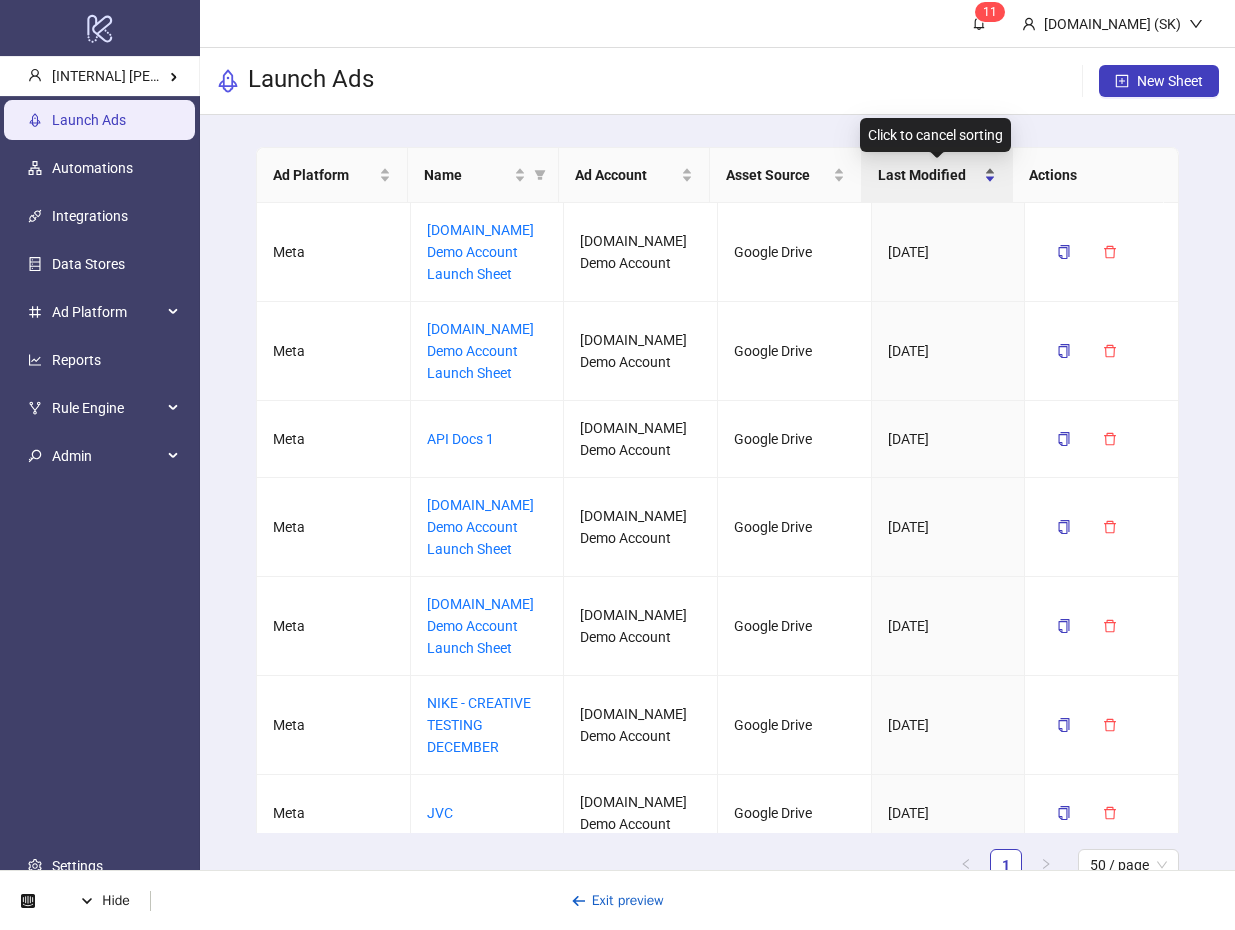 click on "Last Modified" at bounding box center (929, 175) 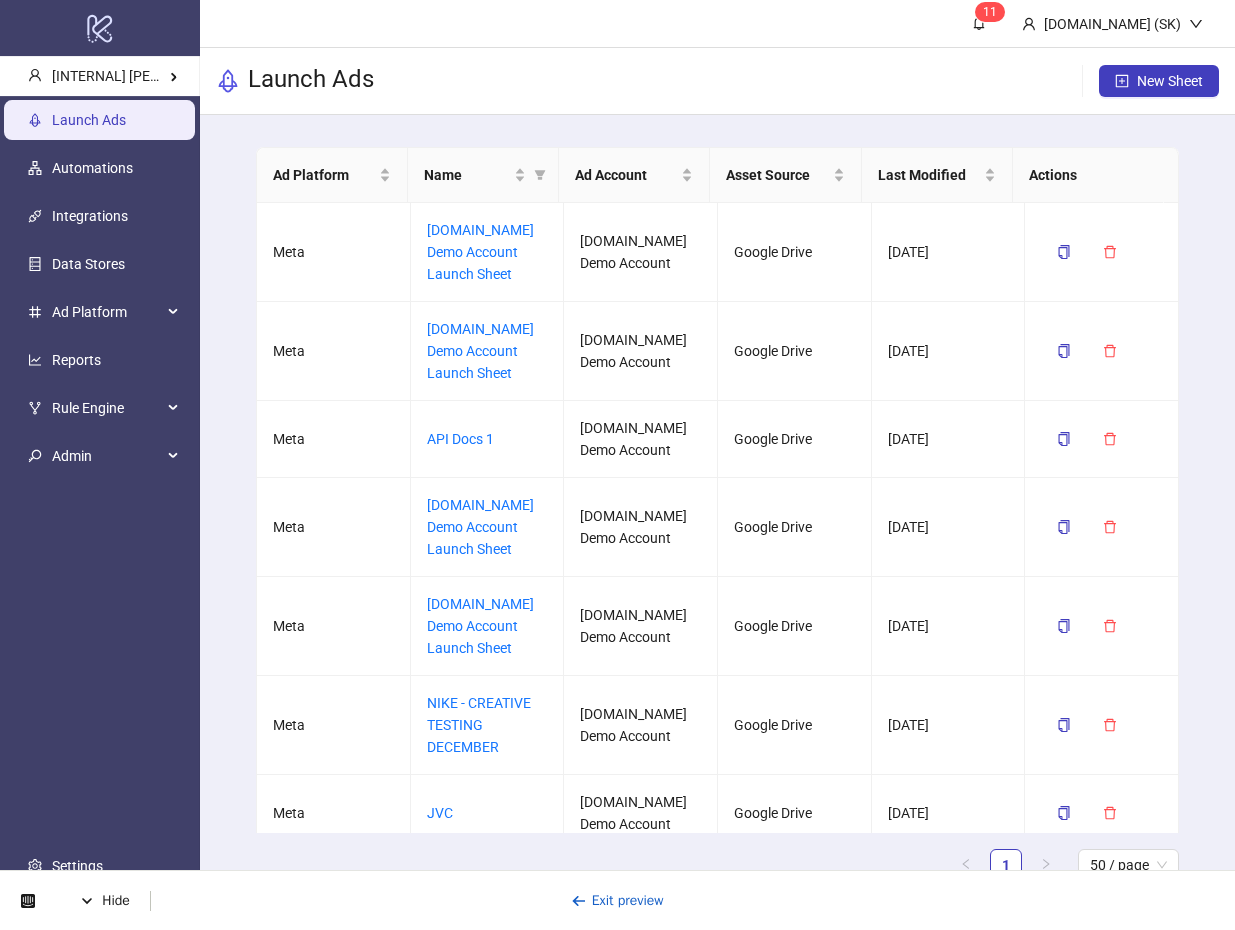 click on "Ad Platform Name Ad Account Asset Source Last Modified Actions             Meta Kitchn.io Demo Account Launch Sheet Kitchn.io Demo Account Google Drive 07/21/2025 Meta Kitchn.io Demo Account Launch Sheet Kitchn.io Demo Account Google Drive 07/17/2025 Meta API Docs 1 Kitchn.io Demo Account Google Drive 06/24/2025 Meta Kitchn.io Demo Account Launch Sheet Kitchn.io Demo Account Google Drive 06/23/2025 Meta Kitchn.io Demo Account Launch Sheet Kitchn.io Demo Account Google Drive 06/13/2025 Meta NIKE - CREATIVE TESTING DECEMBER Kitchn.io Demo Account Google Drive 06/11/2025 Meta JVC Kitchn.io Demo Account Google Drive 06/09/2025 Meta My Demo Launch  Kitchn.io Demo Account Google Drive 05/22/2025 Meta Kitchn.io Demo Account Launch Sheet Kitchn.io Demo Account Google Drive 05/21/2025 Meta Kynship Demo Sheet Kitchn.io Demo Account Dropbox 05/14/2025 Meta Kitchn.io Demo Account Launch Sheet Kitchn.io Demo Account Dropbox 05/08/2025 Meta New test Kitchn.io Demo Account Google Drive 05/07/2025 Meta makup - Fenti 1" at bounding box center [717, 522] 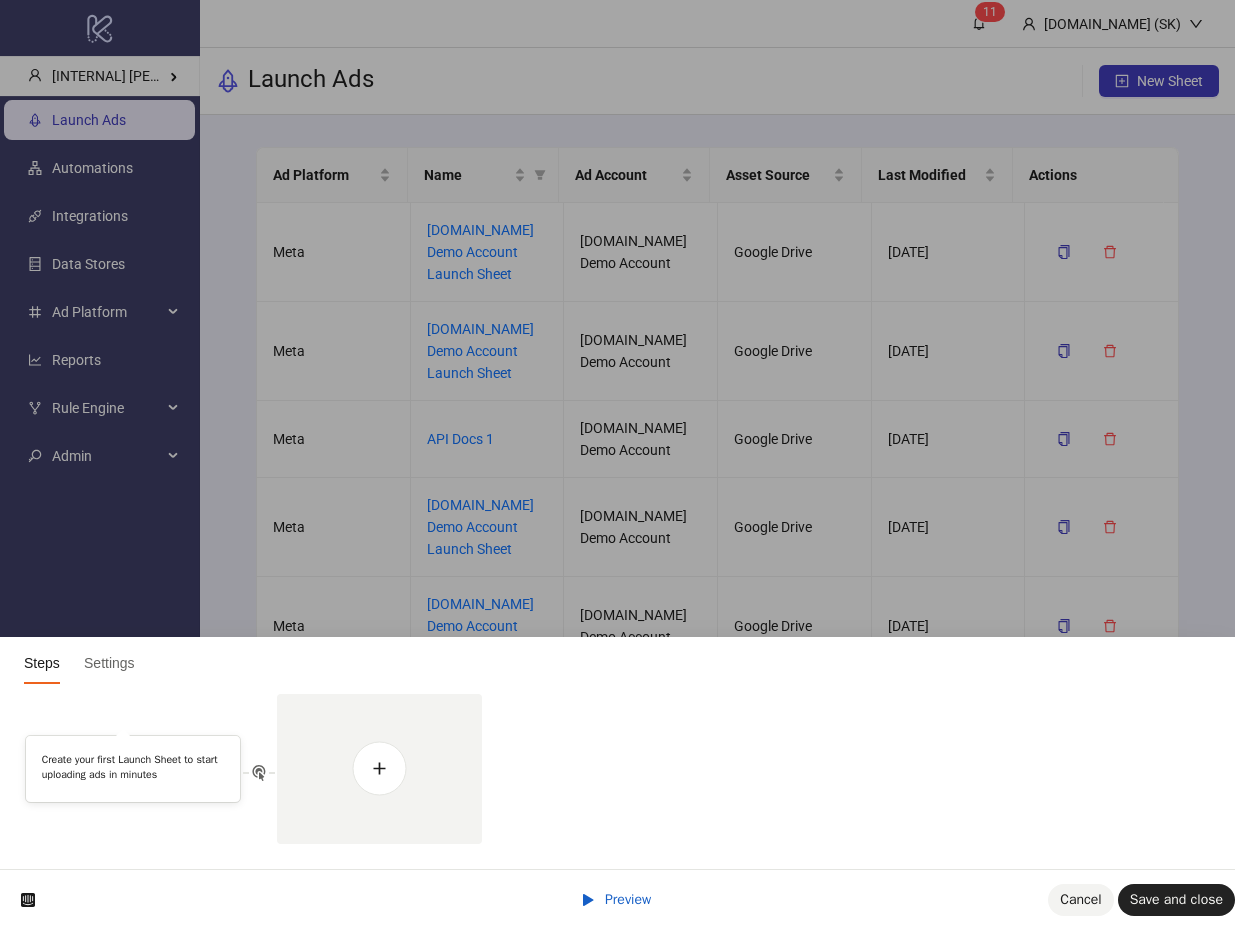 click on "Preview" at bounding box center (615, 899) 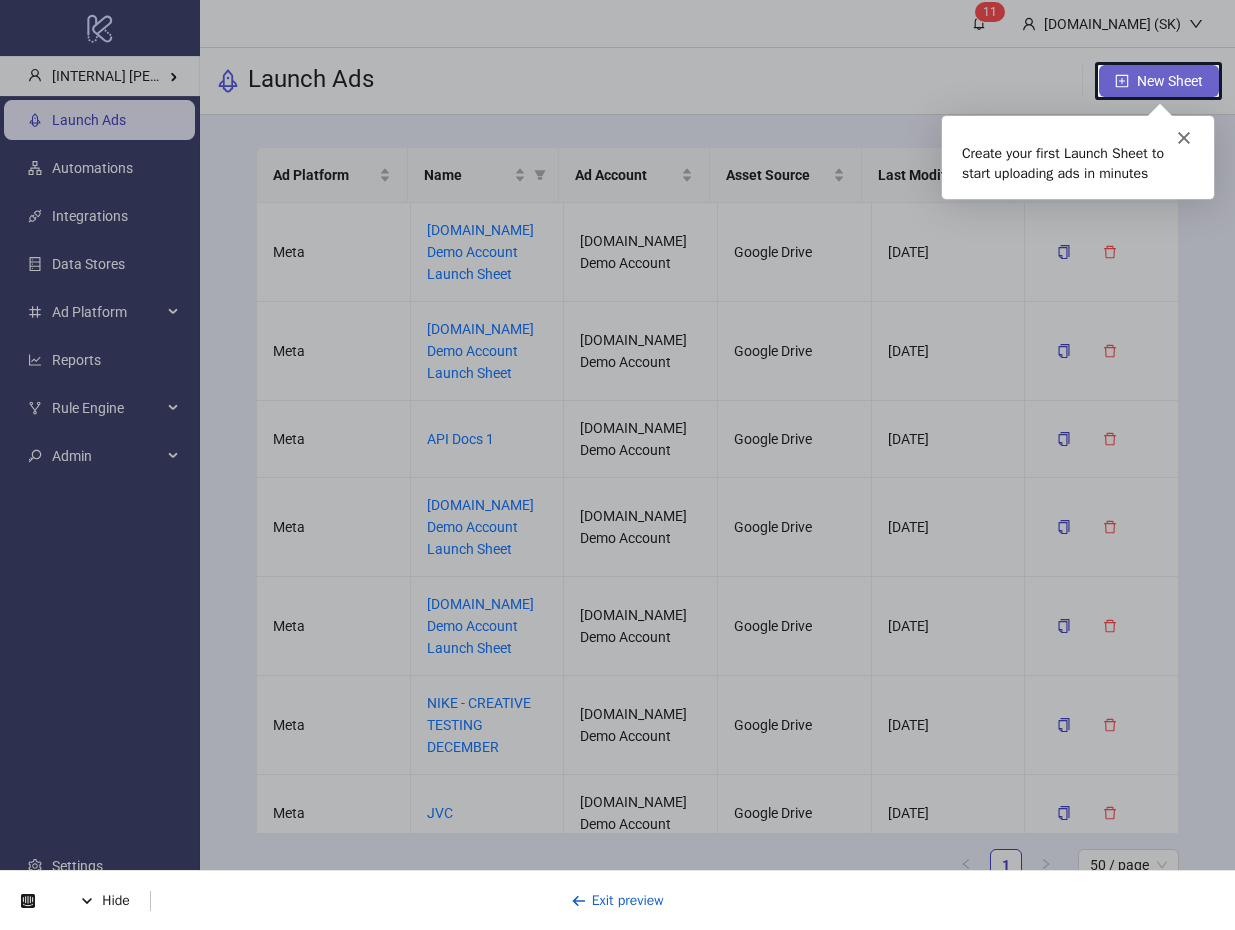 scroll, scrollTop: 0, scrollLeft: 0, axis: both 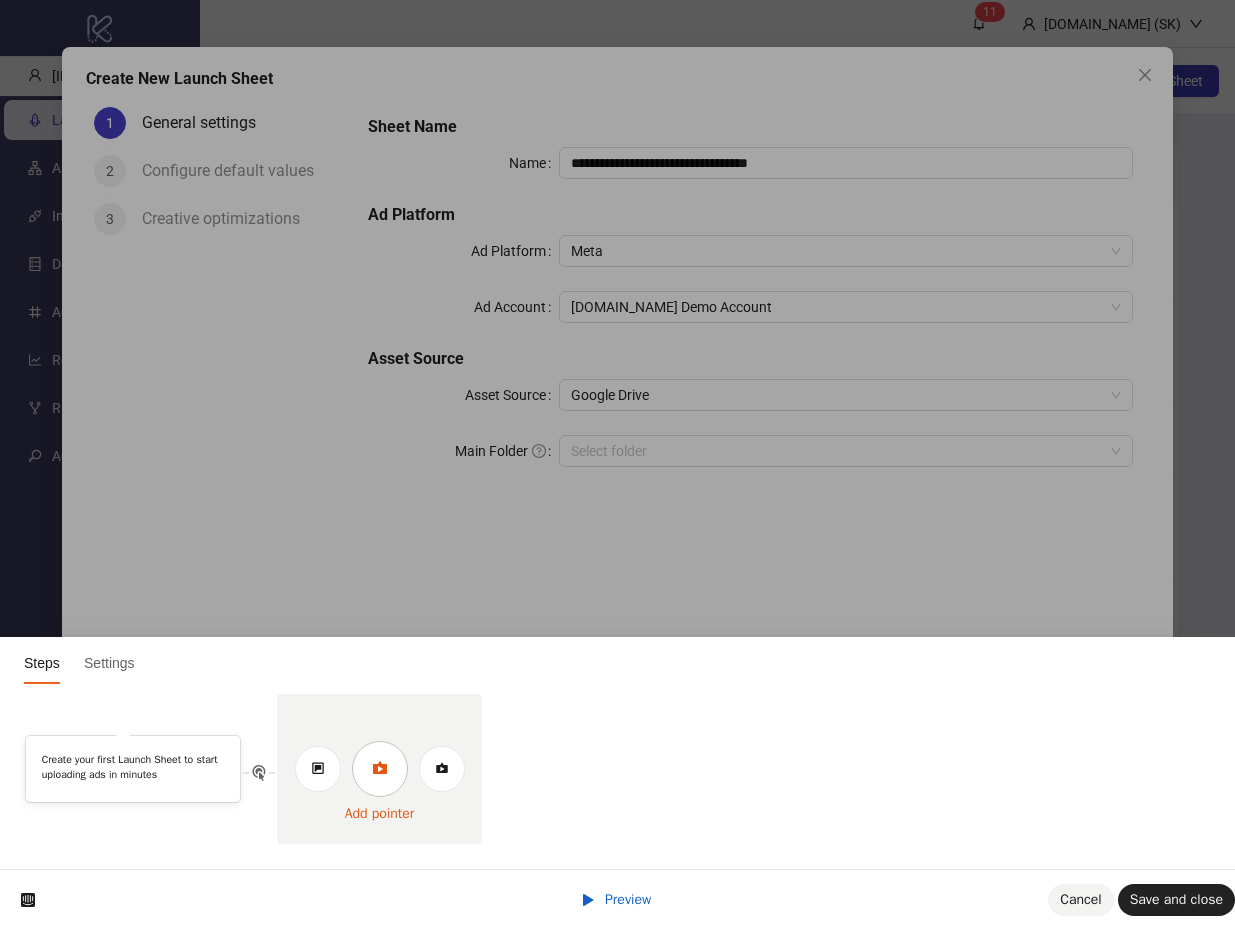 click 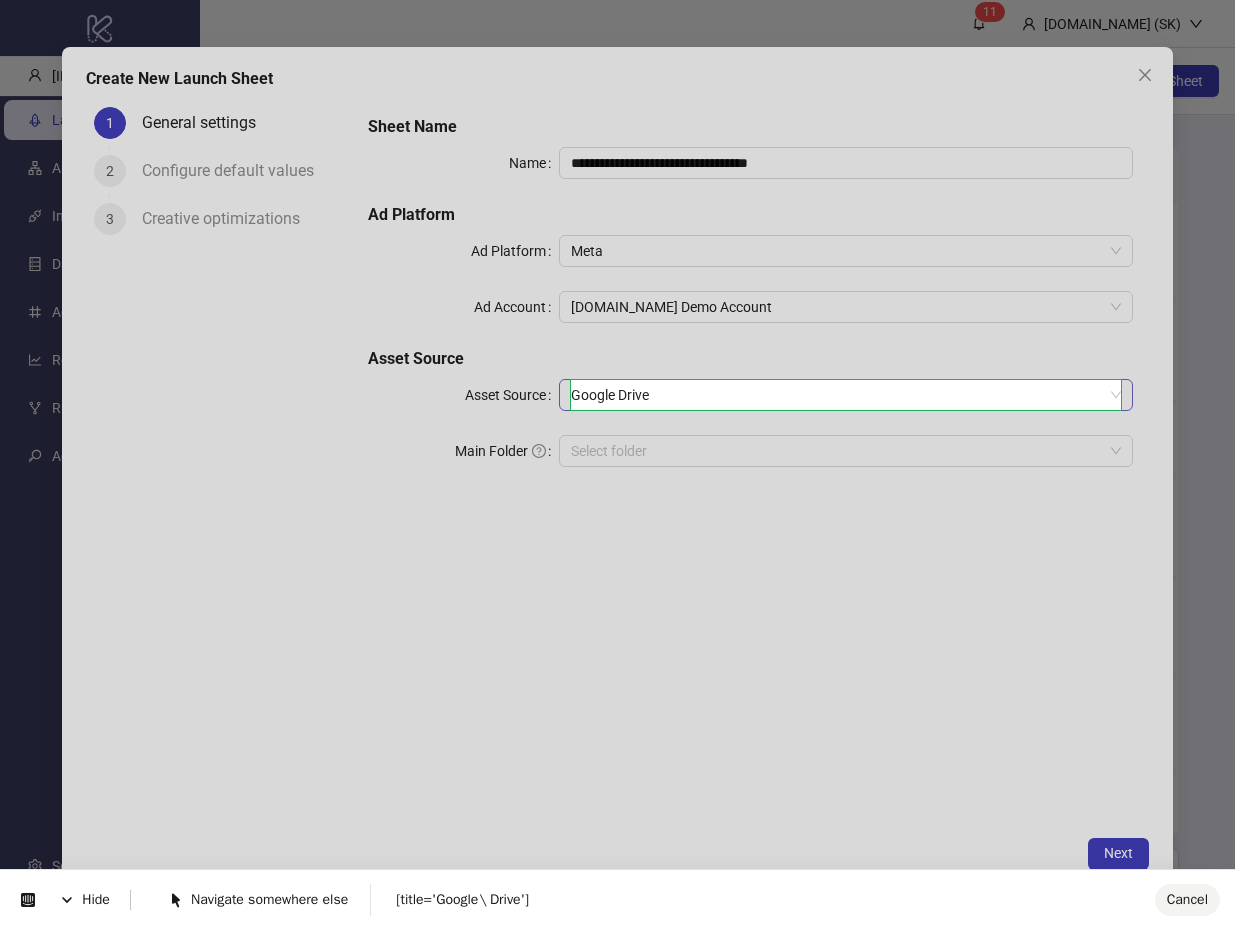 click on "logo/logo-mobile [INTERNAL] Simon's Kitchn Launch Ads Automations Integrations Data Stores Ad Platform Reports Rule Engine Admin Settings 1 1 Kitchn.io (SK) Launch Ads New Sheet Ad Platform Name Ad Account Asset Source Last Modified Actions             Meta Kitchn.io Demo Account Launch Sheet Kitchn.io Demo Account Google Drive 07/21/2025 Meta Kitchn.io Demo Account Launch Sheet Kitchn.io Demo Account Google Drive 07/17/2025 Meta API Docs 1 Kitchn.io Demo Account Google Drive 06/24/2025 Meta Kitchn.io Demo Account Launch Sheet Kitchn.io Demo Account Google Drive 06/23/2025 Meta Kitchn.io Demo Account Launch Sheet Kitchn.io Demo Account Google Drive 06/13/2025 Meta NIKE - CREATIVE TESTING DECEMBER Kitchn.io Demo Account Google Drive 06/11/2025 Meta JVC Kitchn.io Demo Account Google Drive 06/09/2025 Meta My Demo Launch  Kitchn.io Demo Account Google Drive 05/22/2025 Meta Kitchn.io Demo Account Launch Sheet Kitchn.io Demo Account Google Drive 05/21/2025 Meta Kynship Demo Sheet Kitchn.io Demo Account Meta 1" at bounding box center (617, 465) 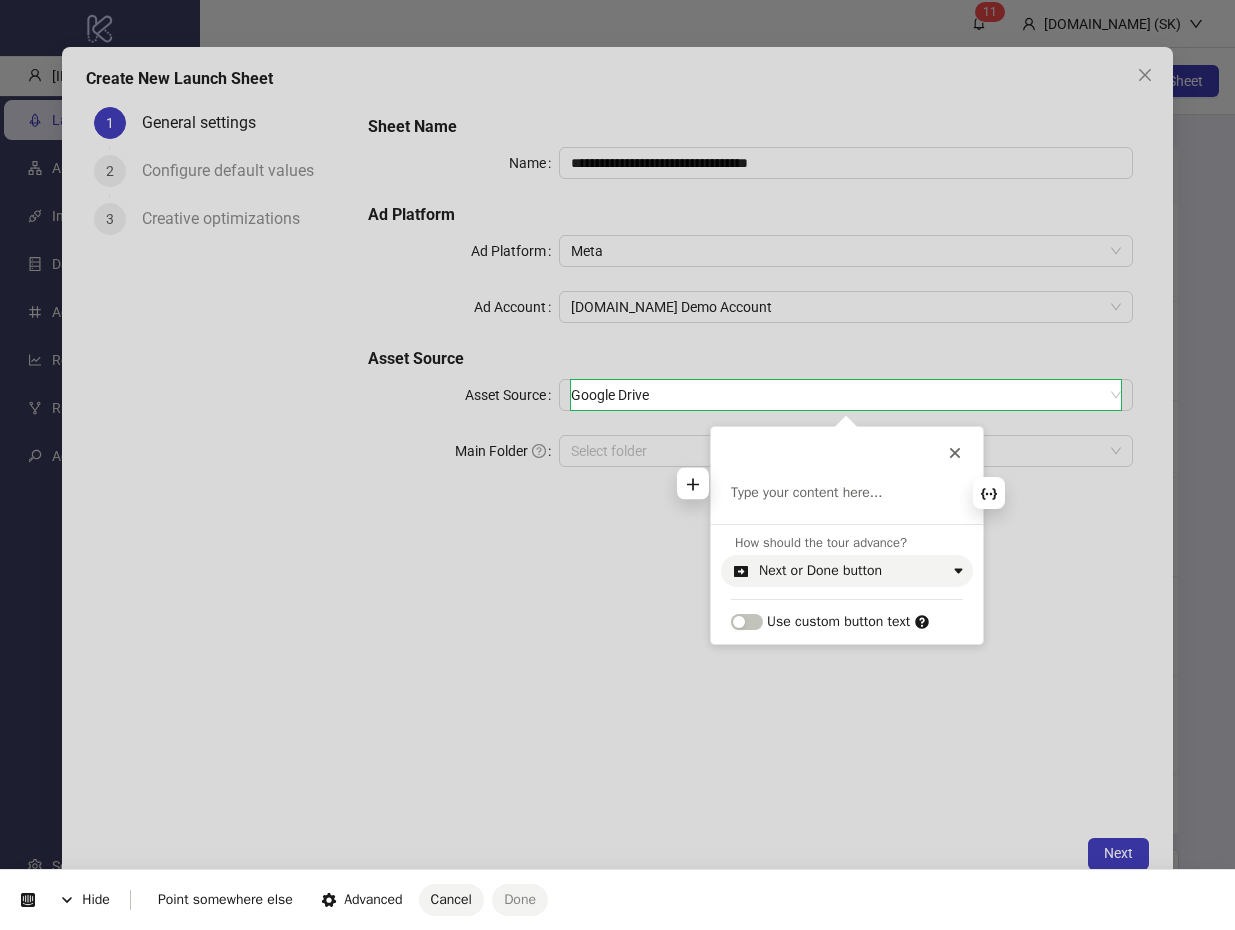 click on "This button doesn't work while you're creating your tour
Type your content here..." at bounding box center (847, 475) 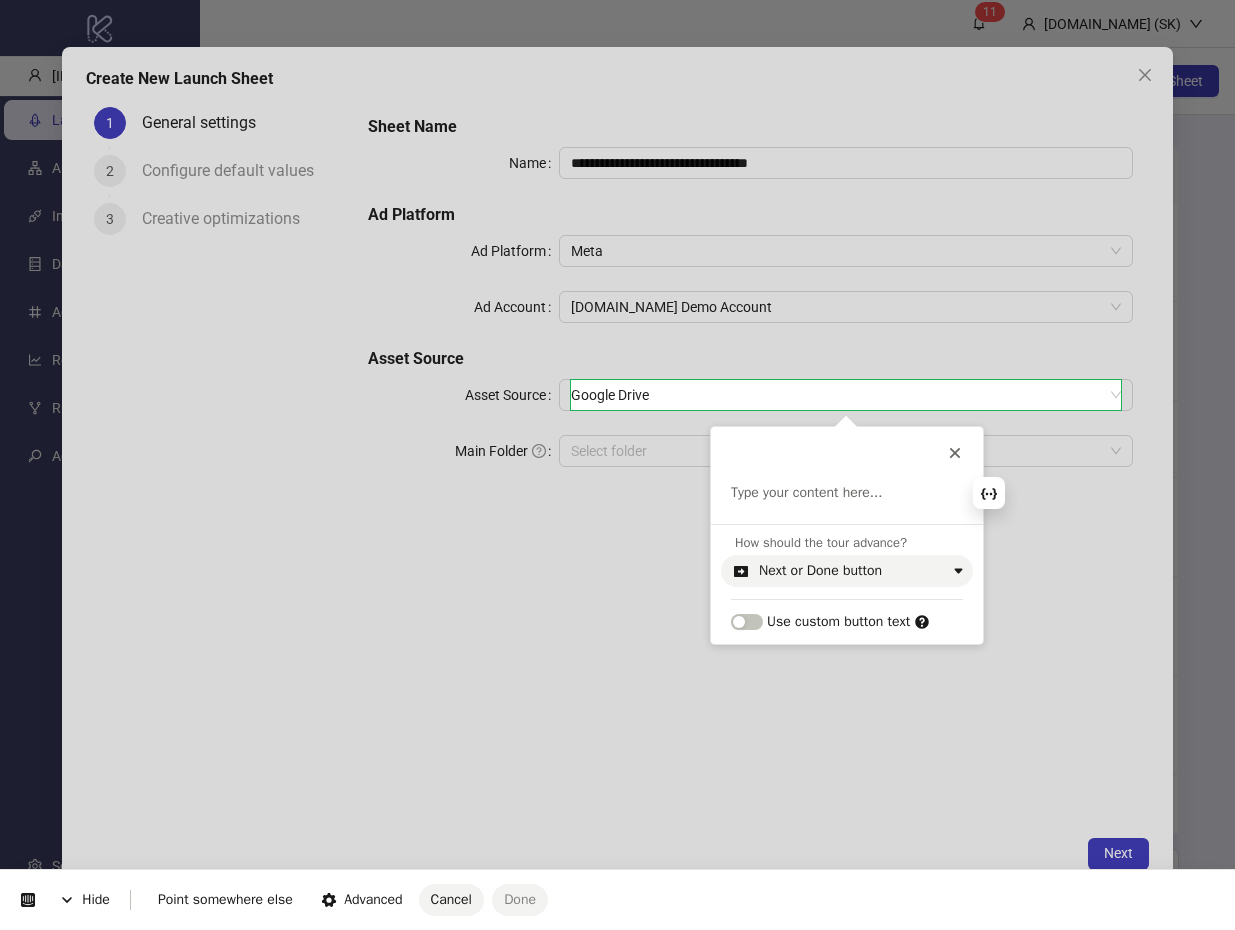 type 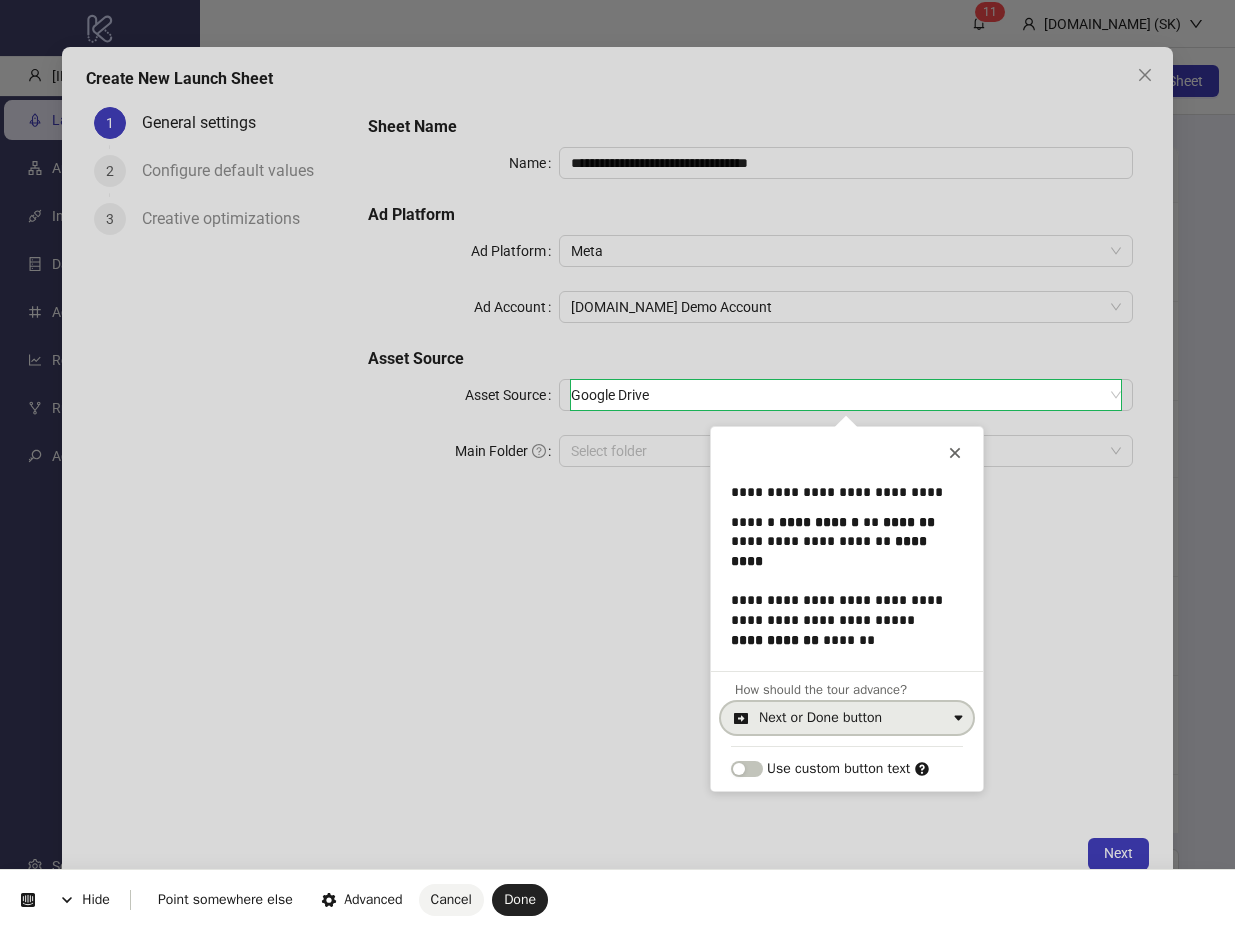 click on "Next or Done button" at bounding box center [847, 718] 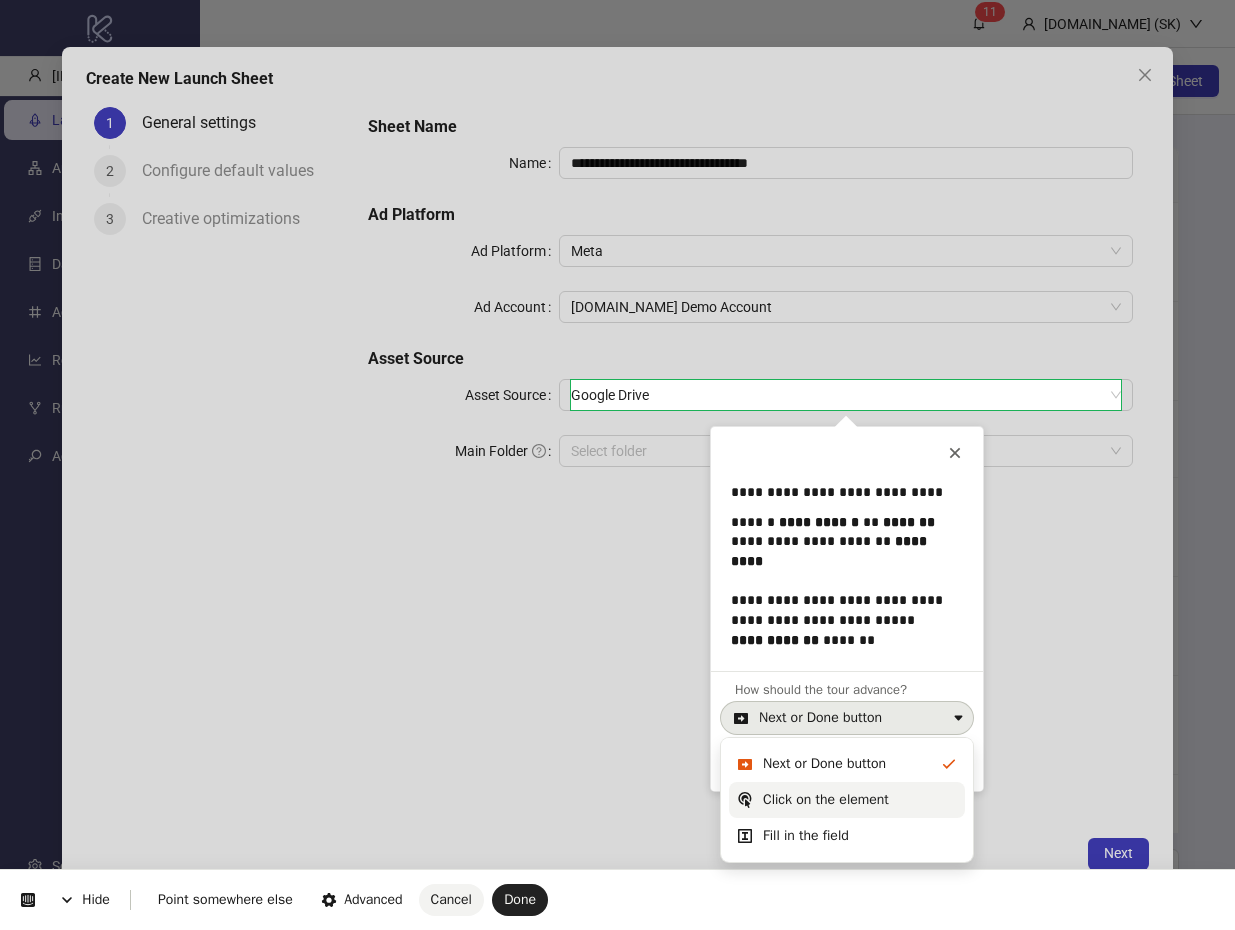 click on "Click on the element" at bounding box center [826, 800] 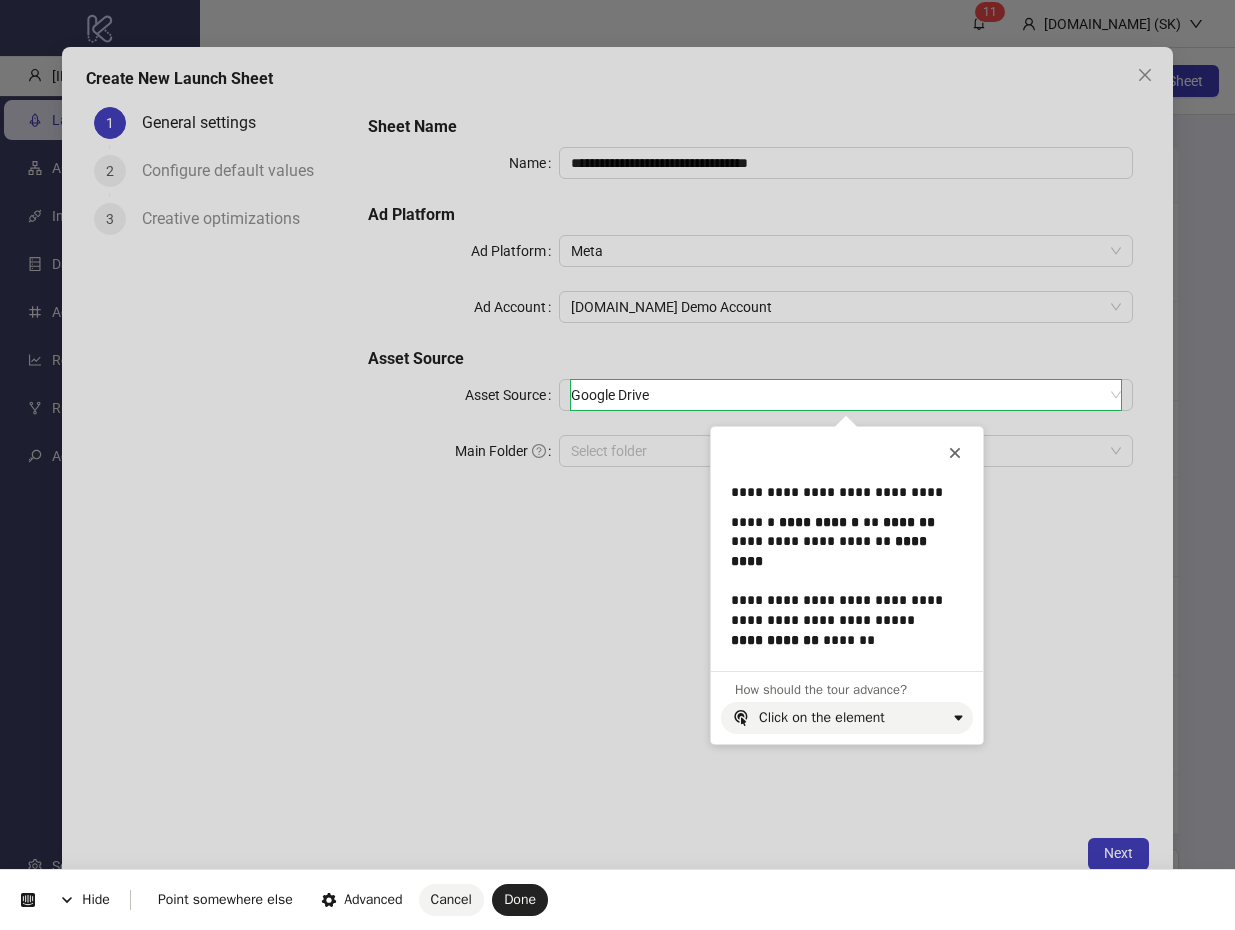 click on "**********" at bounding box center [617, 0] 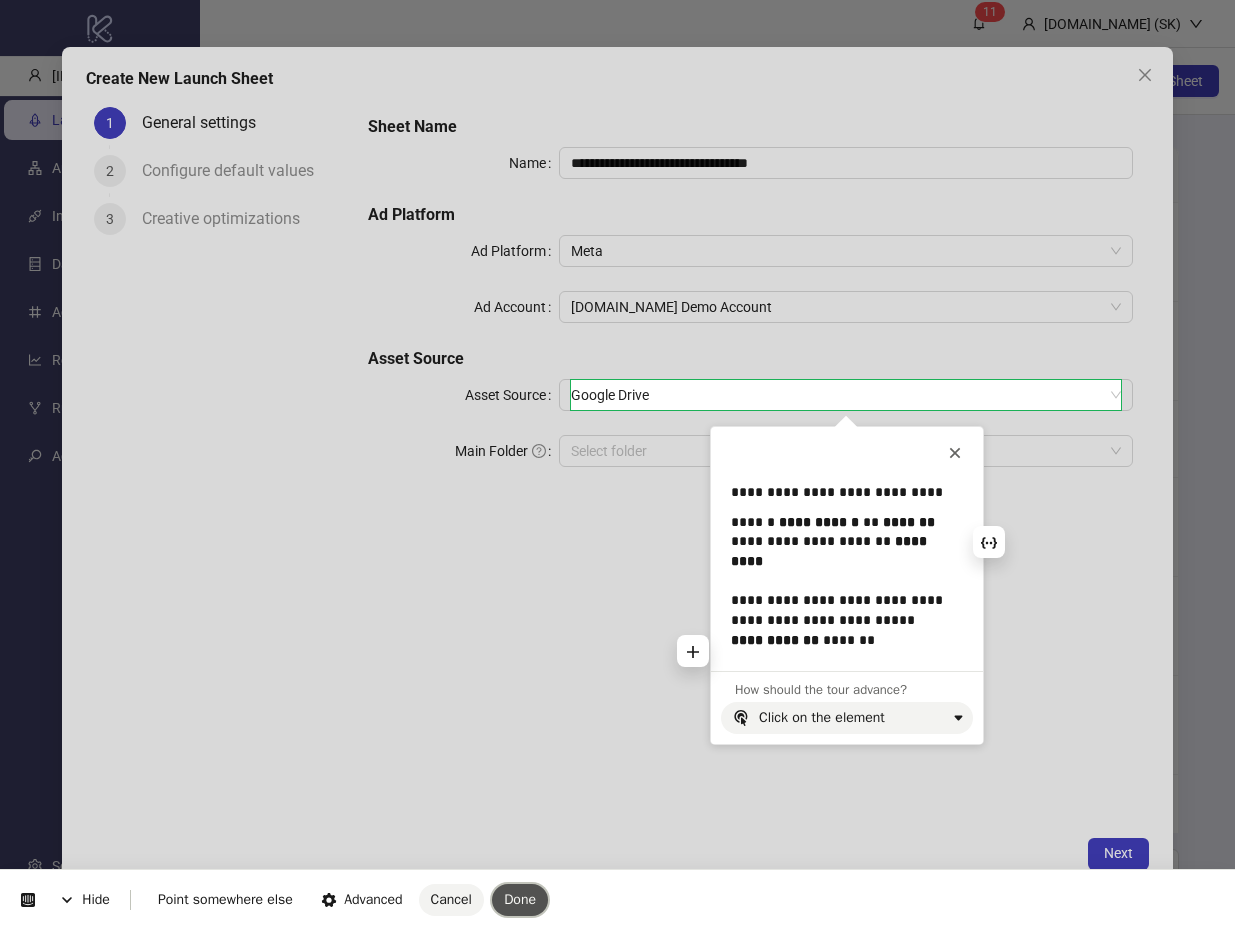 click on "Done" at bounding box center (520, 900) 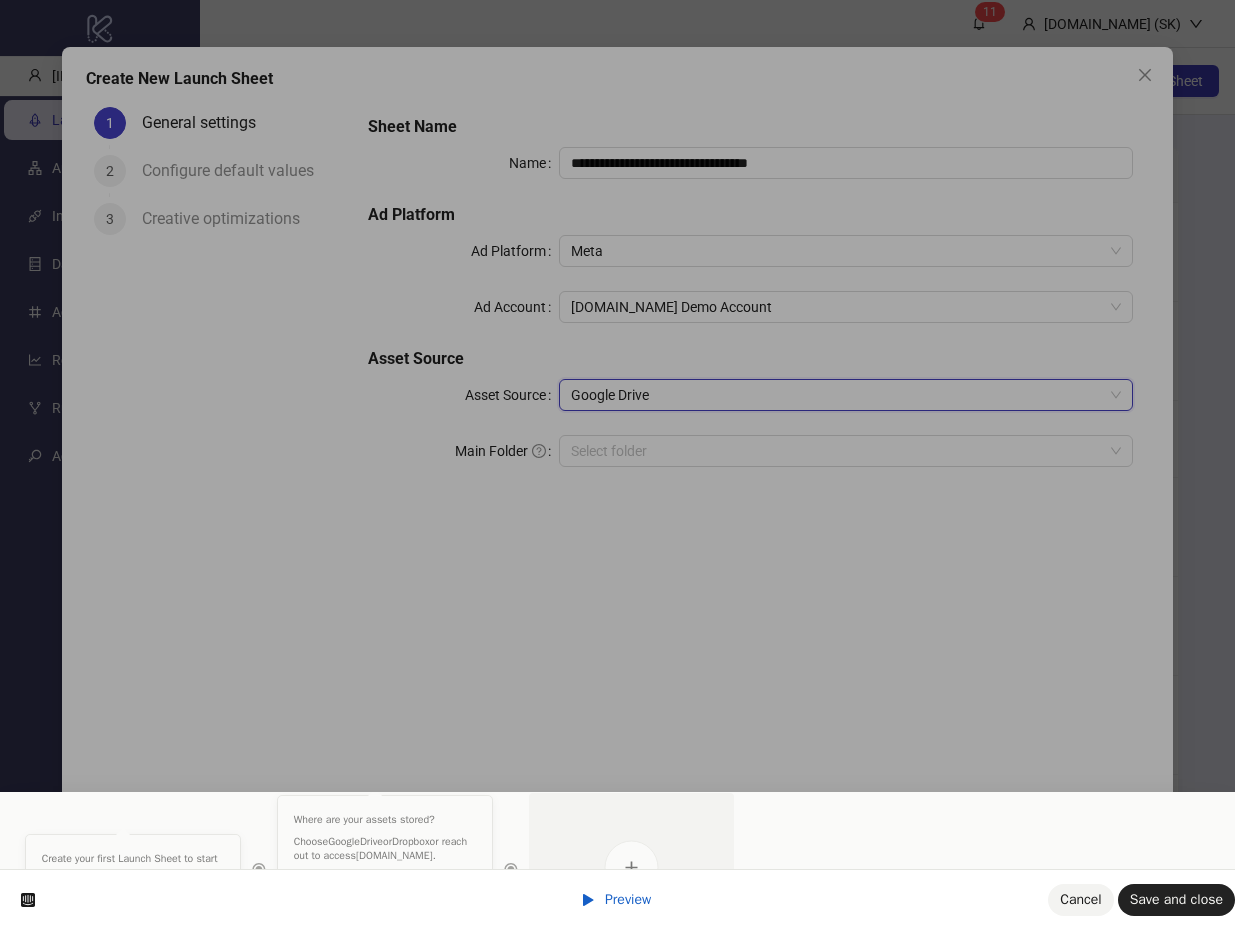 scroll, scrollTop: 0, scrollLeft: 0, axis: both 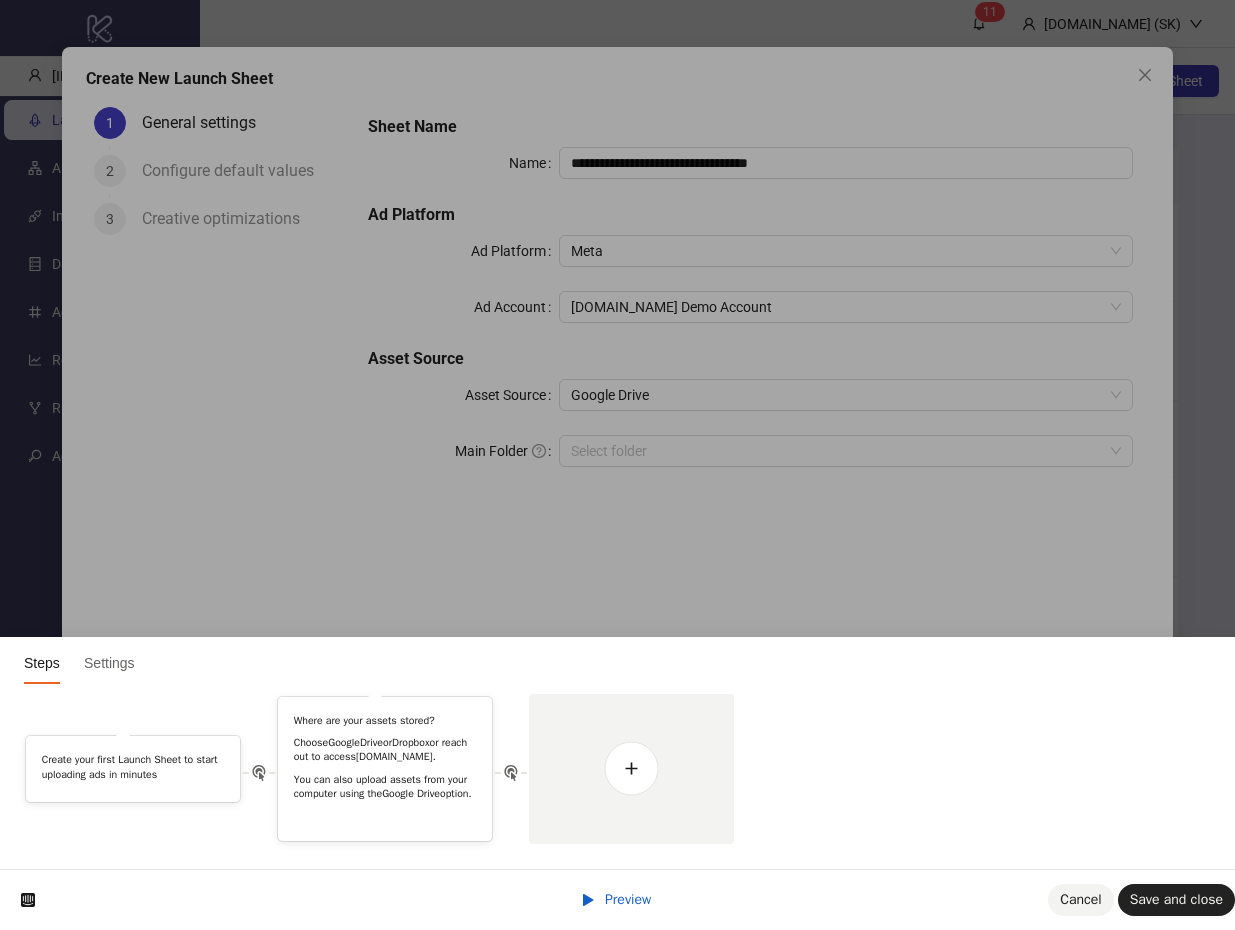 click on "Preview" at bounding box center [628, 899] 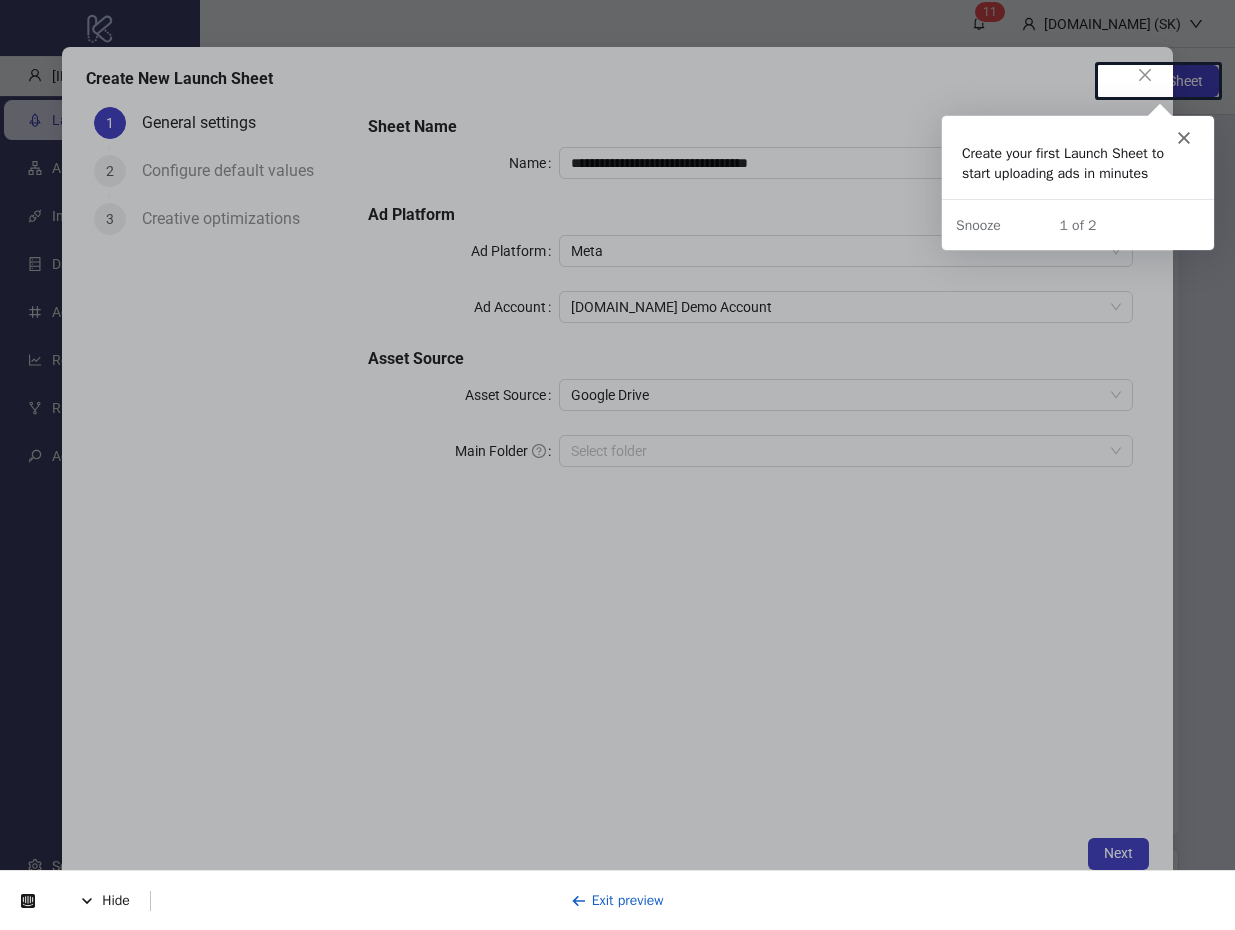 scroll, scrollTop: 0, scrollLeft: 0, axis: both 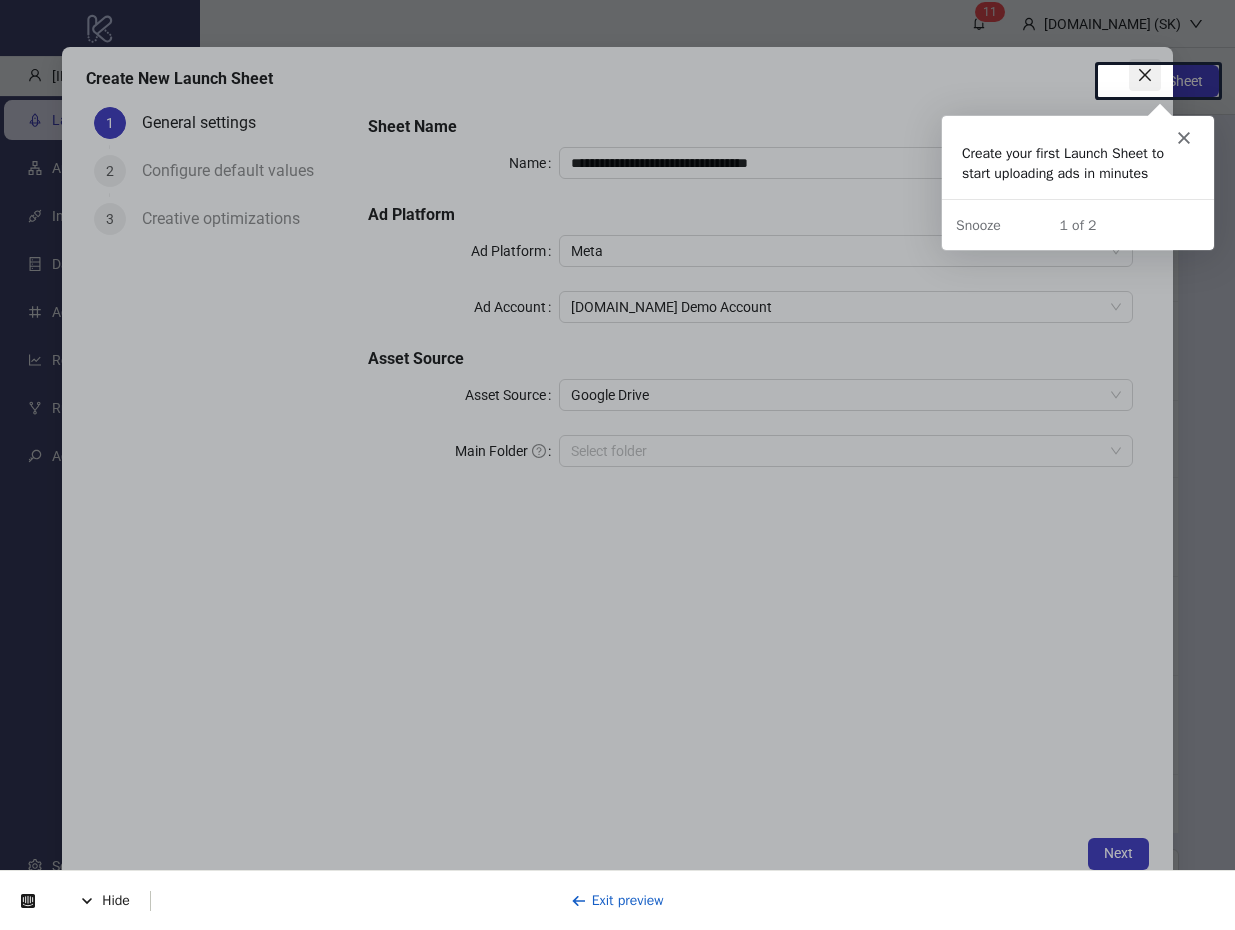 click at bounding box center [1145, 75] 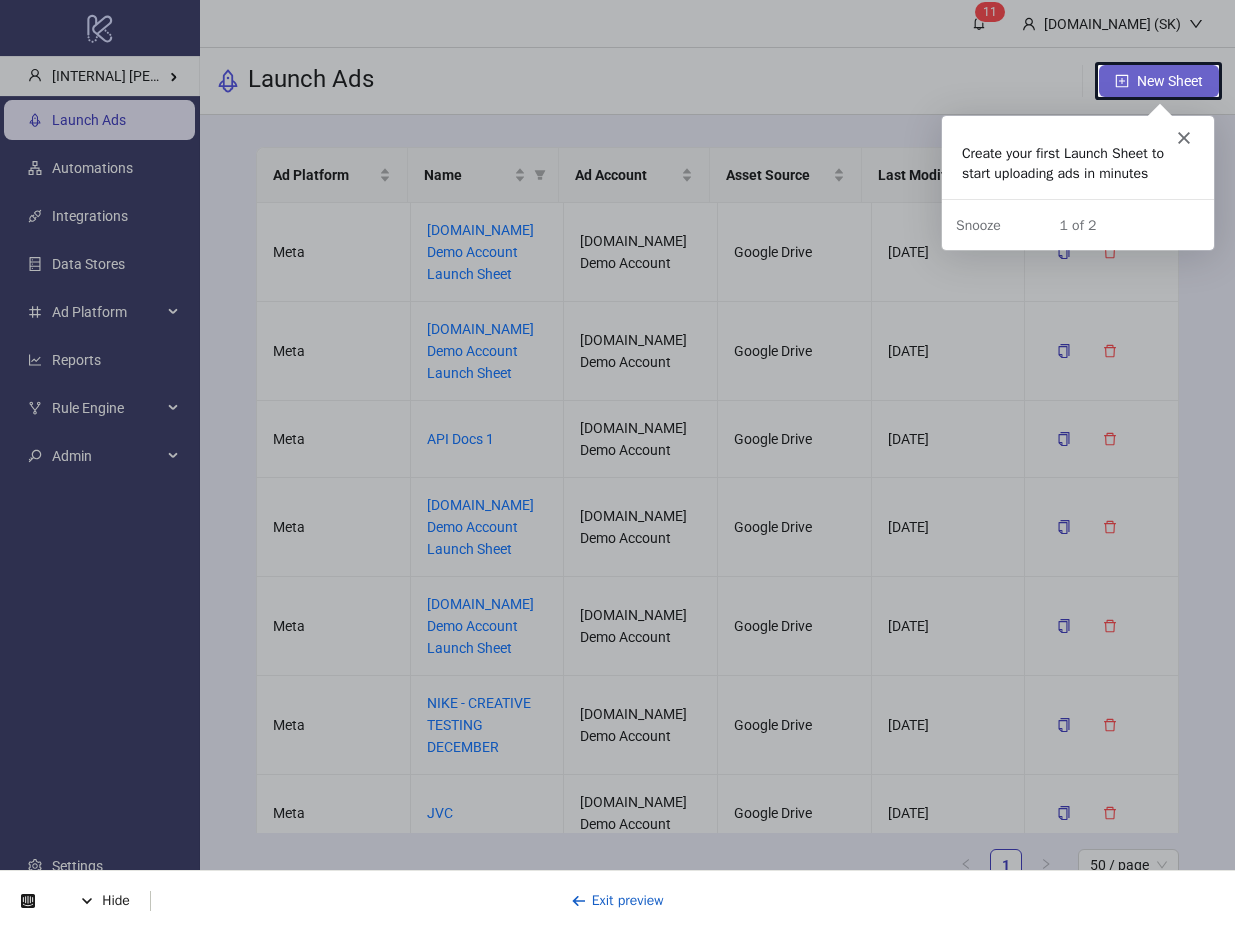 click on "New Sheet" at bounding box center [1170, 81] 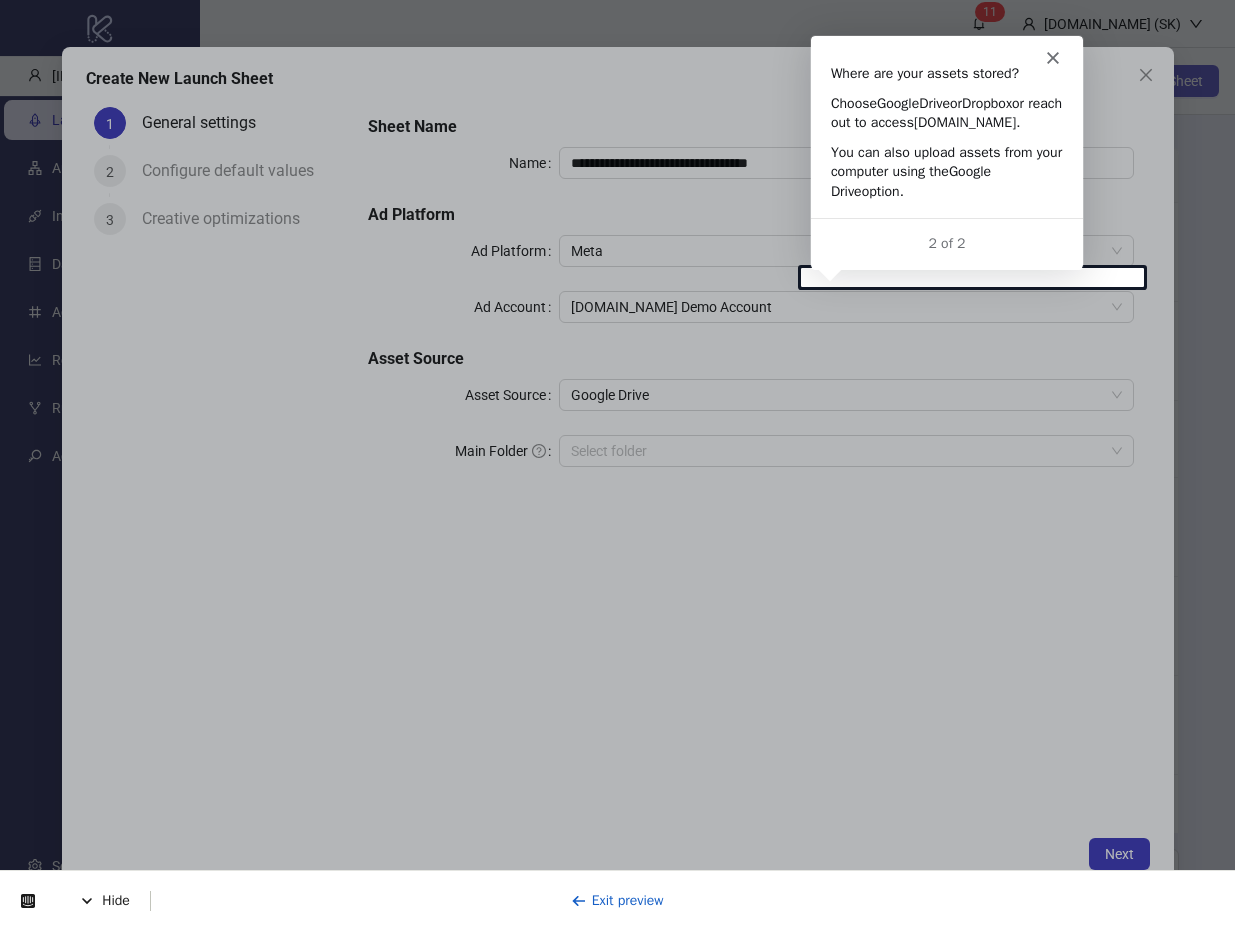 scroll, scrollTop: 0, scrollLeft: 0, axis: both 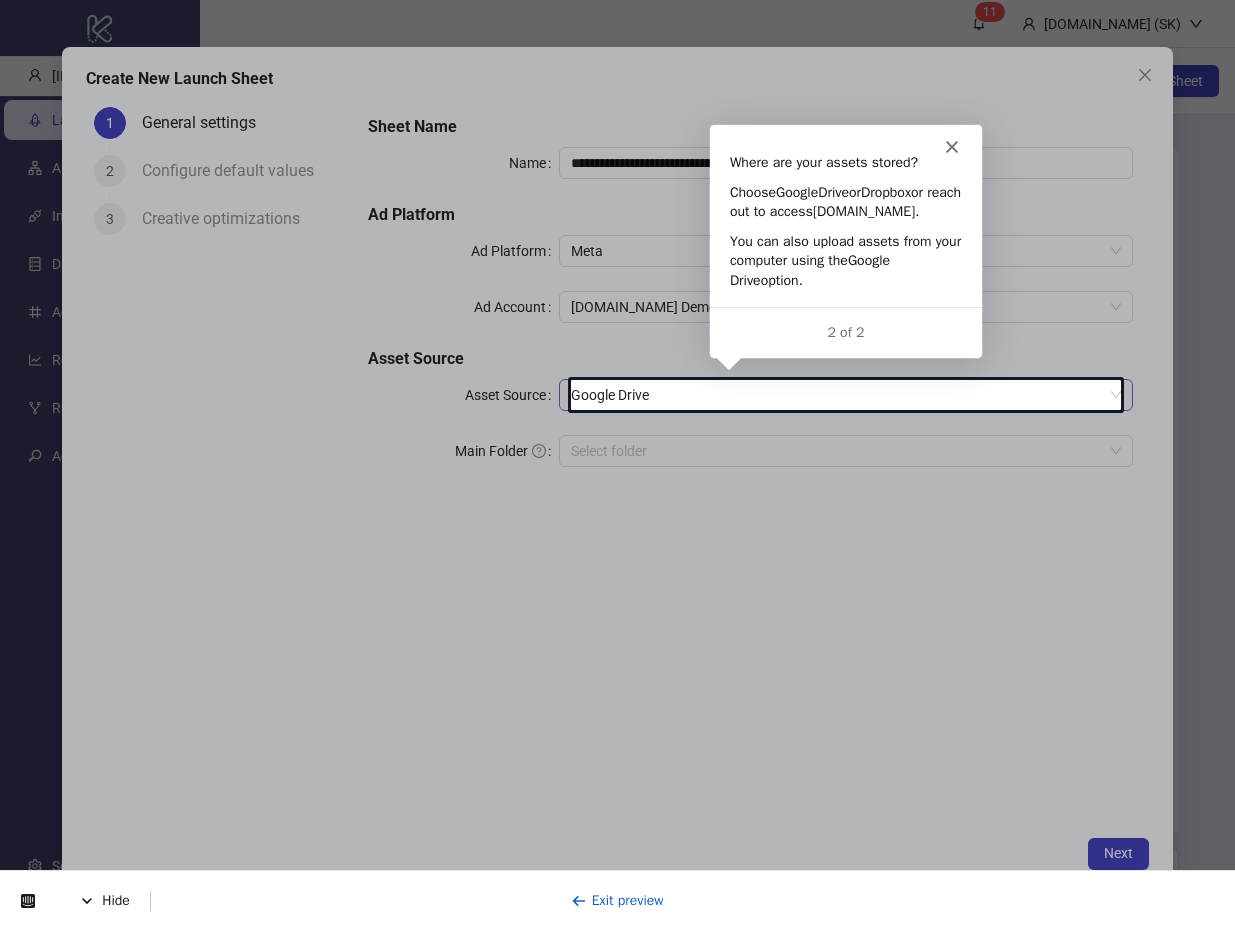 click on "Google Drive" at bounding box center (846, 395) 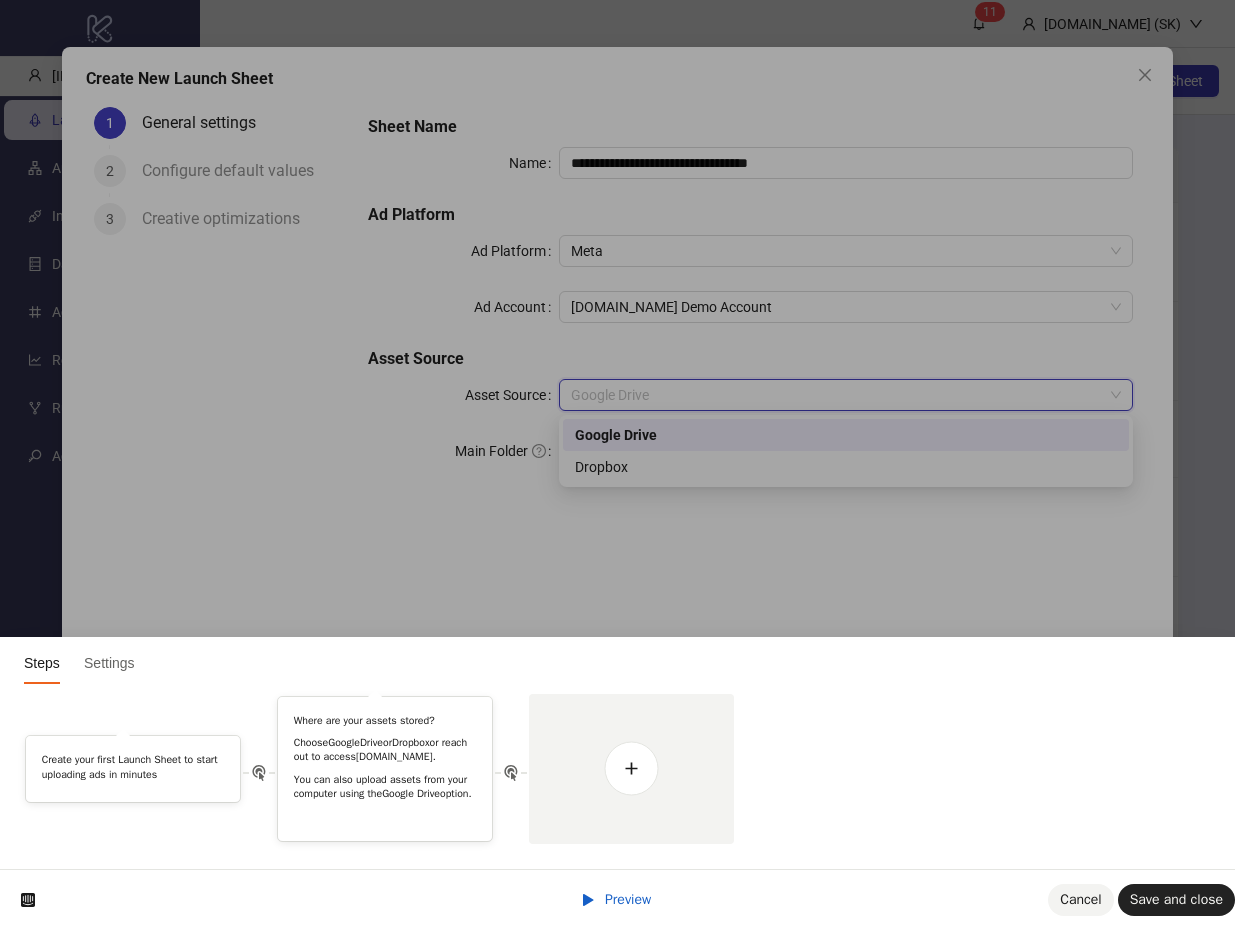 click on "Steps
Settings
Create your first Launch Sheet to start uploading ads in minutes
Where are your assets stored? Choose  GoogleDrive  or  Dropbox  or reach out to access  Frame.io. You can also upload assets from your computer using the  Google Drive  option." at bounding box center [617, 0] 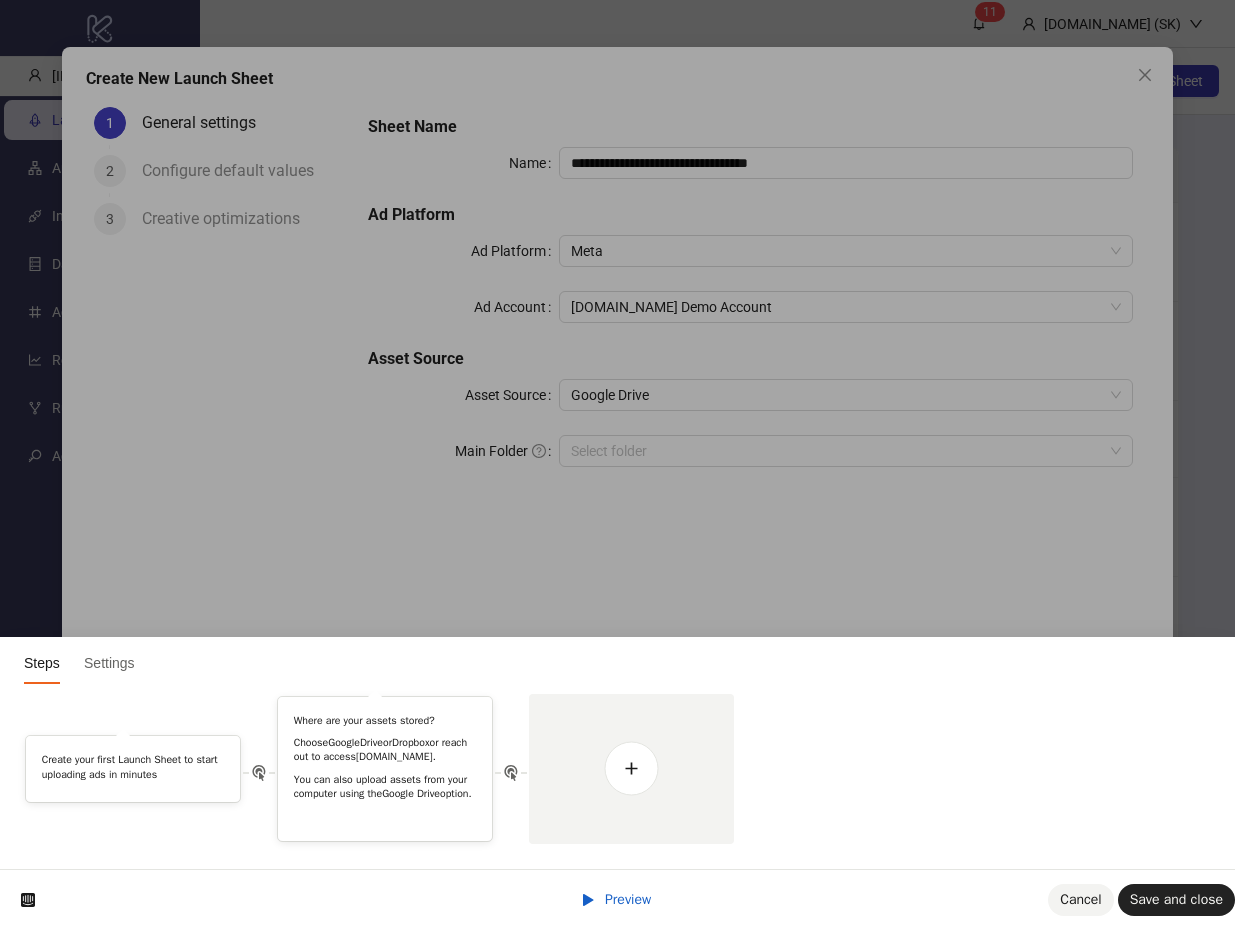 click on "Steps
Settings
Create your first Launch Sheet to start uploading ads in minutes
Where are your assets stored? Choose  GoogleDrive  or  Dropbox  or reach out to access  Frame.io. You can also upload assets from your computer using the  Google Drive  option." at bounding box center [617, 0] 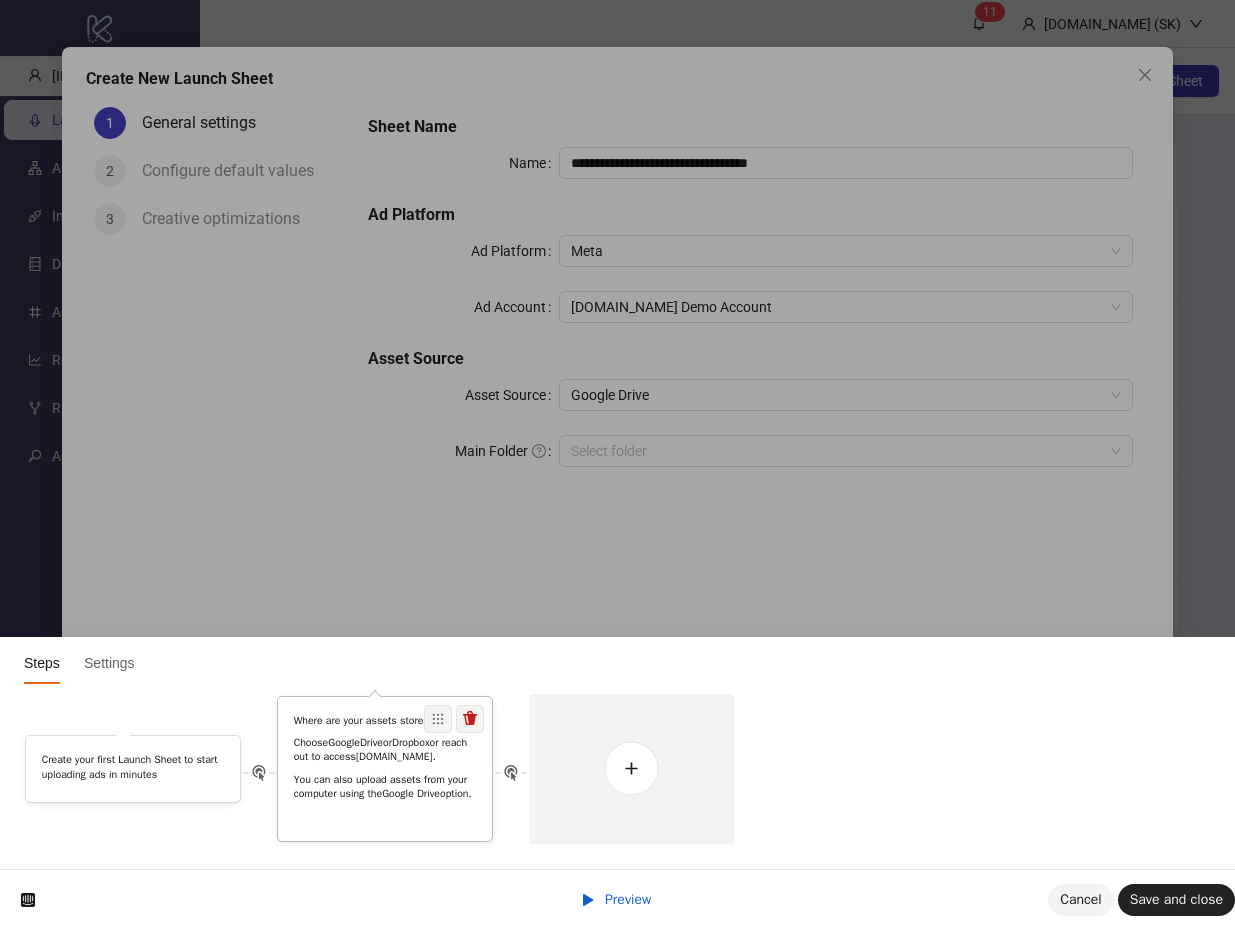 click on "Choose  GoogleDrive  or  Dropbox  or reach out to access  Frame.io." at bounding box center (385, 749) 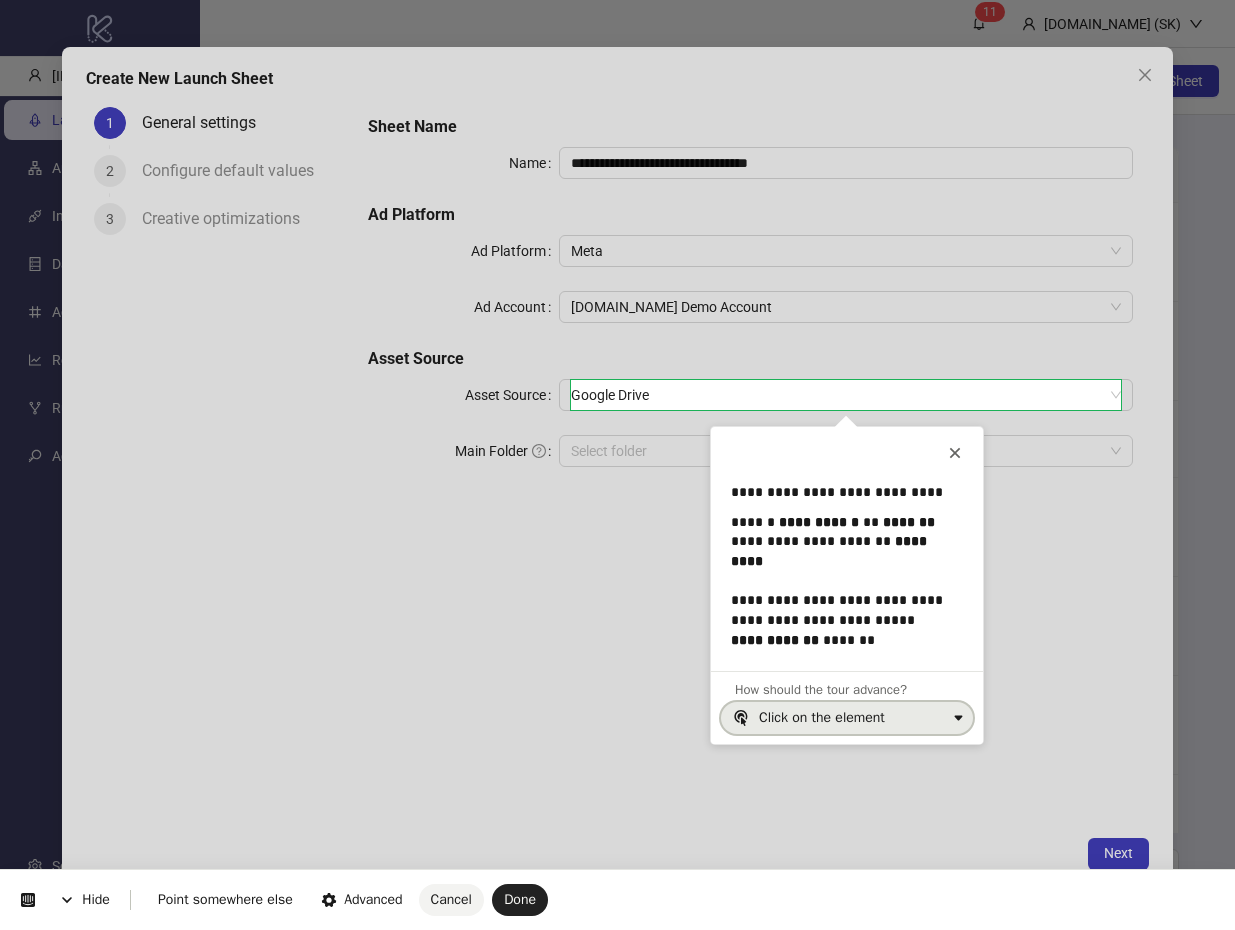 click on "Click on the element" at bounding box center (852, 718) 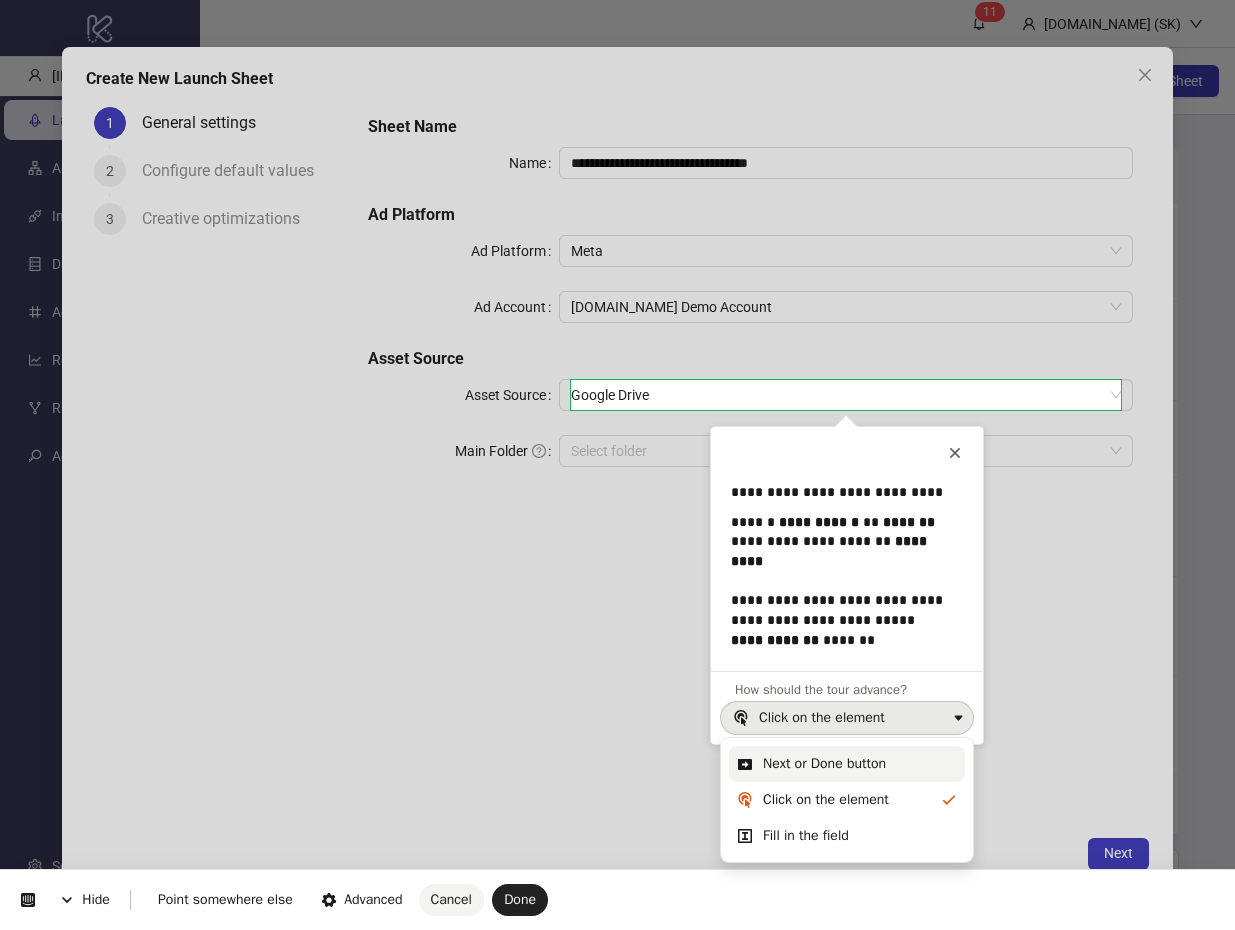 click on "Next or Done button" at bounding box center [860, 764] 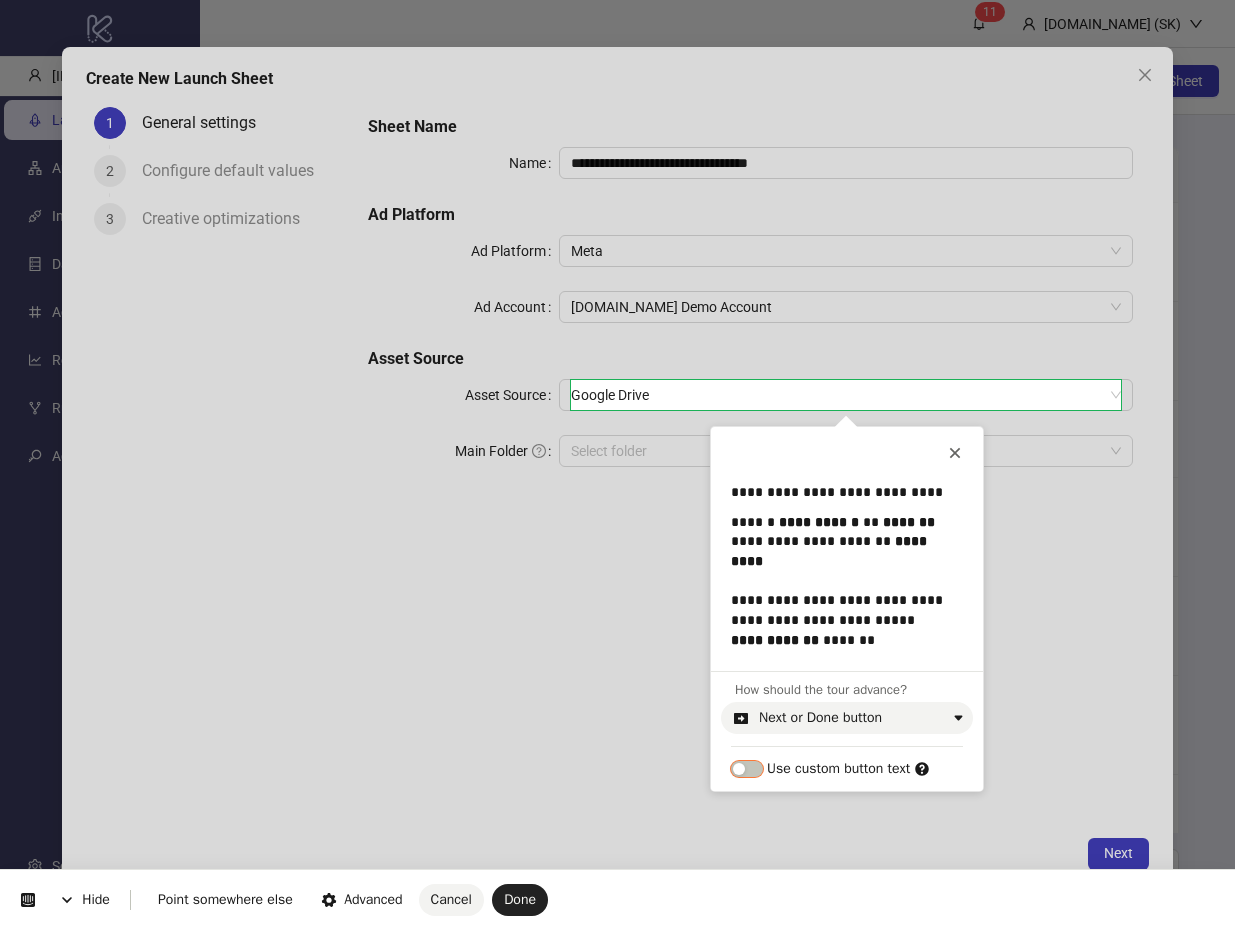 click 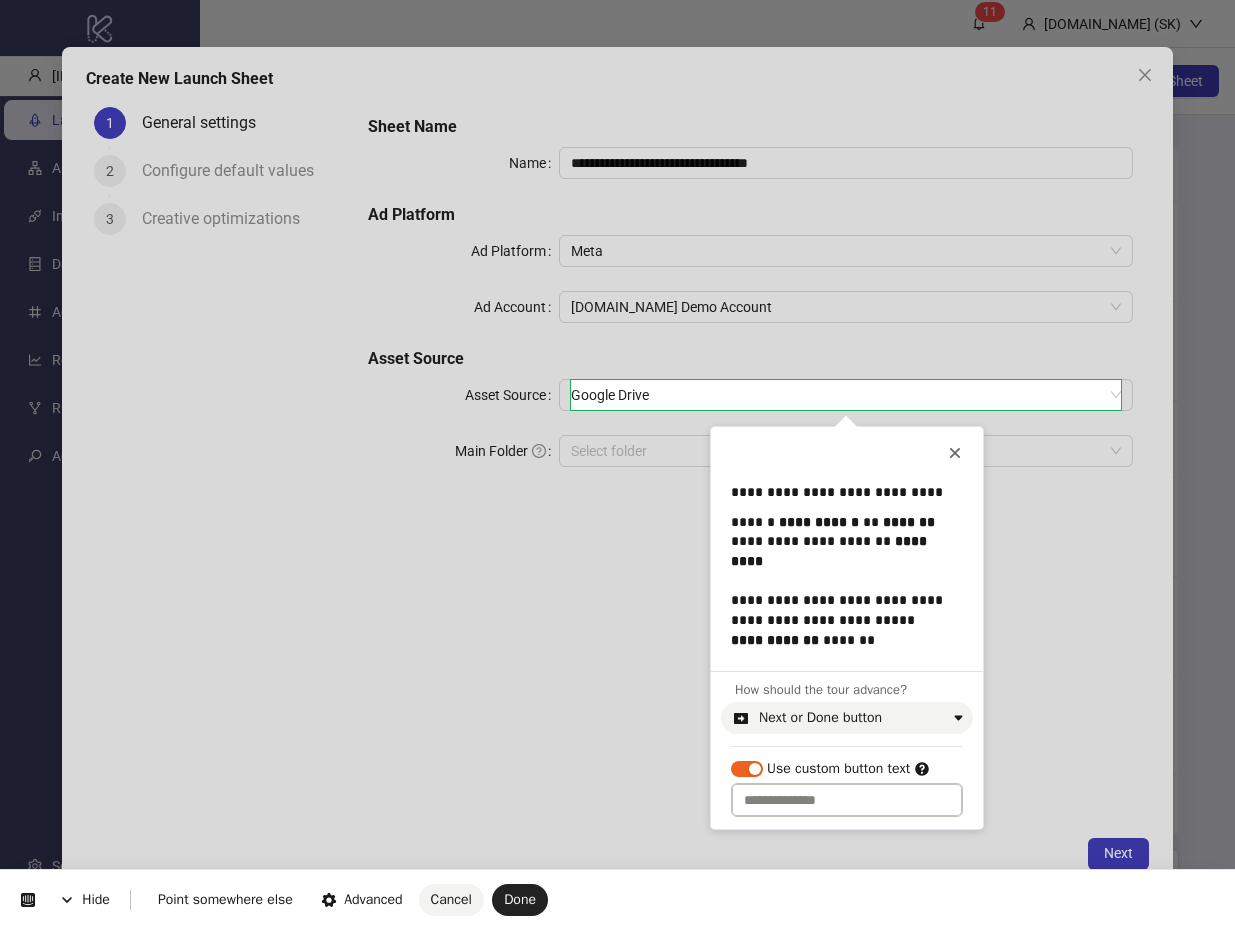 click at bounding box center (847, 800) 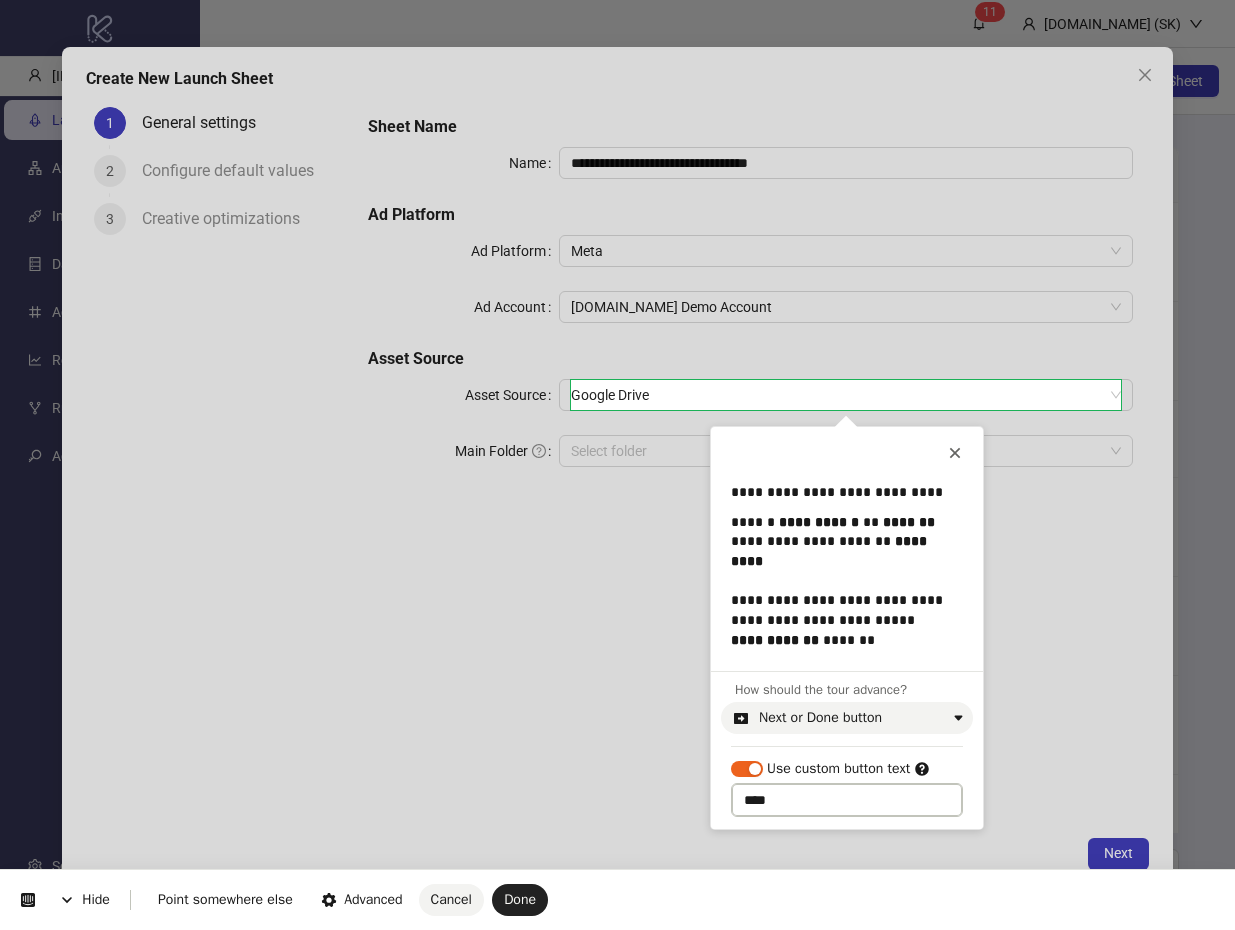 type on "****" 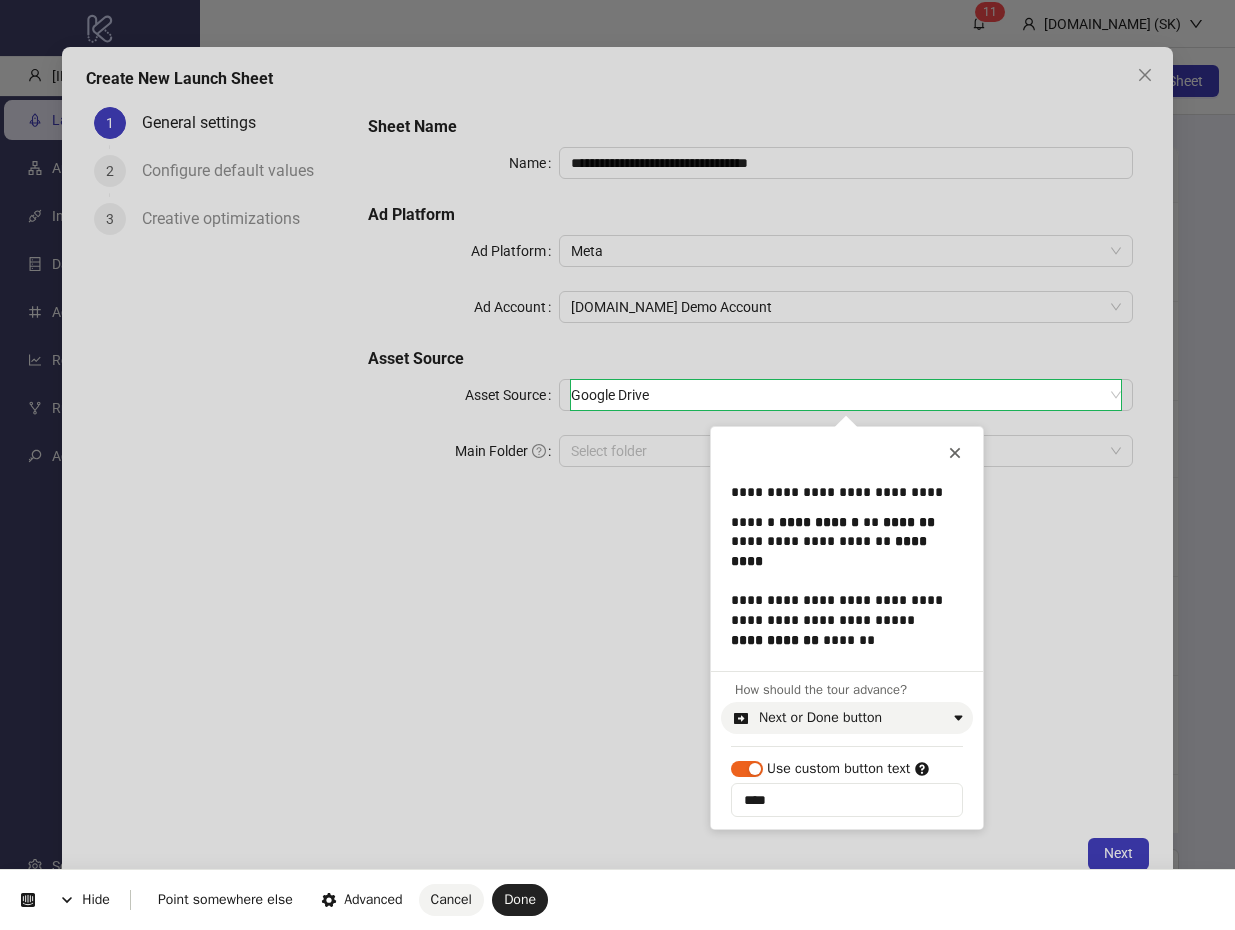 click on "**********" at bounding box center (617, 0) 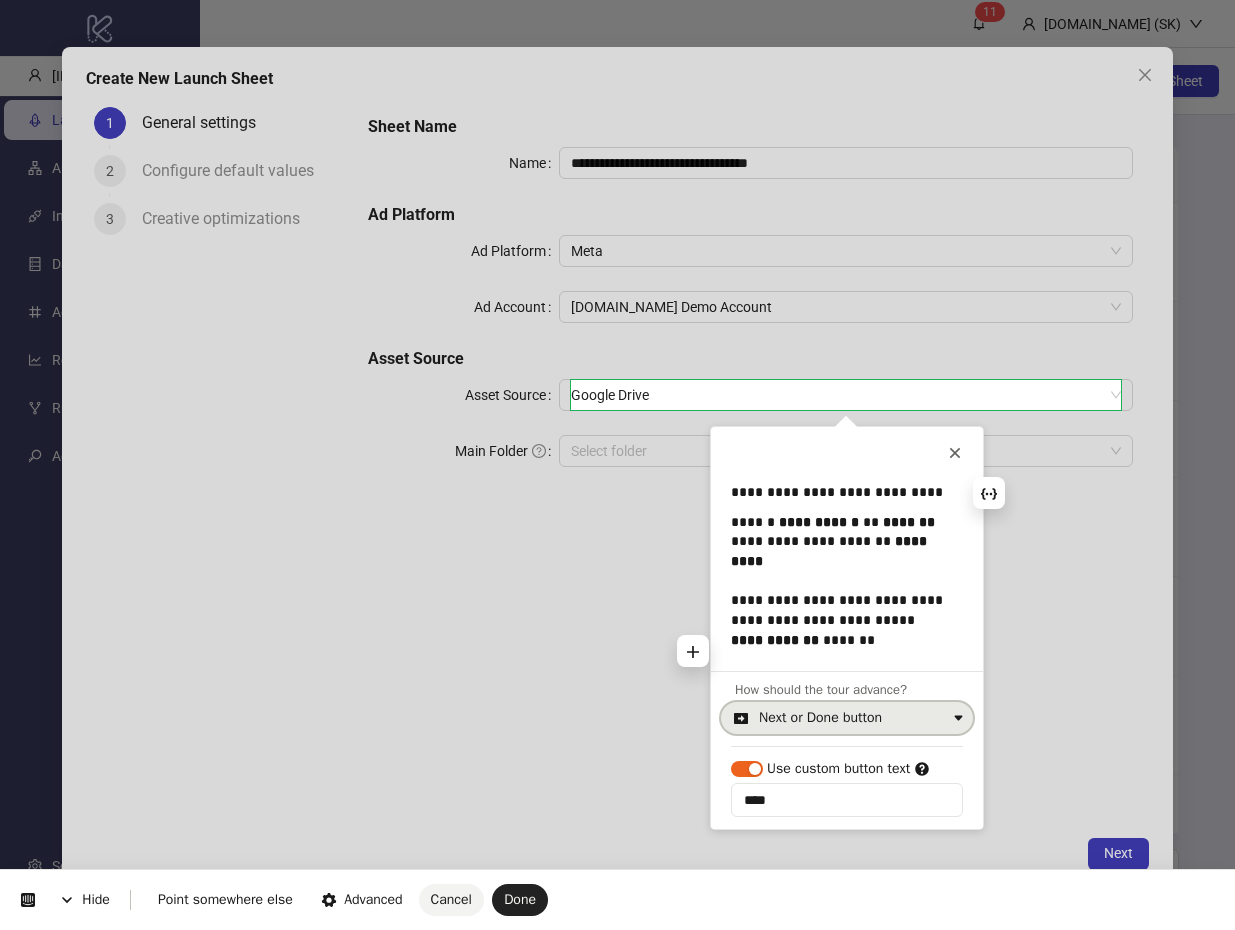 click on "Next or Done button" at bounding box center (852, 718) 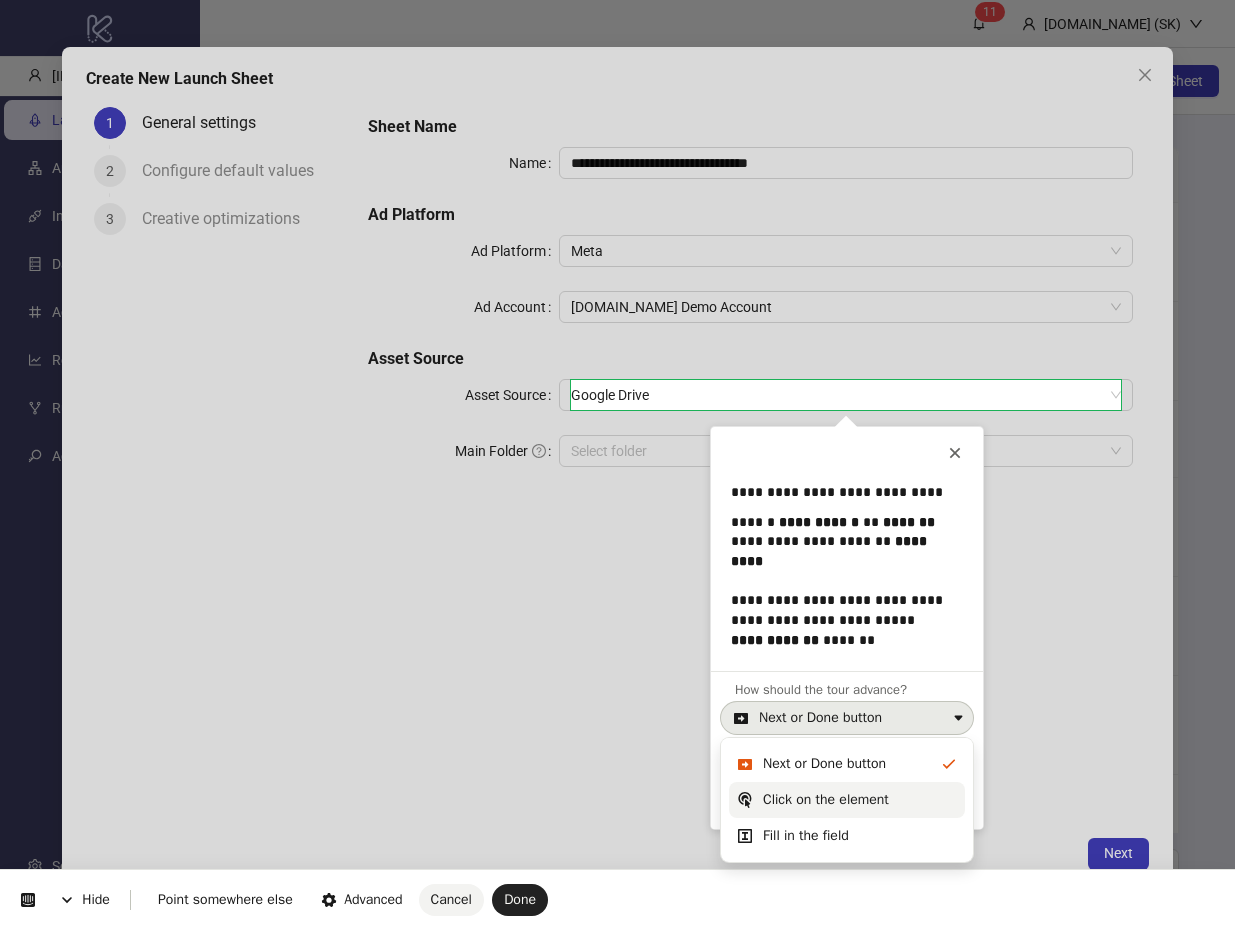 click on "Click on the element" at bounding box center [826, 800] 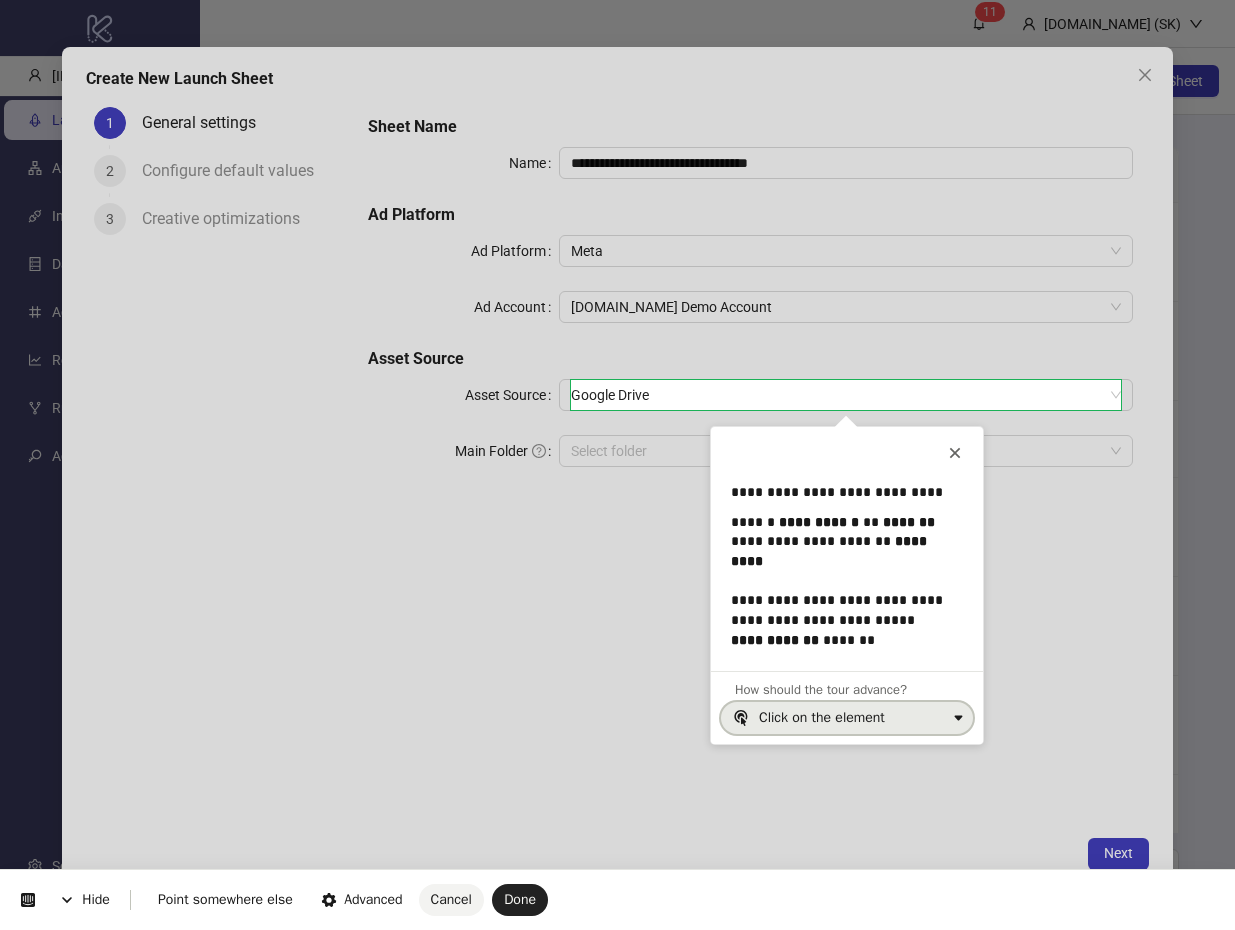 click on "Click on the element" at bounding box center (847, 718) 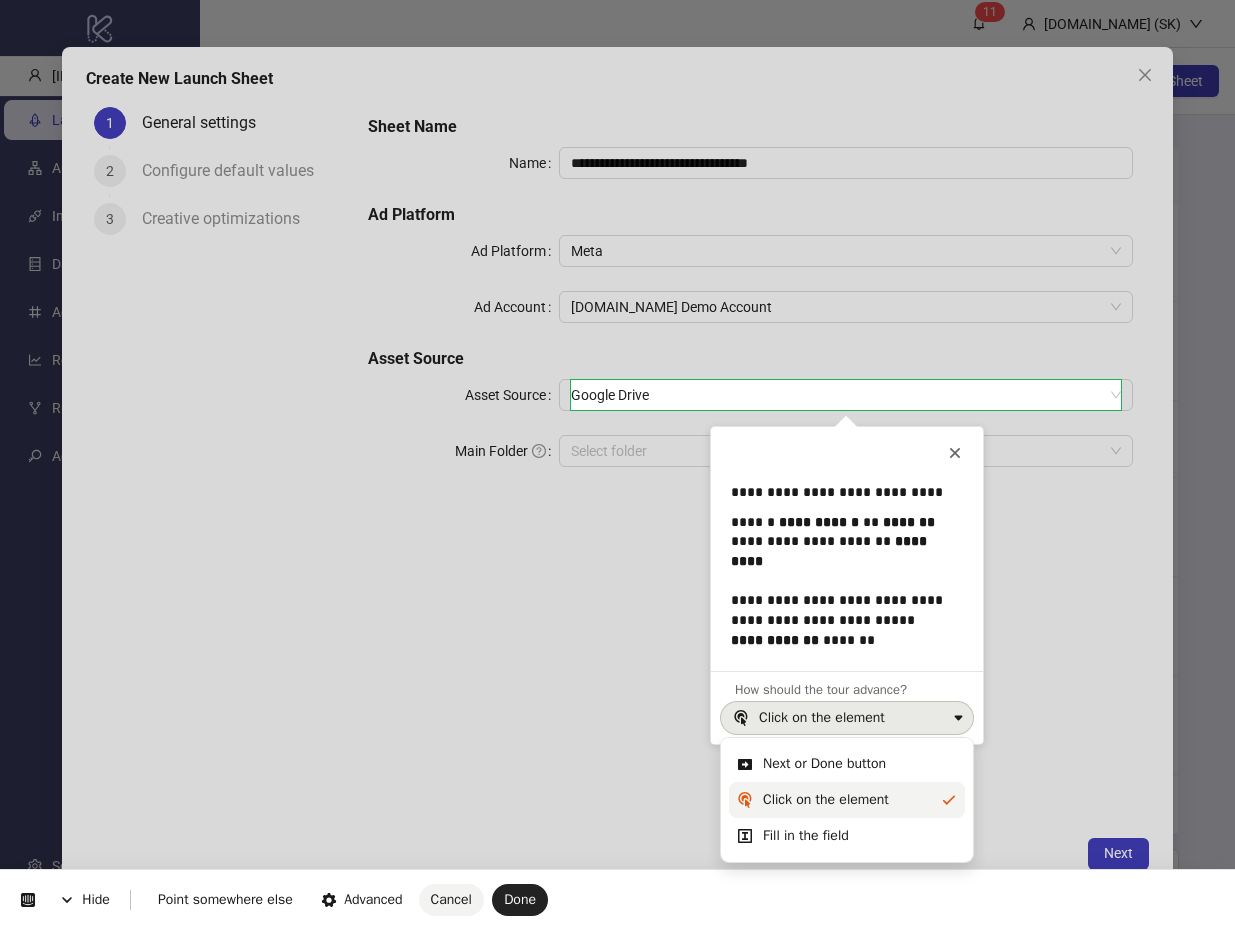 click on "Click on the element" at bounding box center [826, 800] 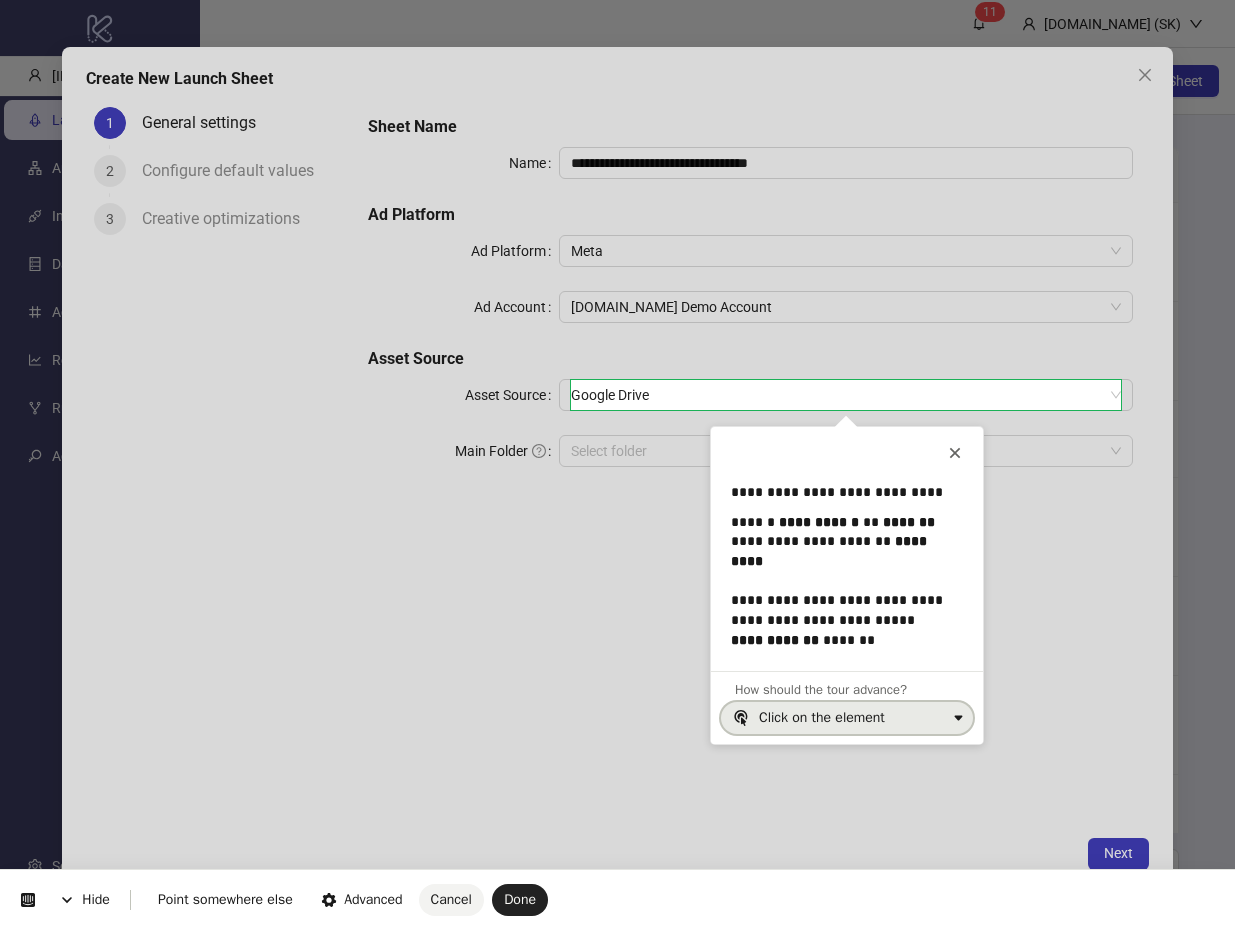drag, startPoint x: 837, startPoint y: 714, endPoint x: 837, endPoint y: 728, distance: 14 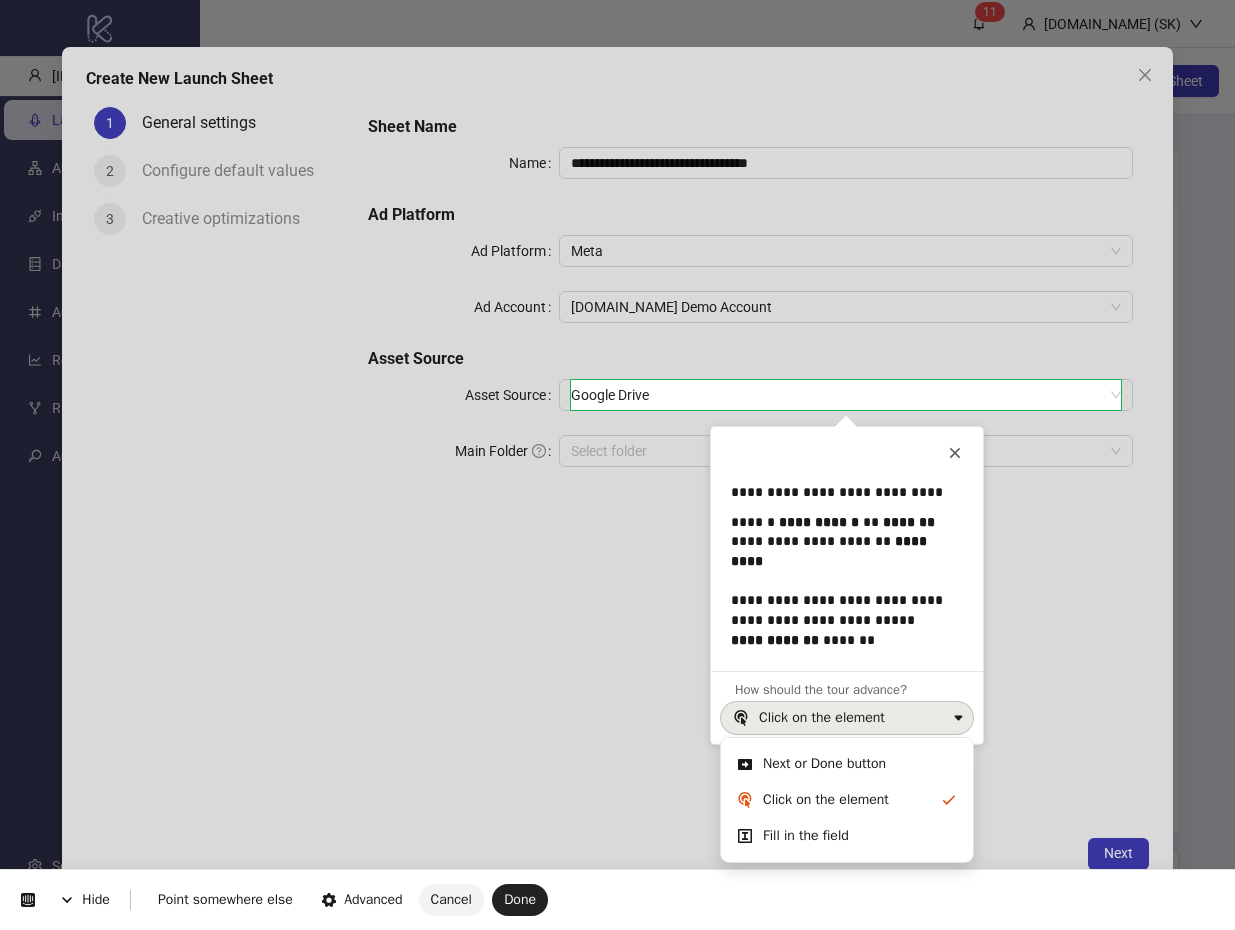 click on "**********" at bounding box center [617, 0] 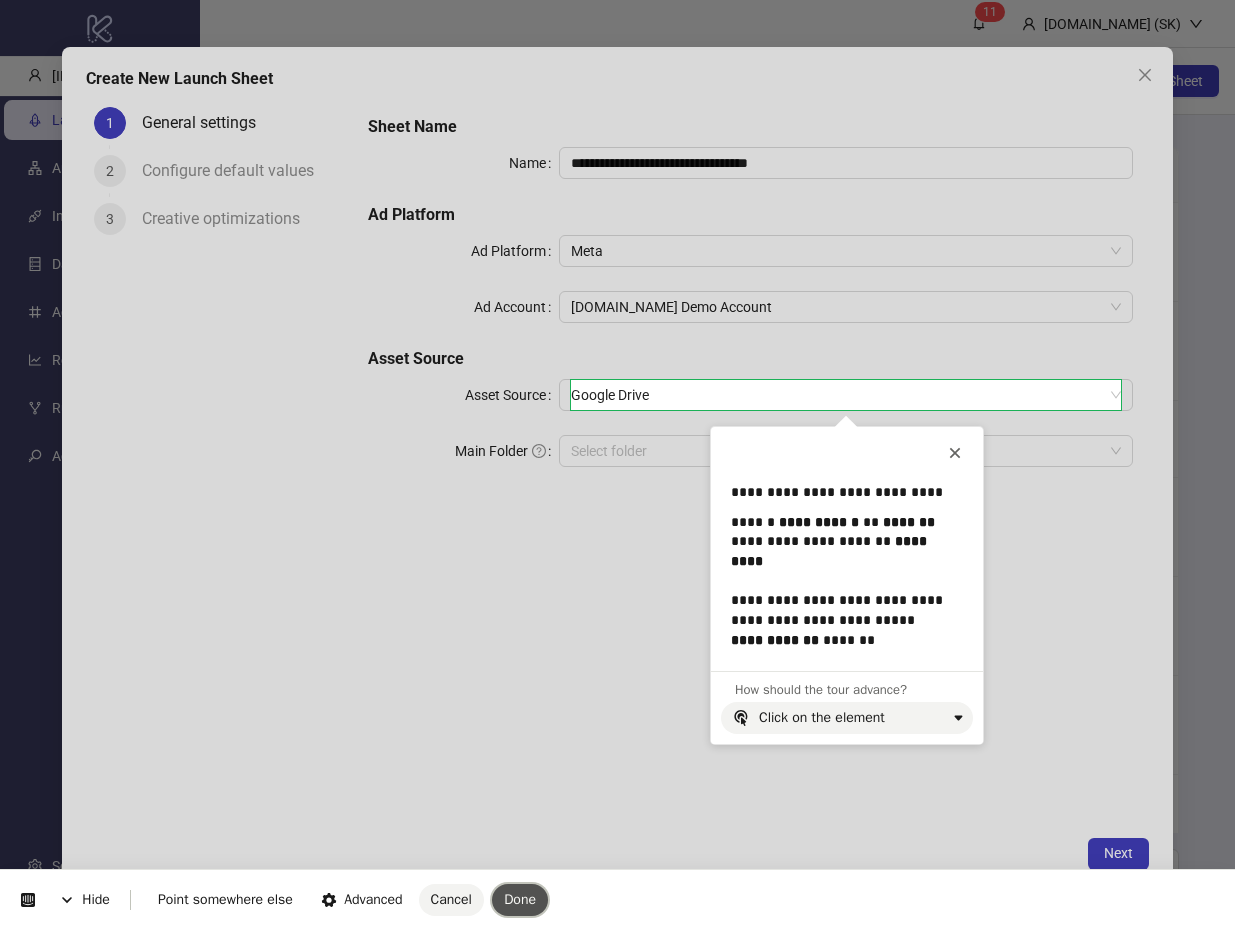 click on "Done" at bounding box center (520, 899) 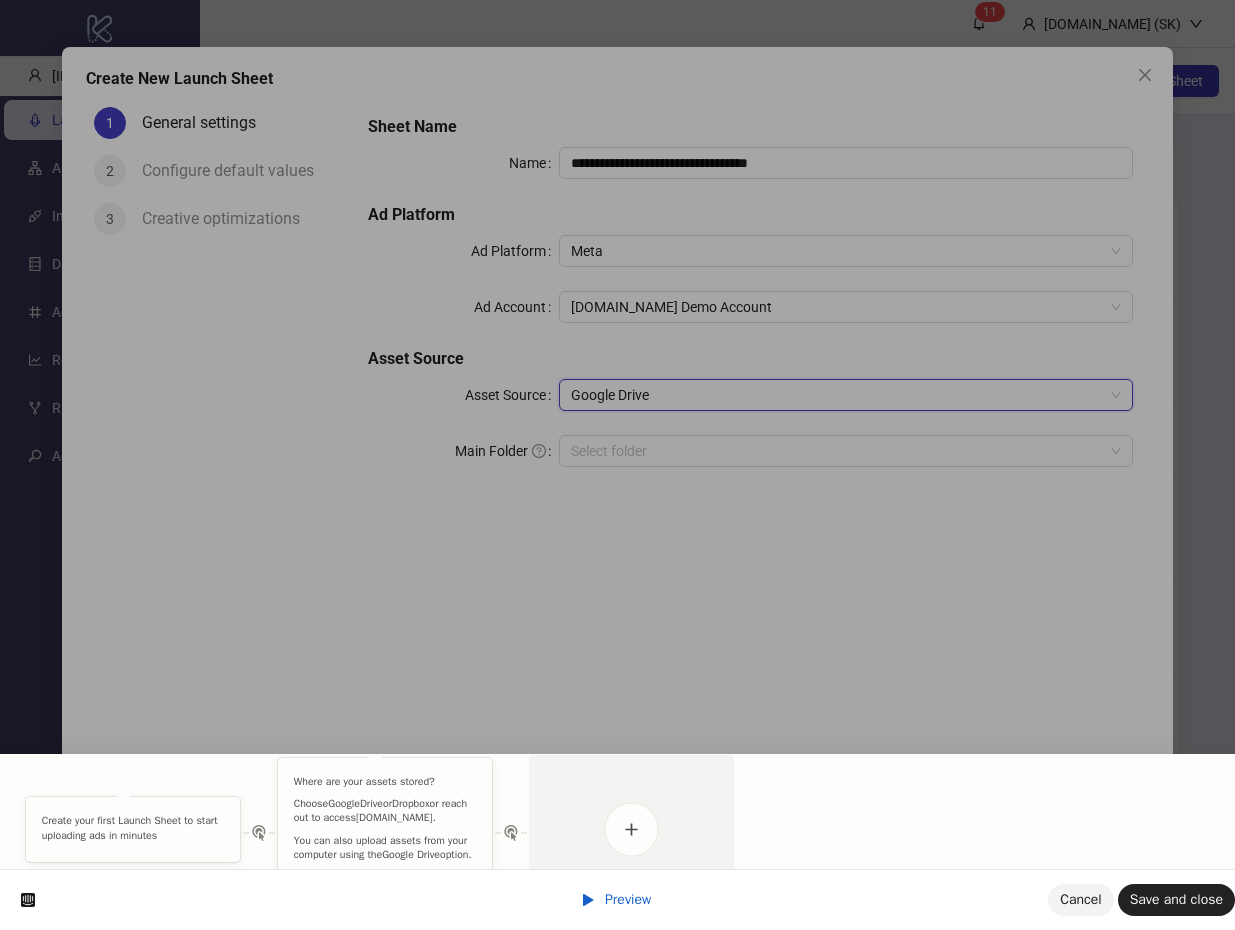 scroll, scrollTop: 0, scrollLeft: 0, axis: both 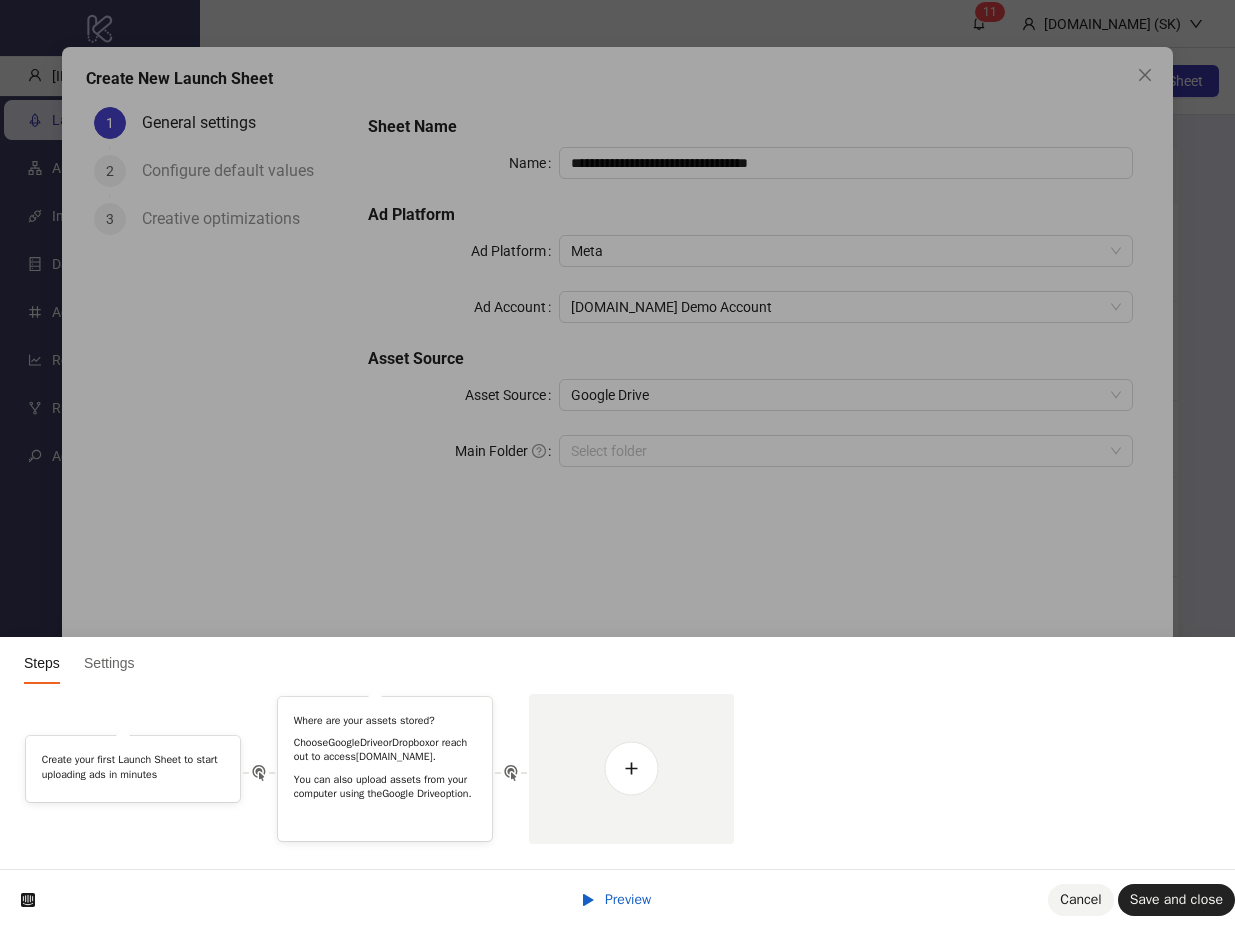 click on "Steps
Settings
Create your first Launch Sheet to start uploading ads in minutes
Where are your assets stored? Choose  GoogleDrive  or  Dropbox  or reach out to access  Frame.io. You can also upload assets from your computer using the  Google Drive  option." at bounding box center [617, 0] 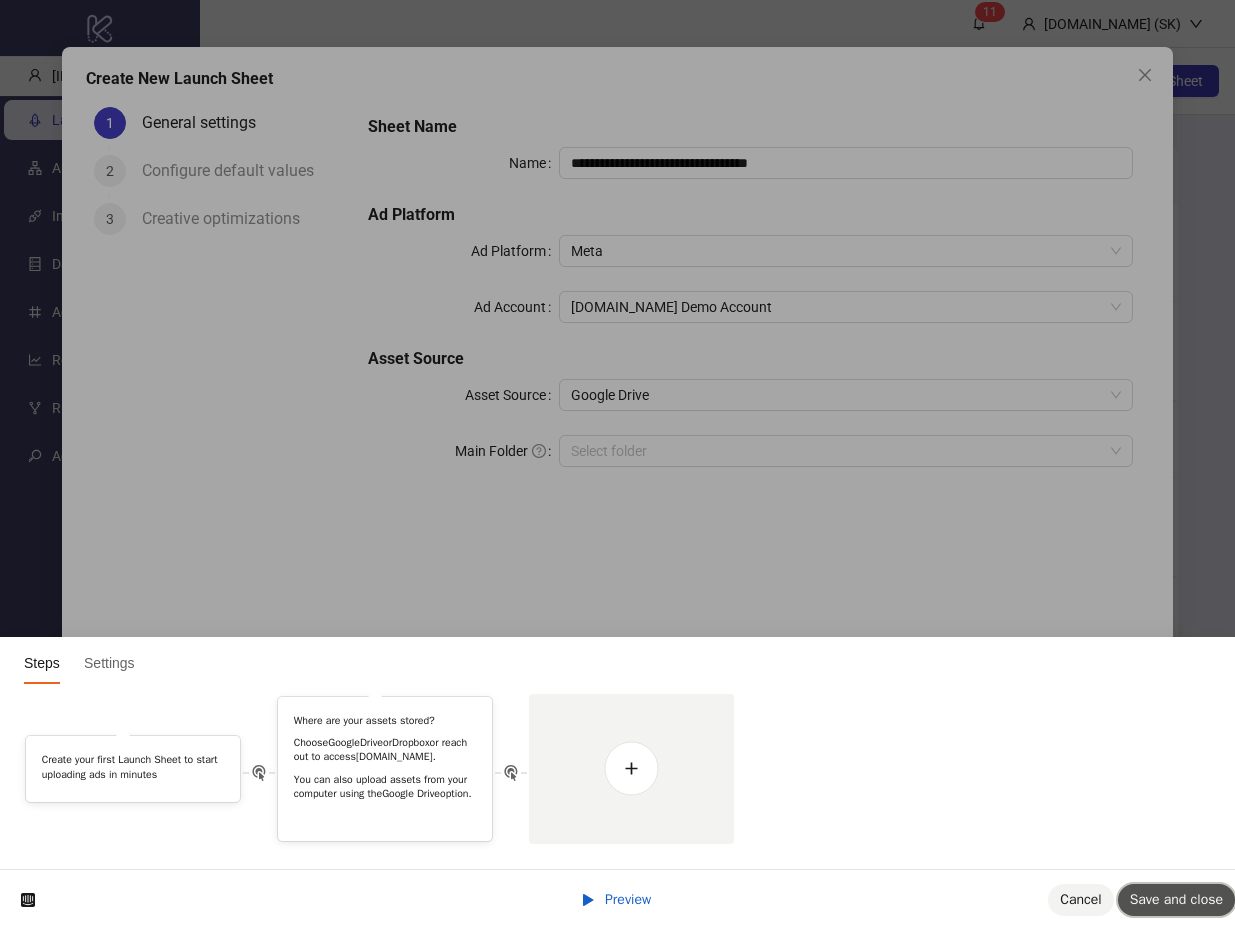 click on "Save and close" at bounding box center (1176, 899) 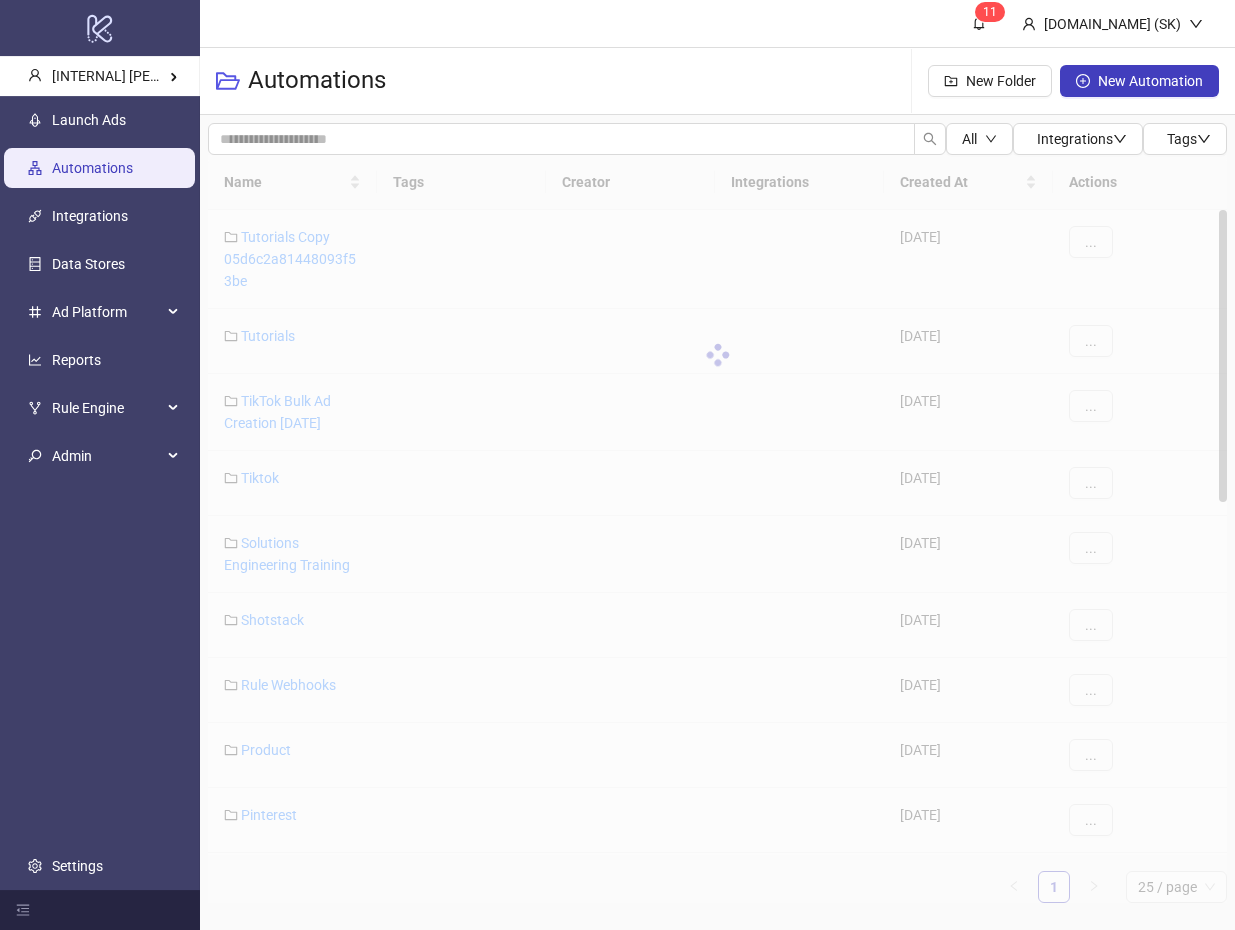 scroll, scrollTop: 0, scrollLeft: 0, axis: both 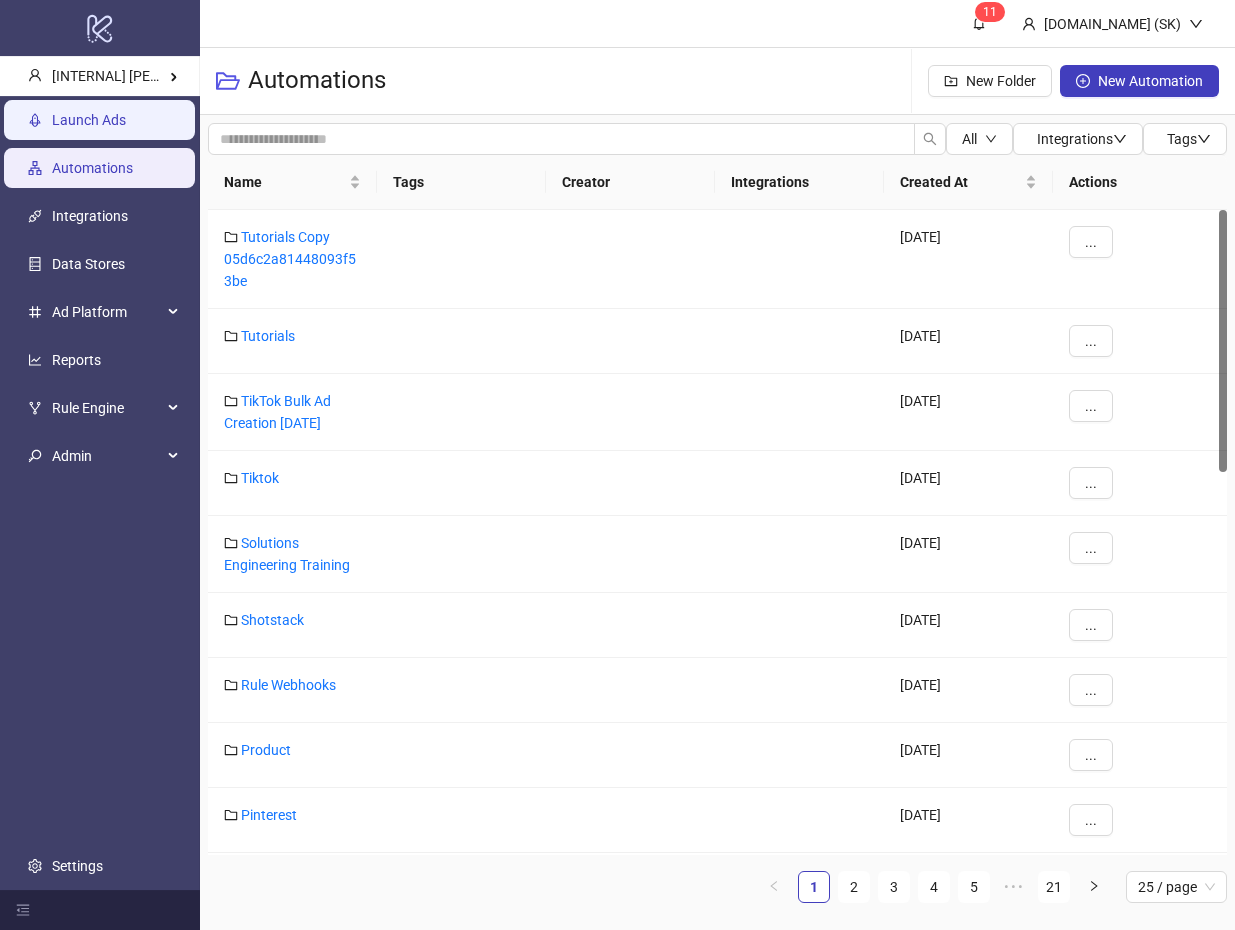 click on "Launch Ads" at bounding box center (89, 120) 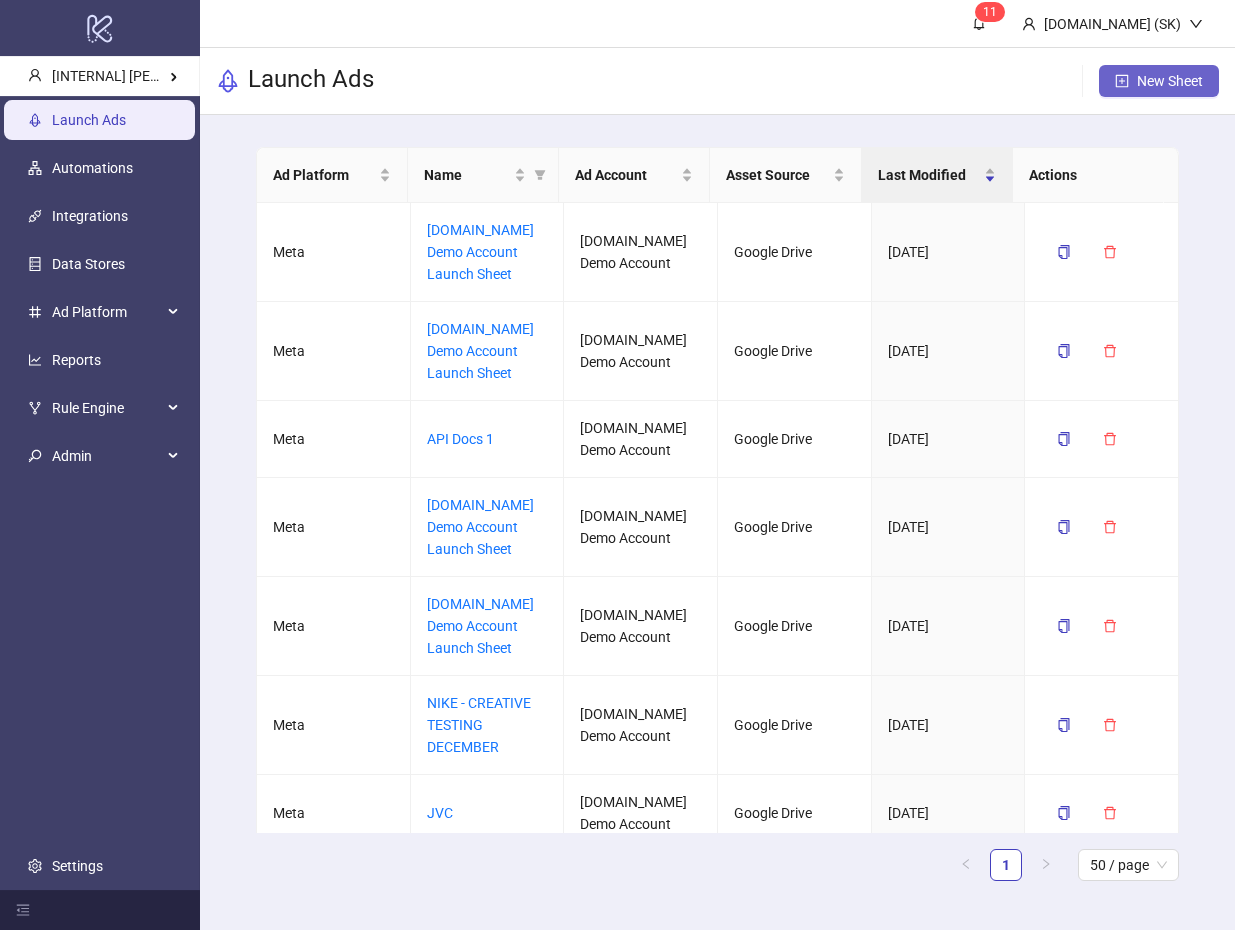 click on "New Sheet" at bounding box center (1159, 81) 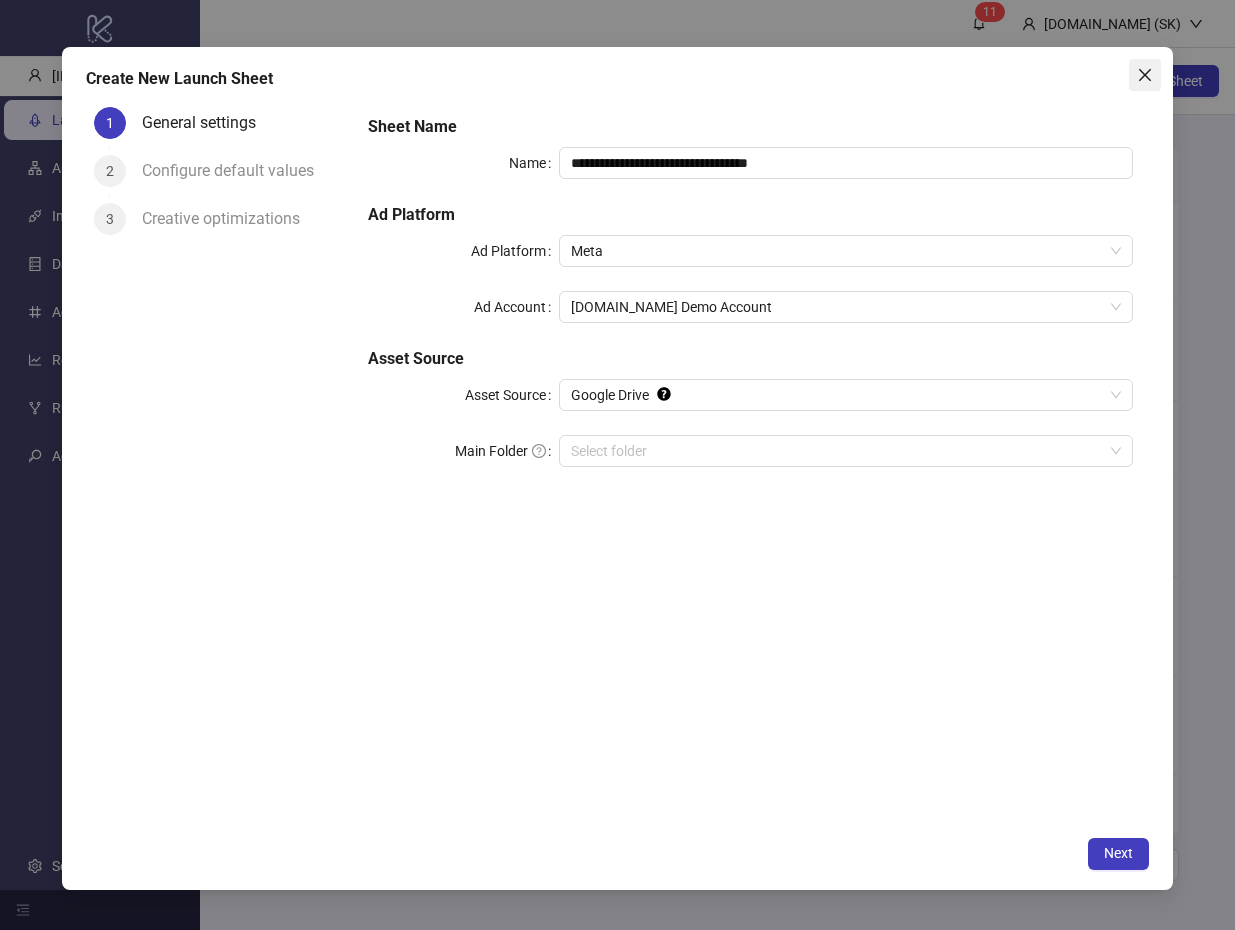 click 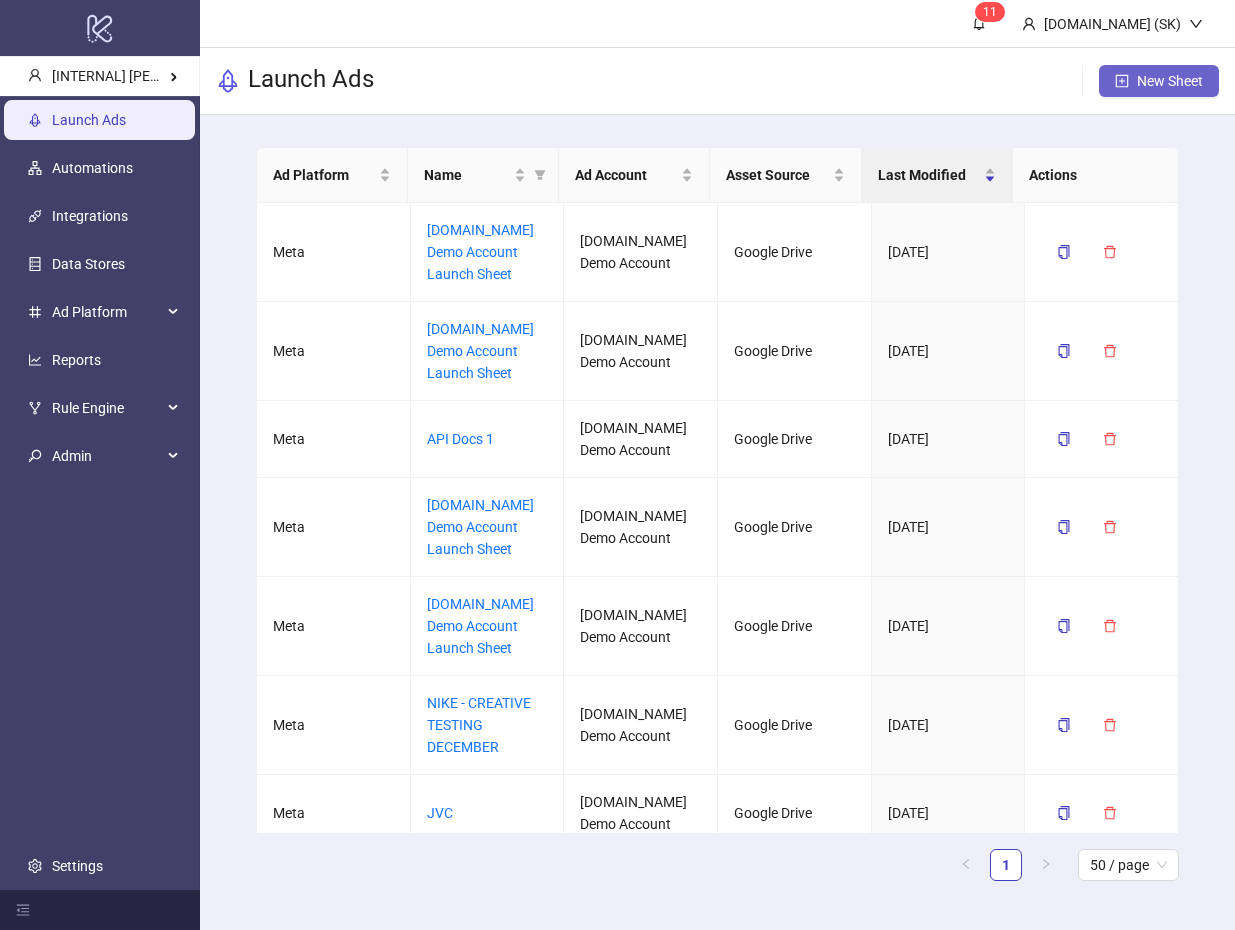 click on "New Sheet" at bounding box center [1170, 81] 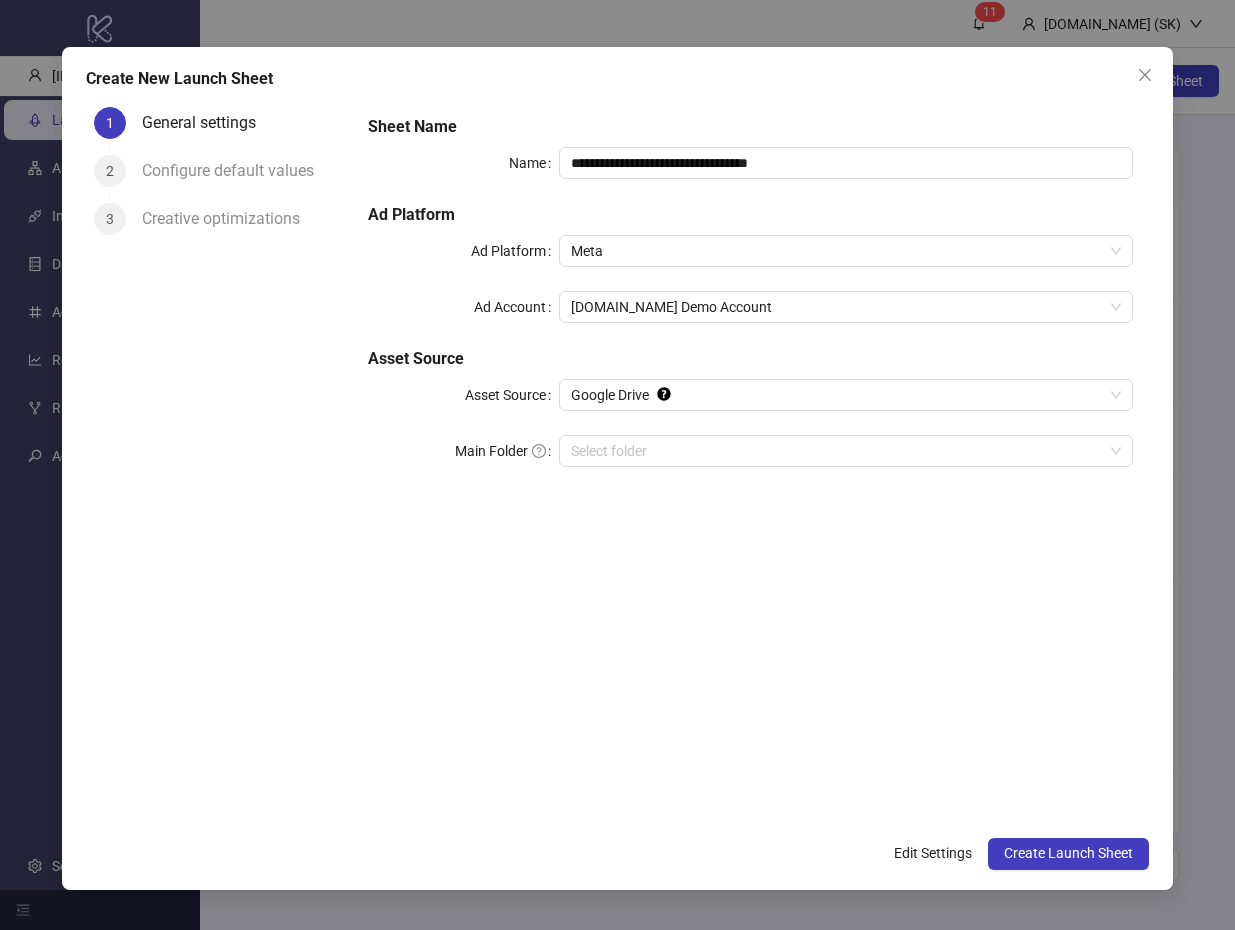 click on "**********" at bounding box center [751, 303] 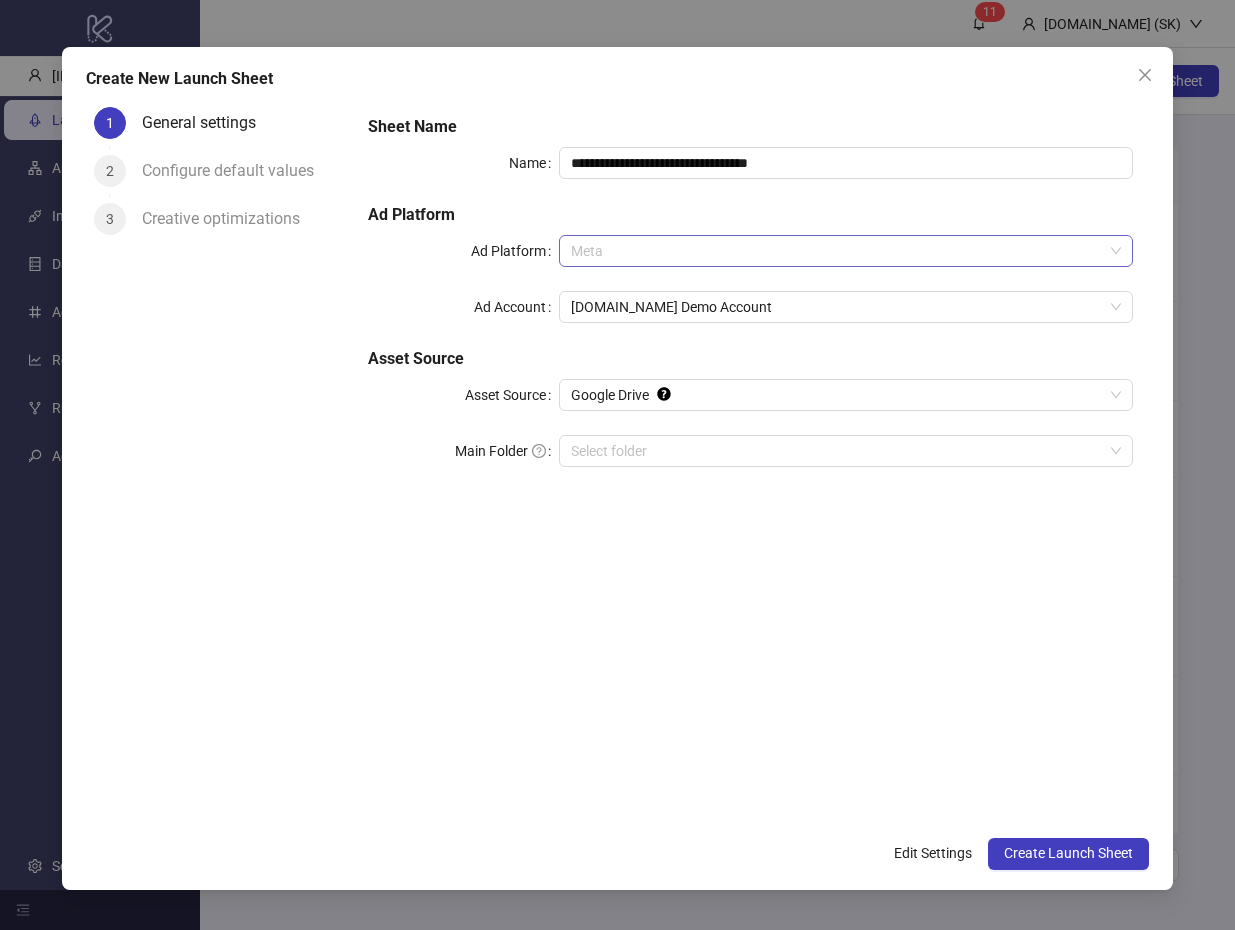 click on "Meta" at bounding box center (846, 251) 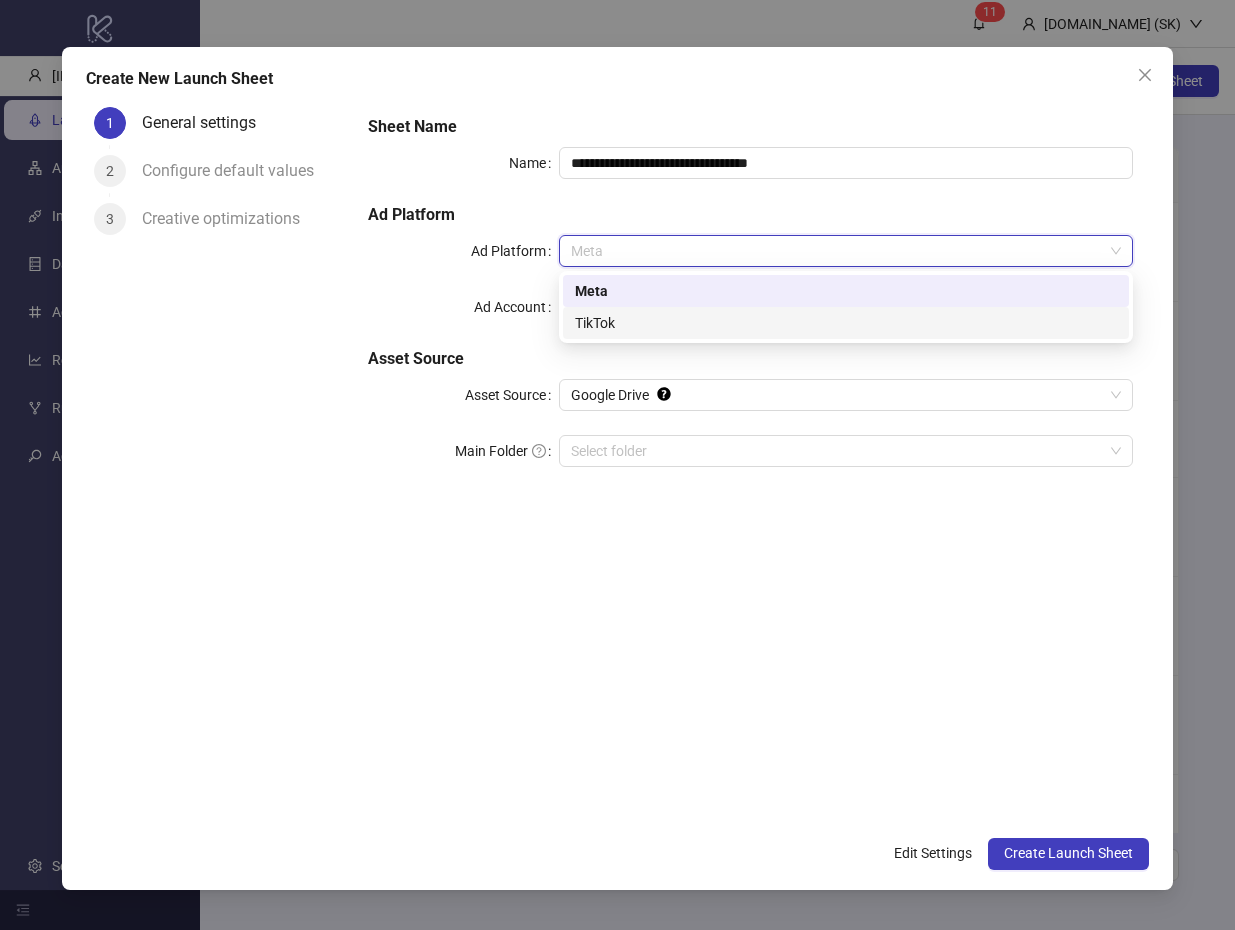 click on "TikTok" at bounding box center [846, 323] 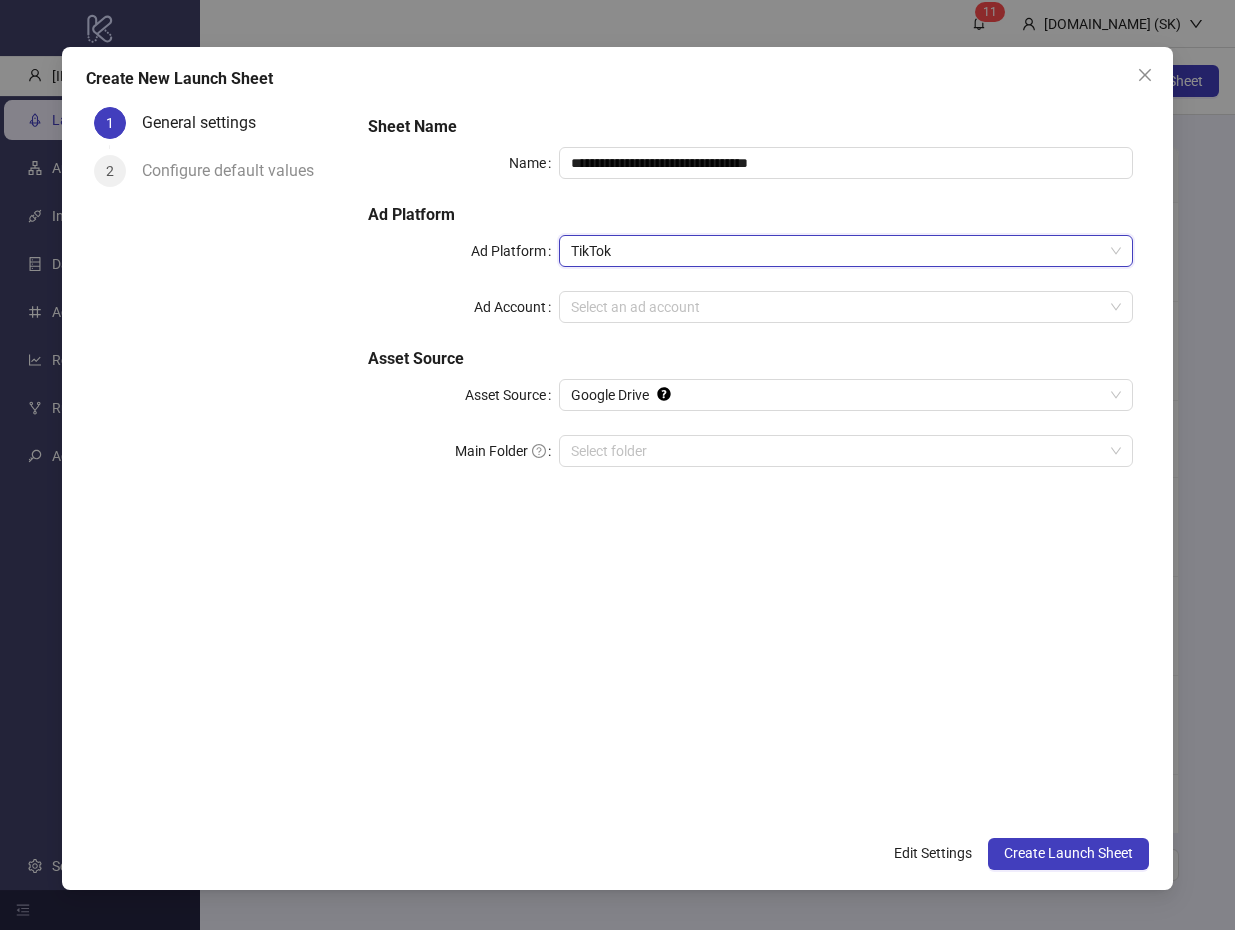 click on "TikTok" at bounding box center [846, 251] 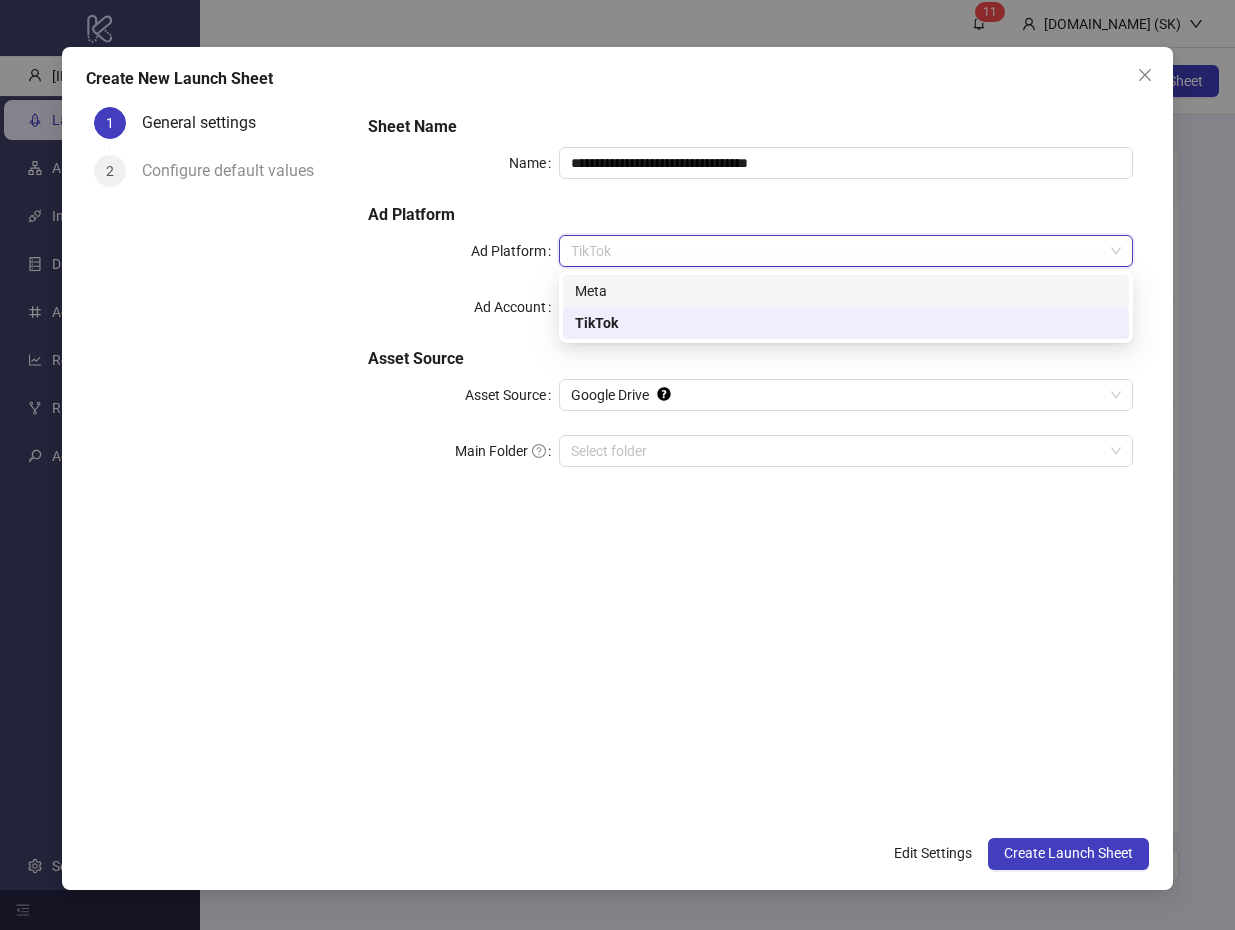 click on "Meta" at bounding box center [846, 291] 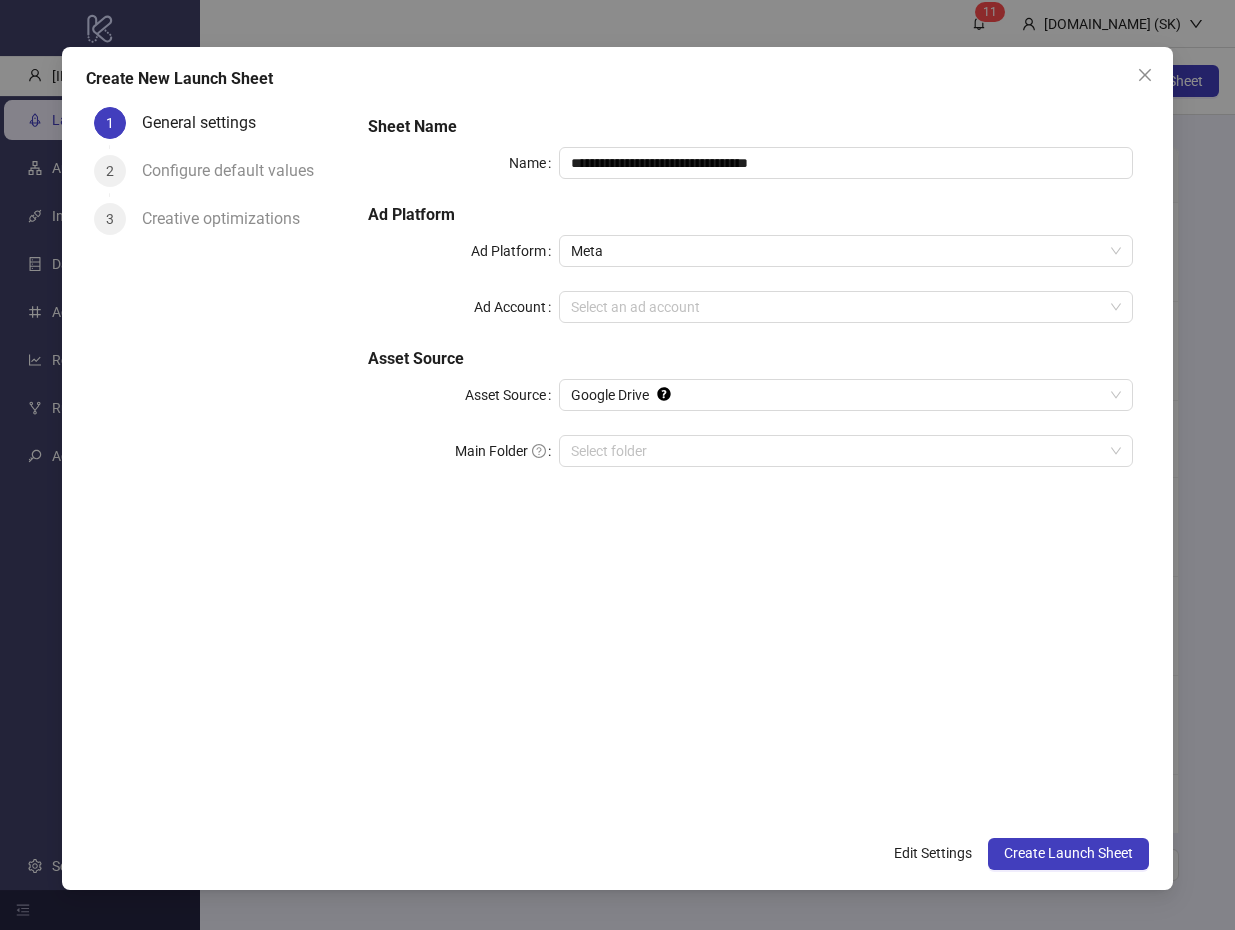 click on "**********" at bounding box center (751, 462) 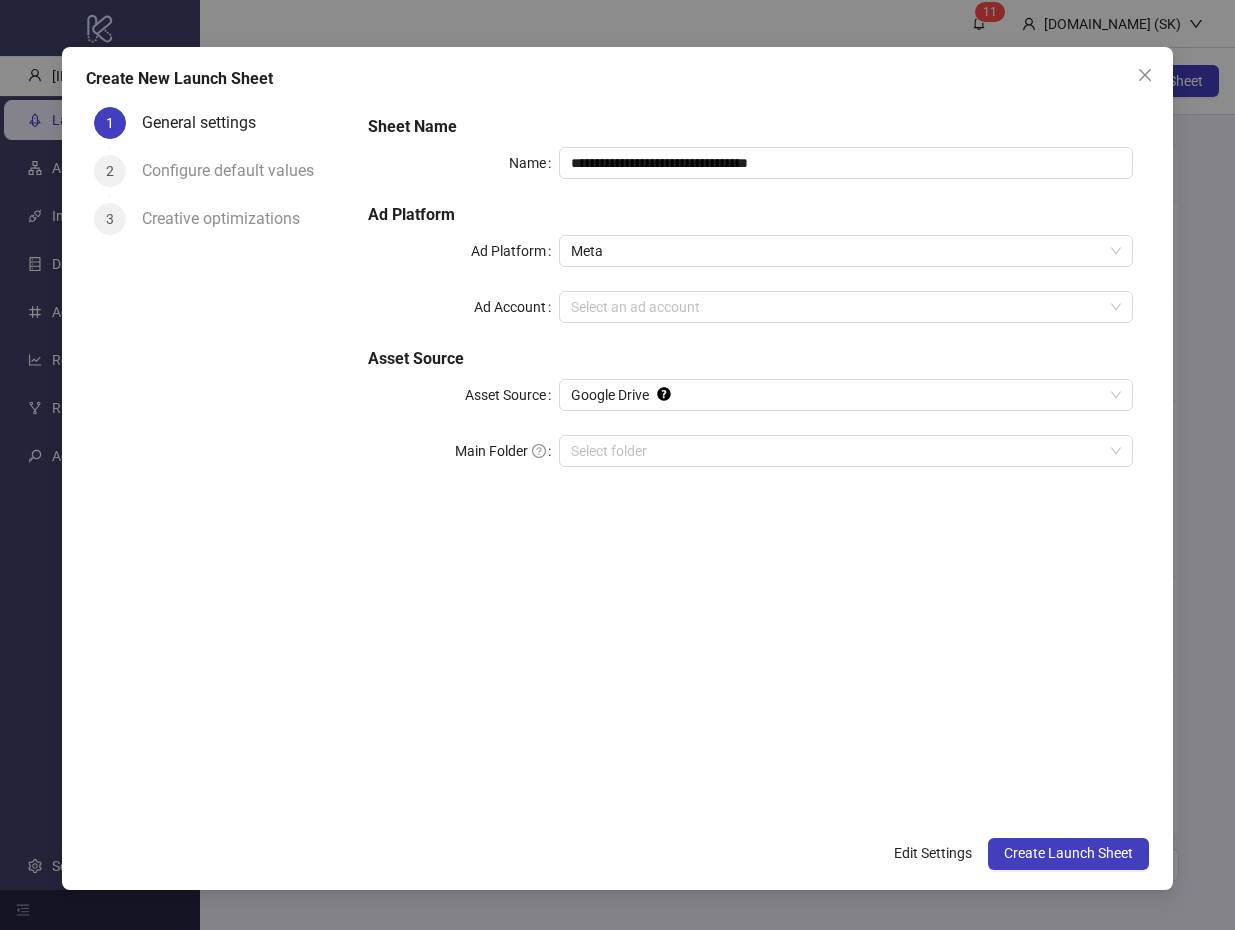 click on "Configure default values" at bounding box center [236, 171] 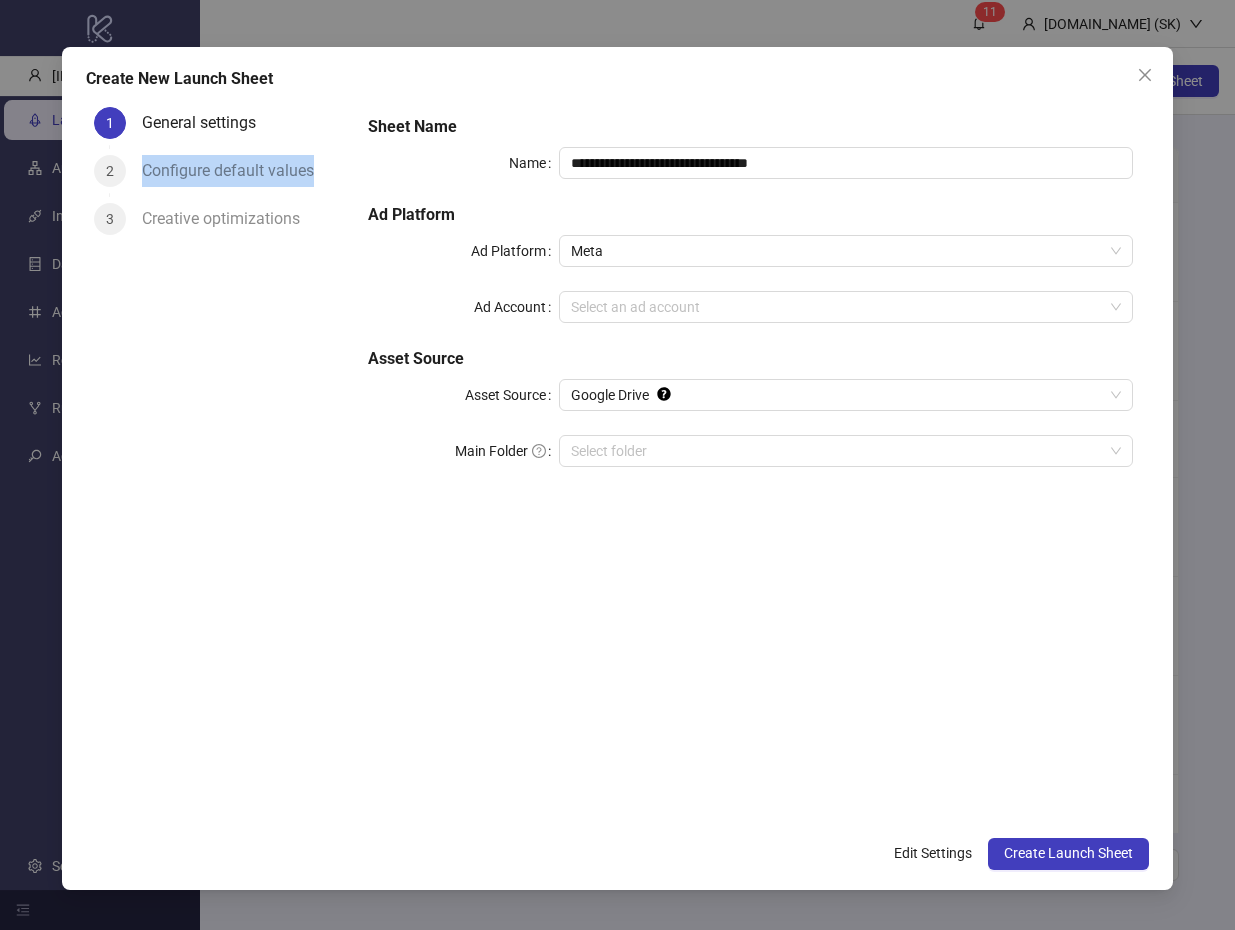 drag, startPoint x: 322, startPoint y: 167, endPoint x: 141, endPoint y: 169, distance: 181.01105 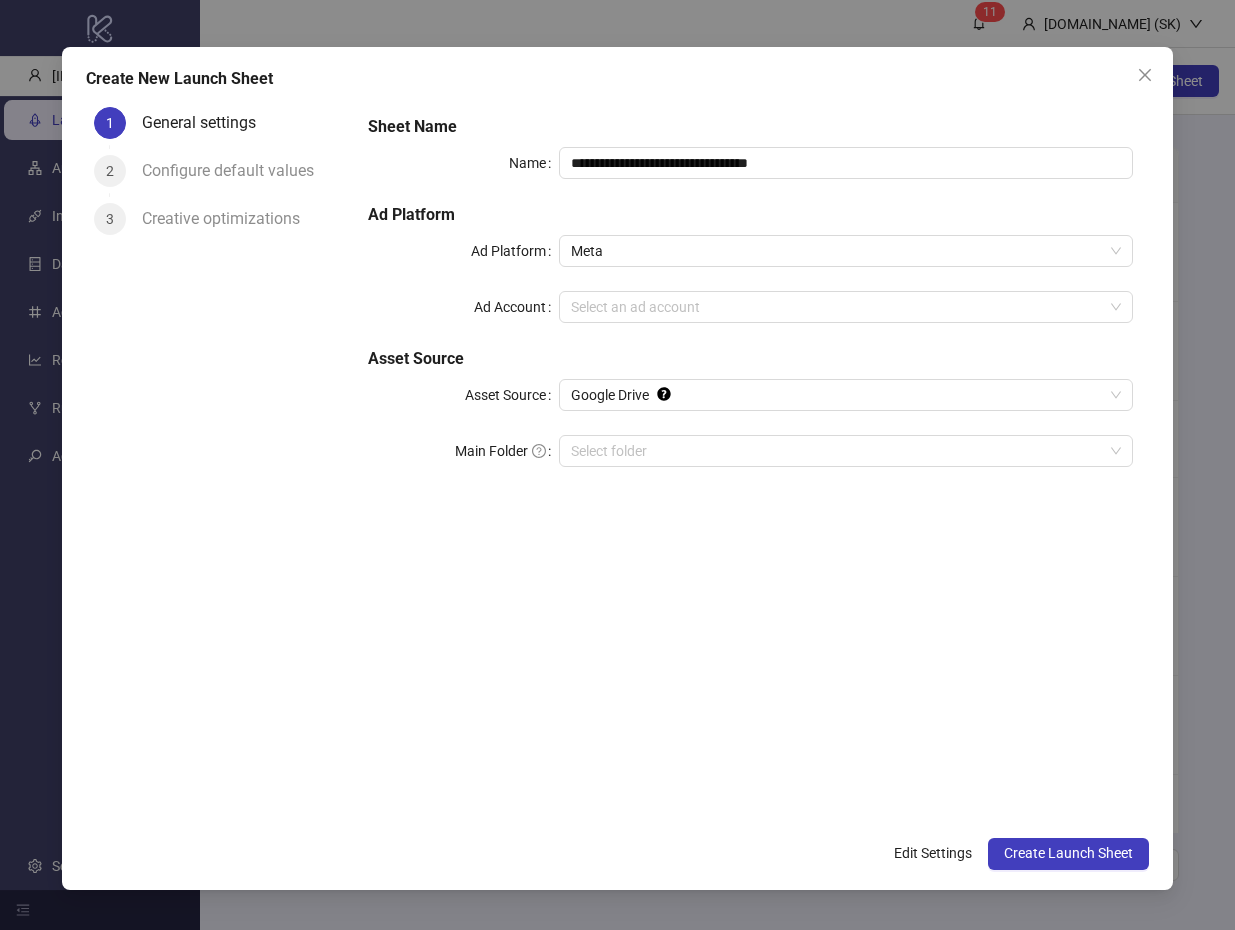 click on "2 Configure default values" at bounding box center (219, 179) 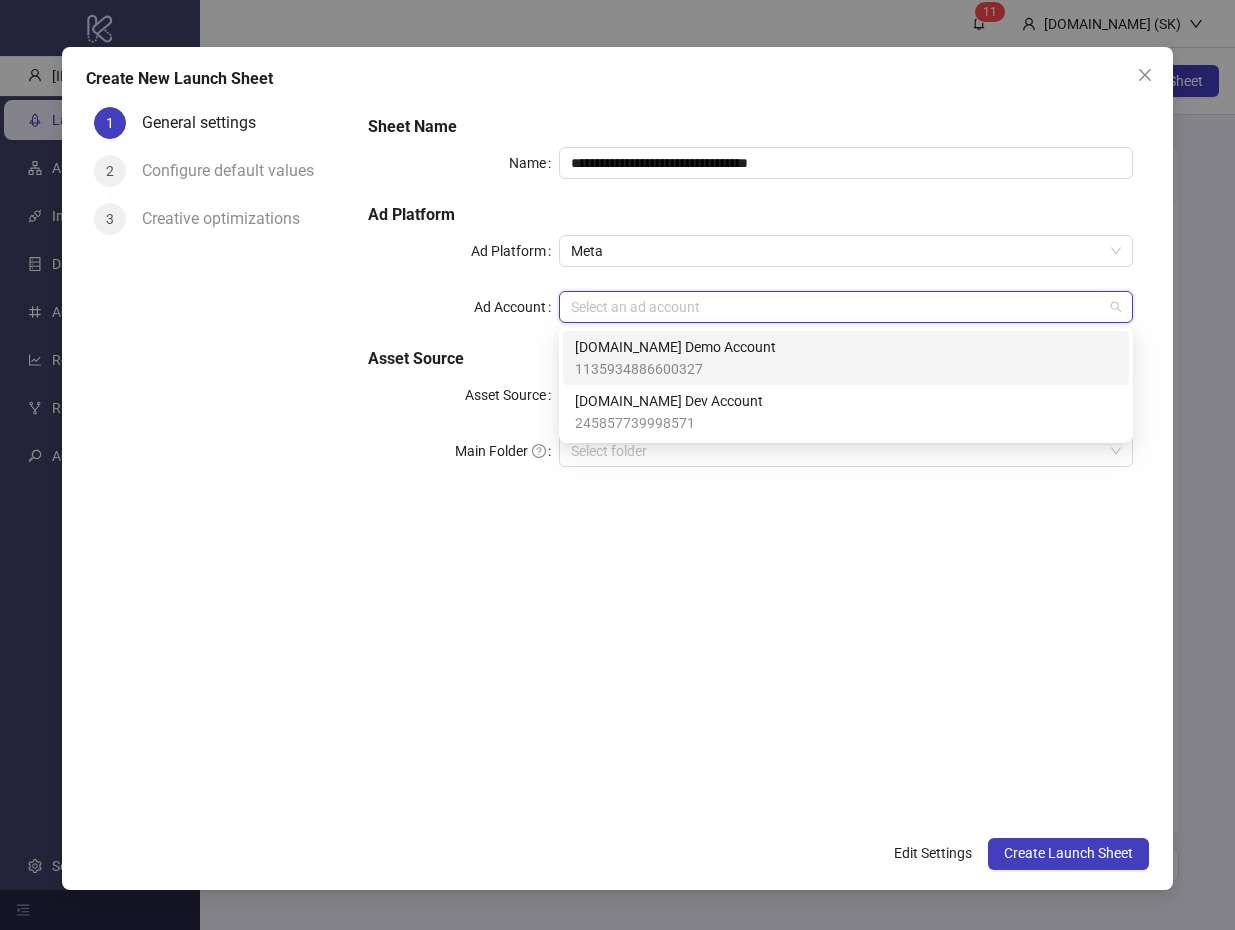 click on "Ad Account" at bounding box center (837, 307) 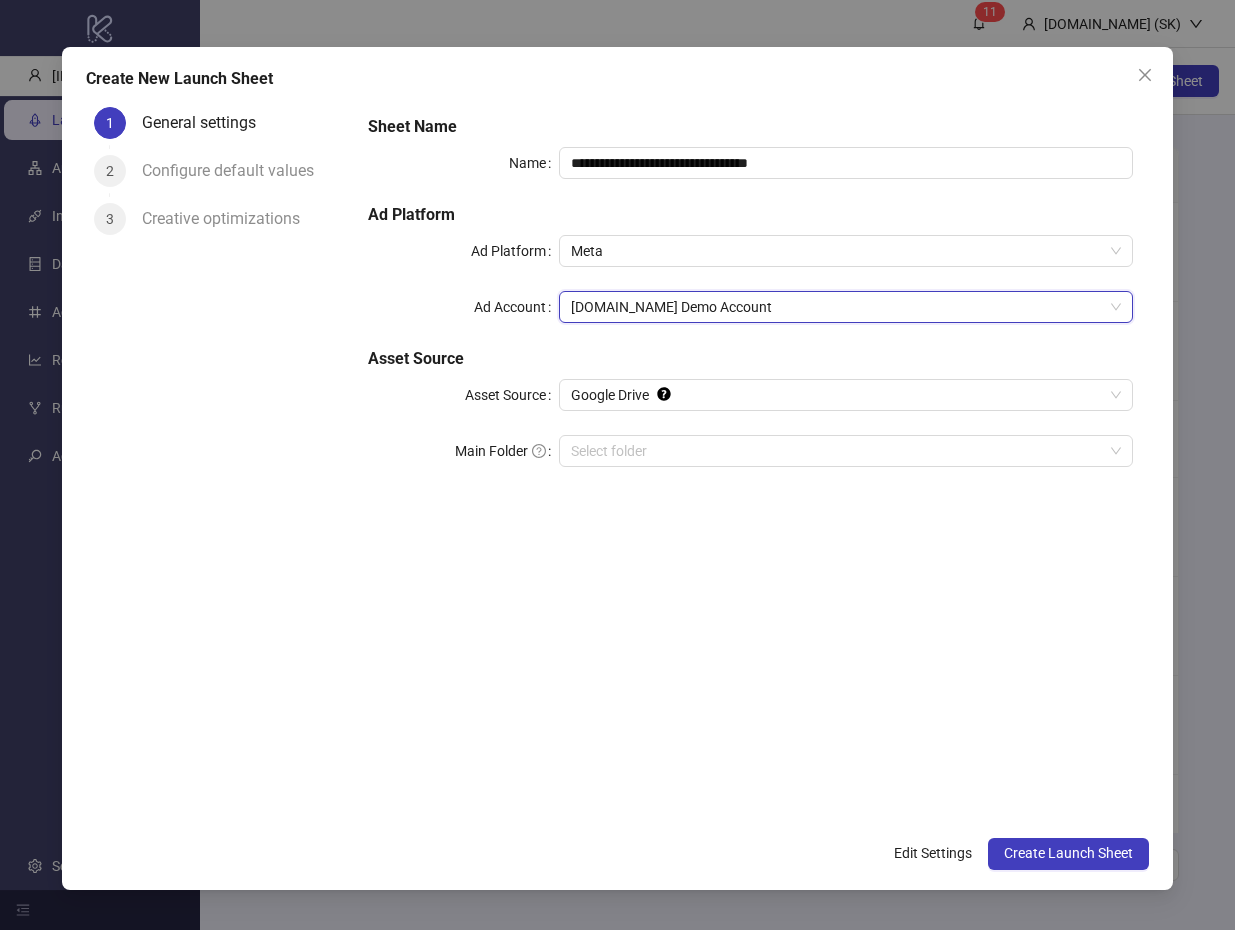 drag, startPoint x: 796, startPoint y: 759, endPoint x: 785, endPoint y: 701, distance: 59.03389 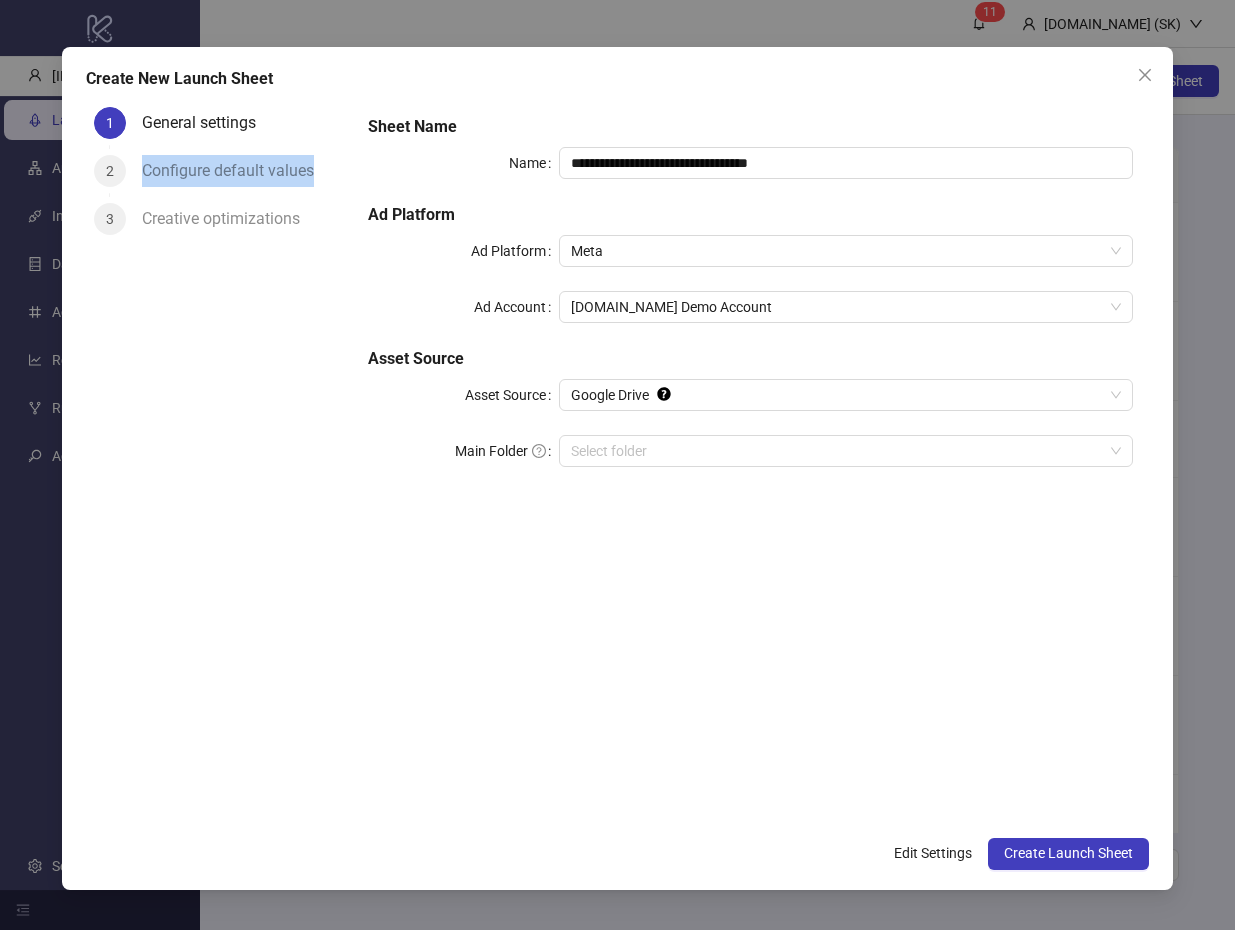 drag, startPoint x: 316, startPoint y: 173, endPoint x: 141, endPoint y: 170, distance: 175.02571 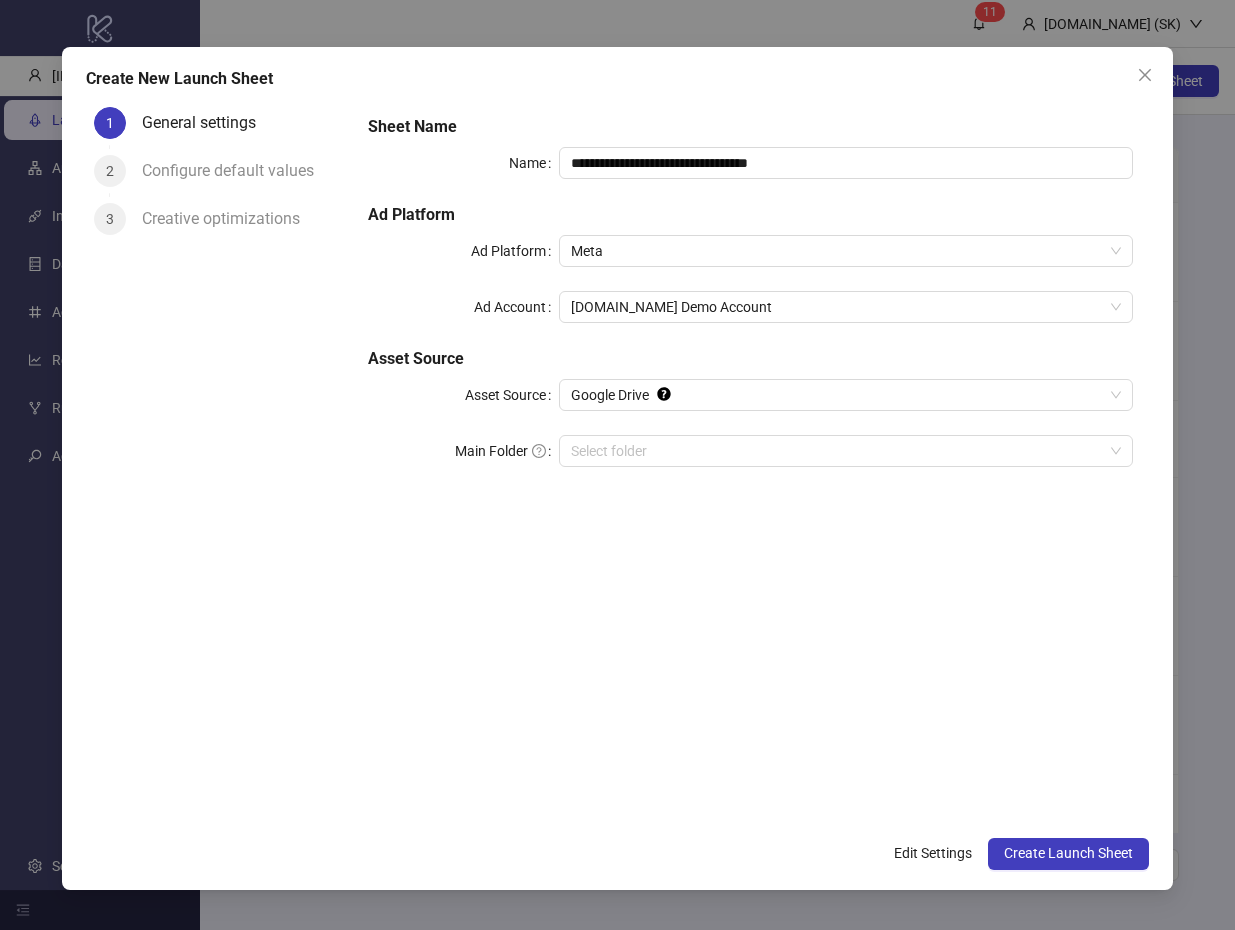 click on "Configure default values" at bounding box center (236, 171) 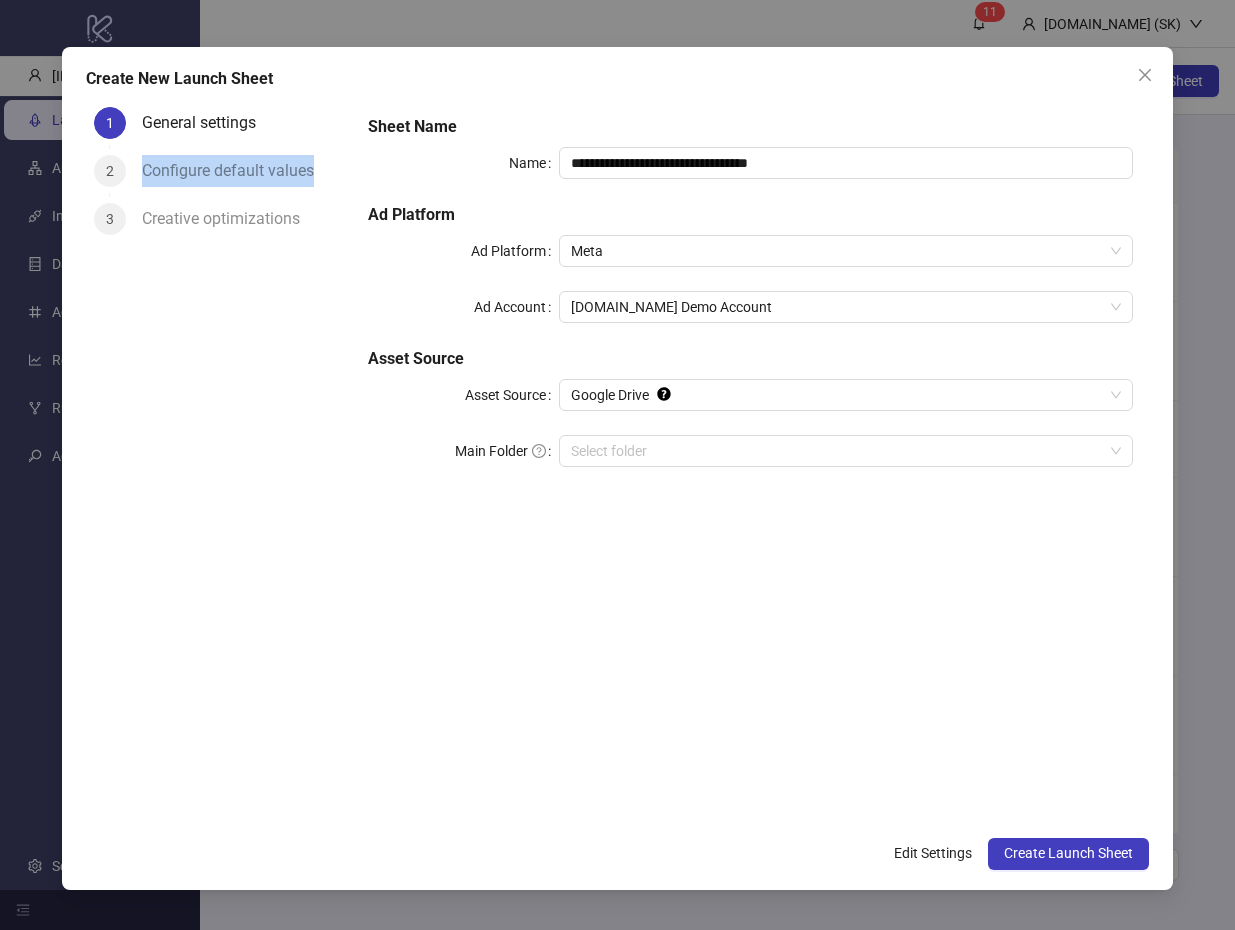drag, startPoint x: 323, startPoint y: 170, endPoint x: 121, endPoint y: 168, distance: 202.0099 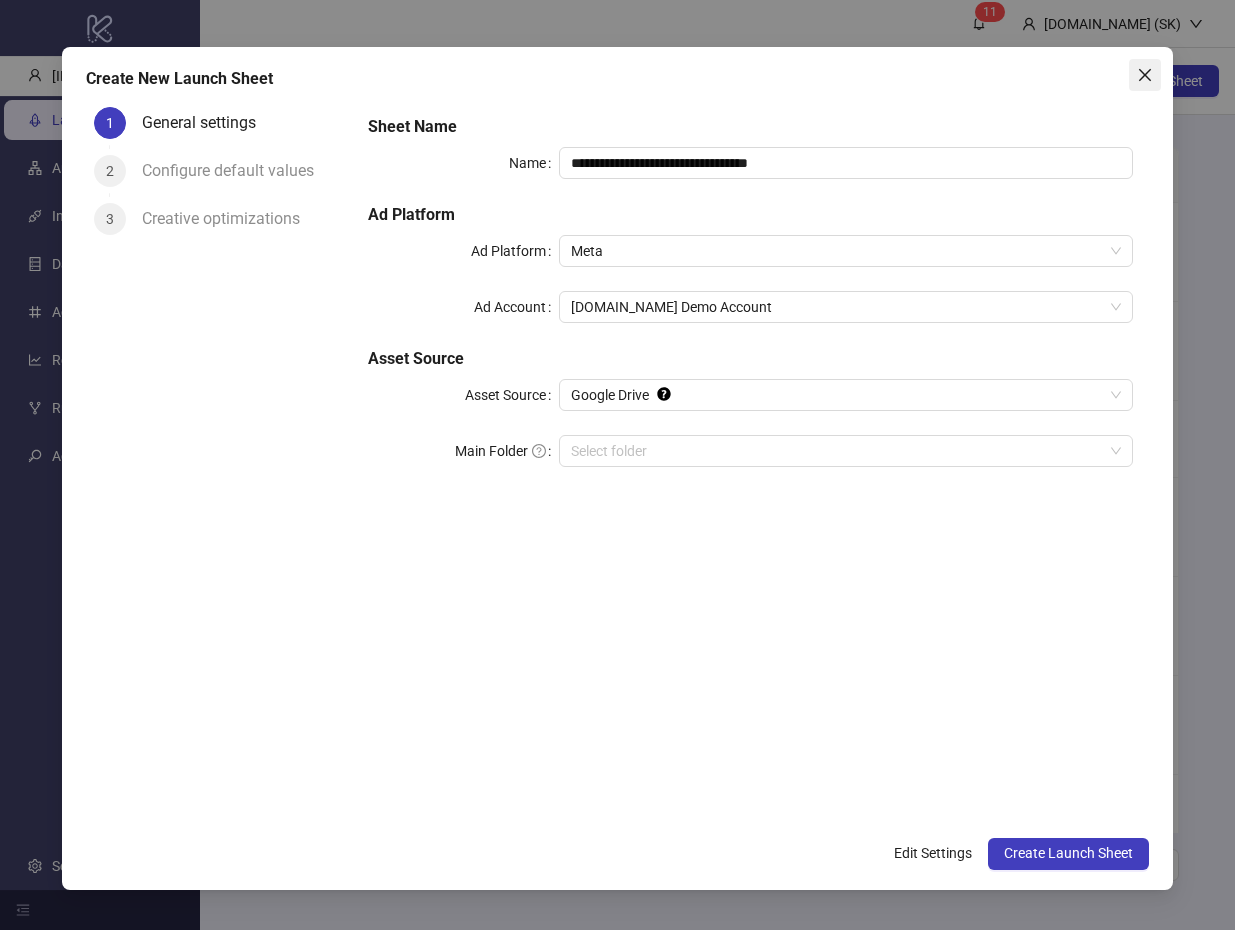 click at bounding box center (1145, 75) 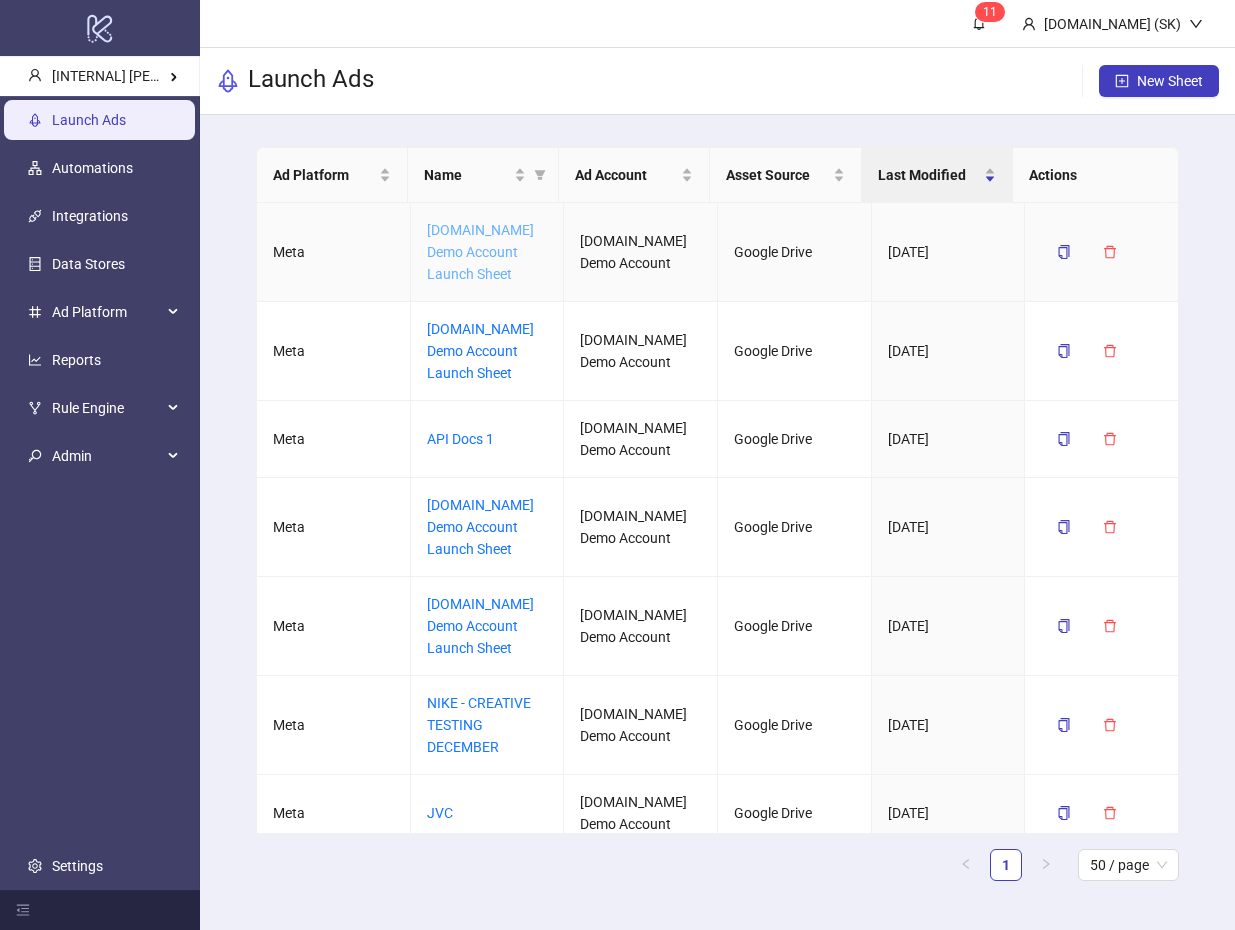 click on "[DOMAIN_NAME] Demo Account Launch Sheet" at bounding box center [480, 252] 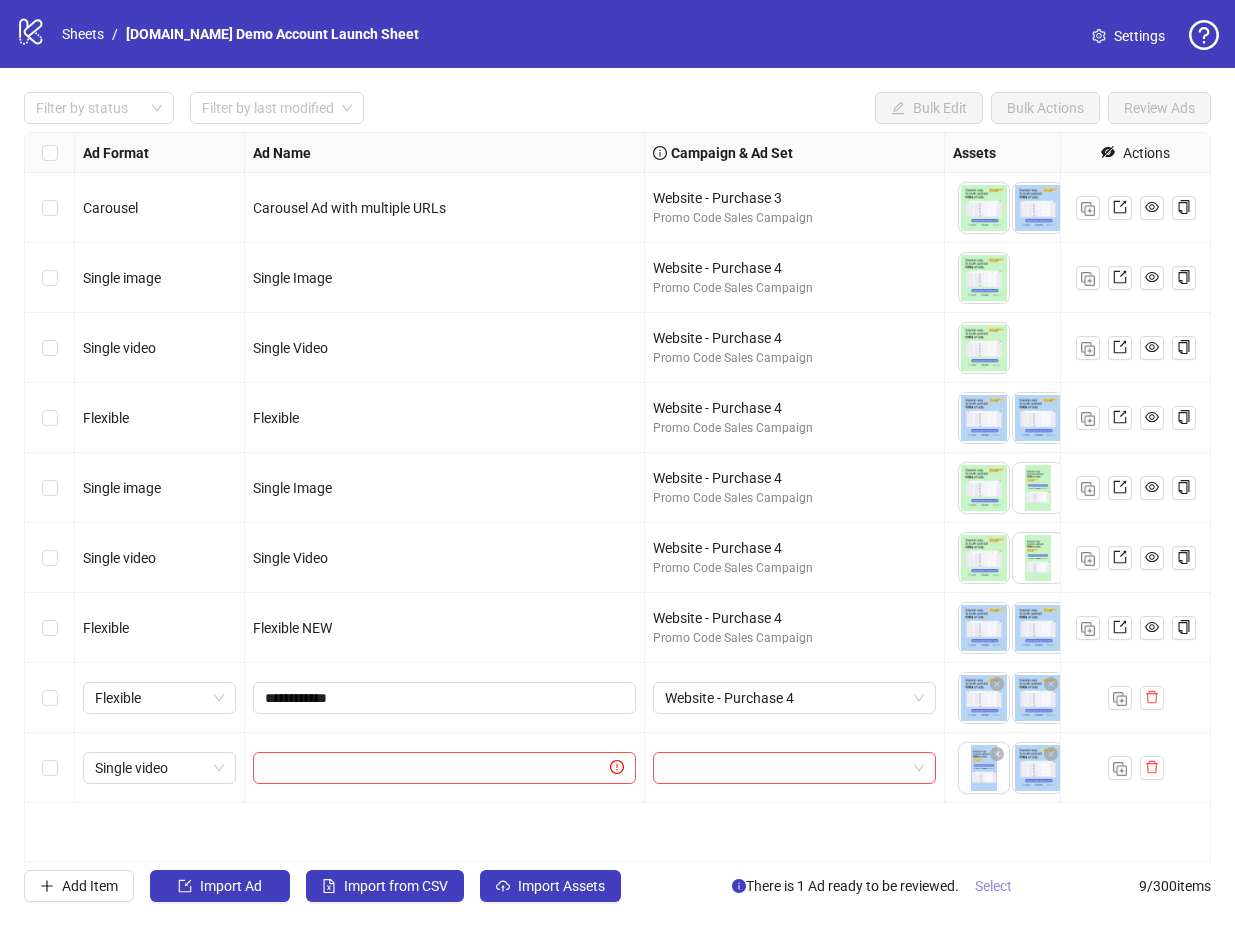 click on "Select" at bounding box center (993, 886) 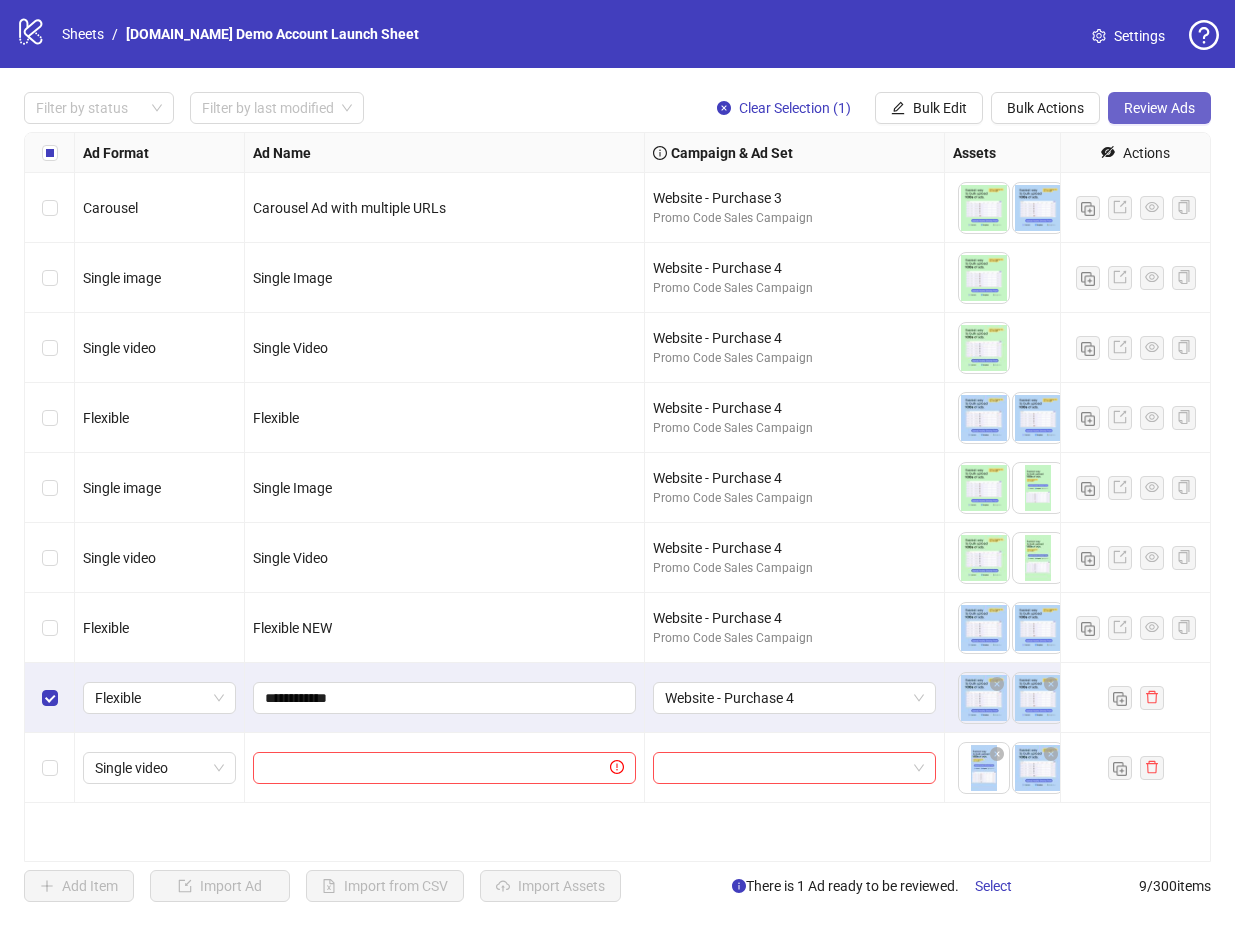 click on "Review Ads" at bounding box center [1159, 108] 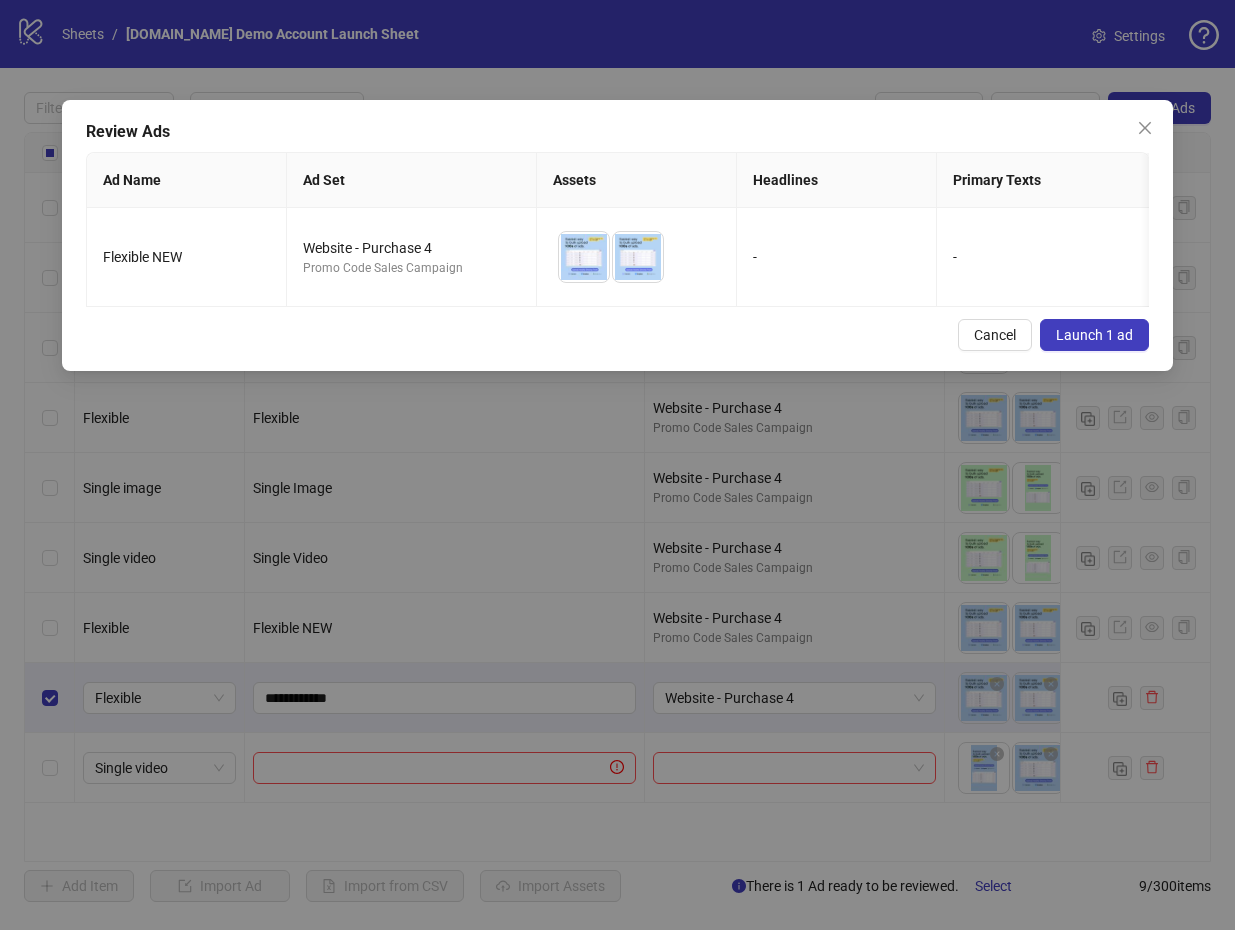 click 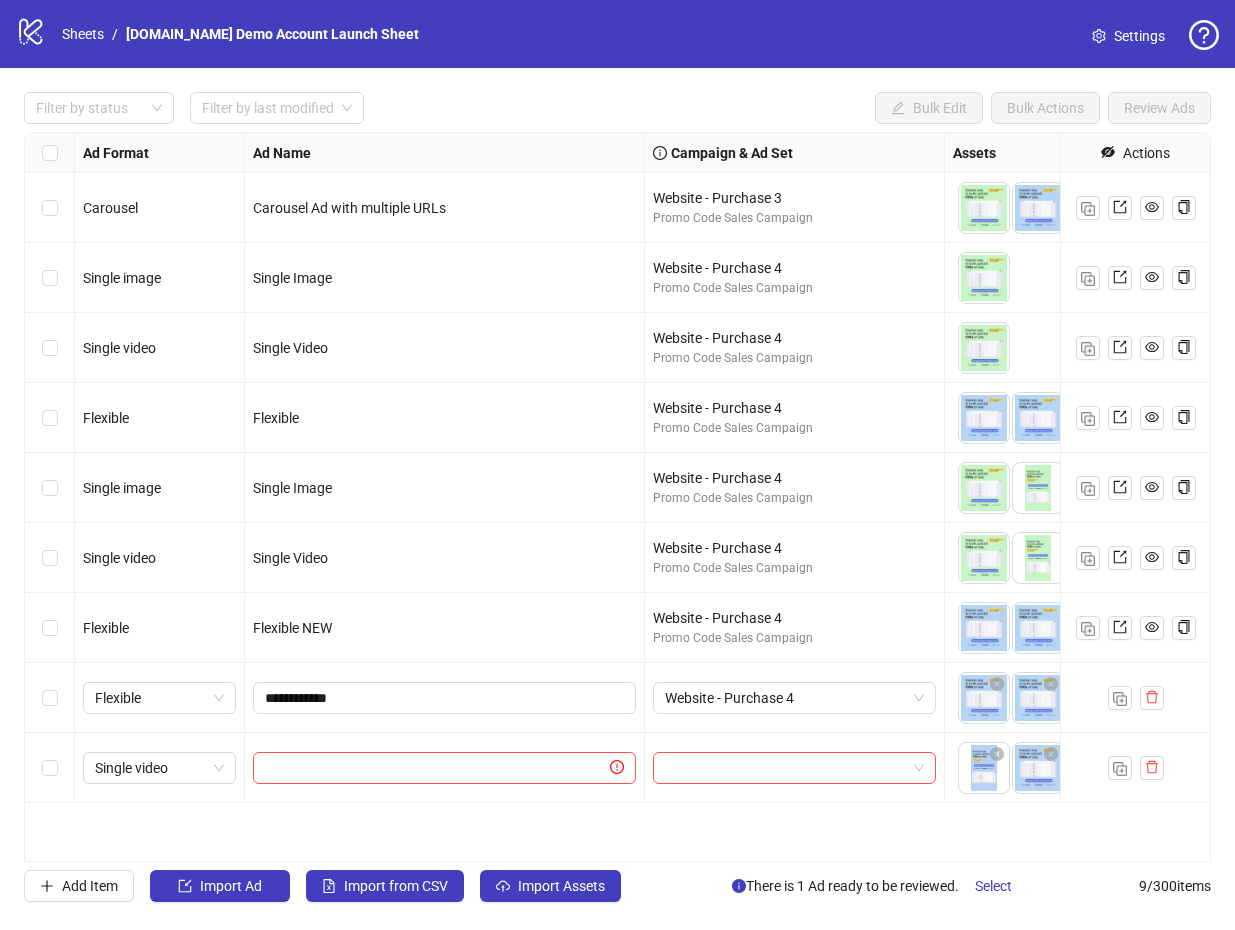 click on "Settings" at bounding box center [1139, 36] 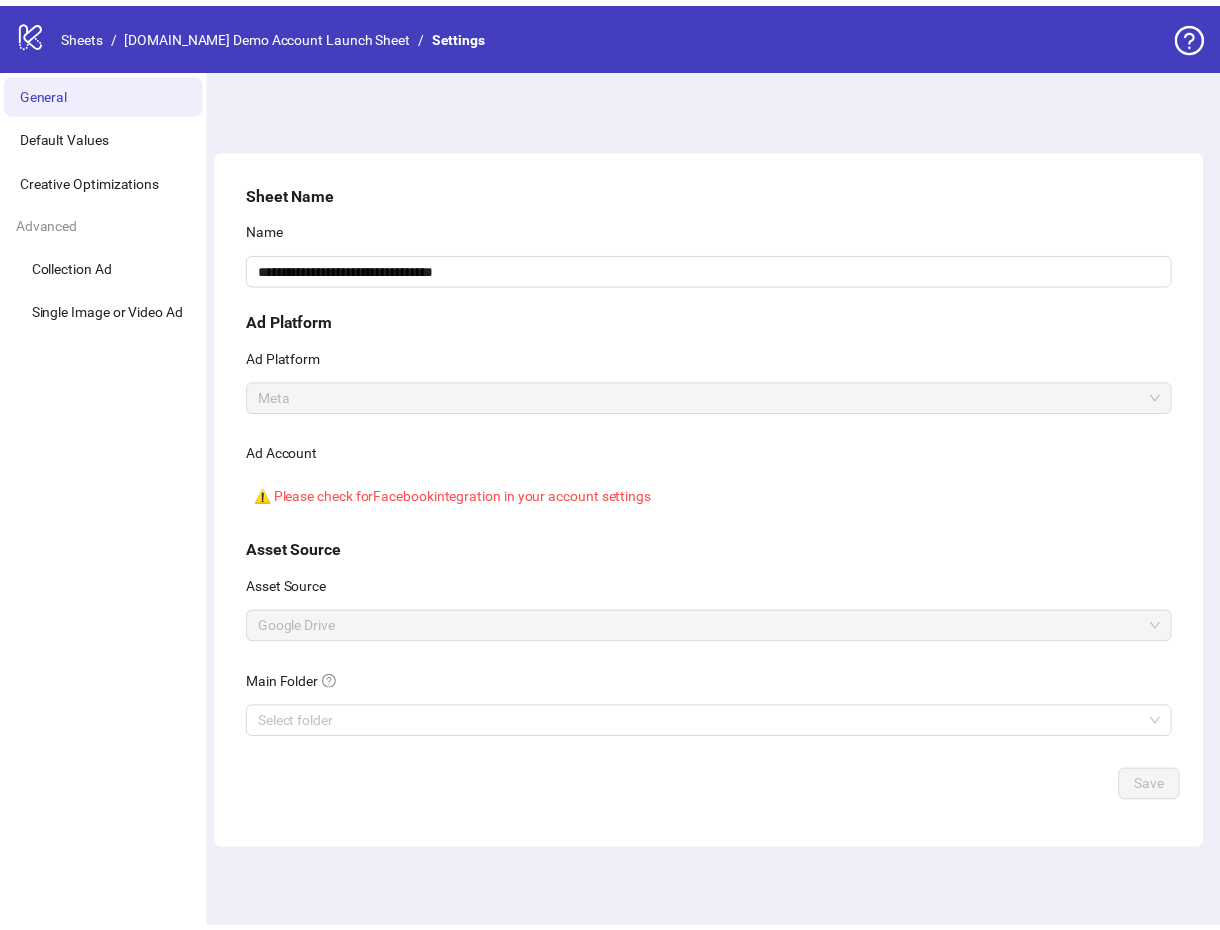 scroll, scrollTop: 0, scrollLeft: 0, axis: both 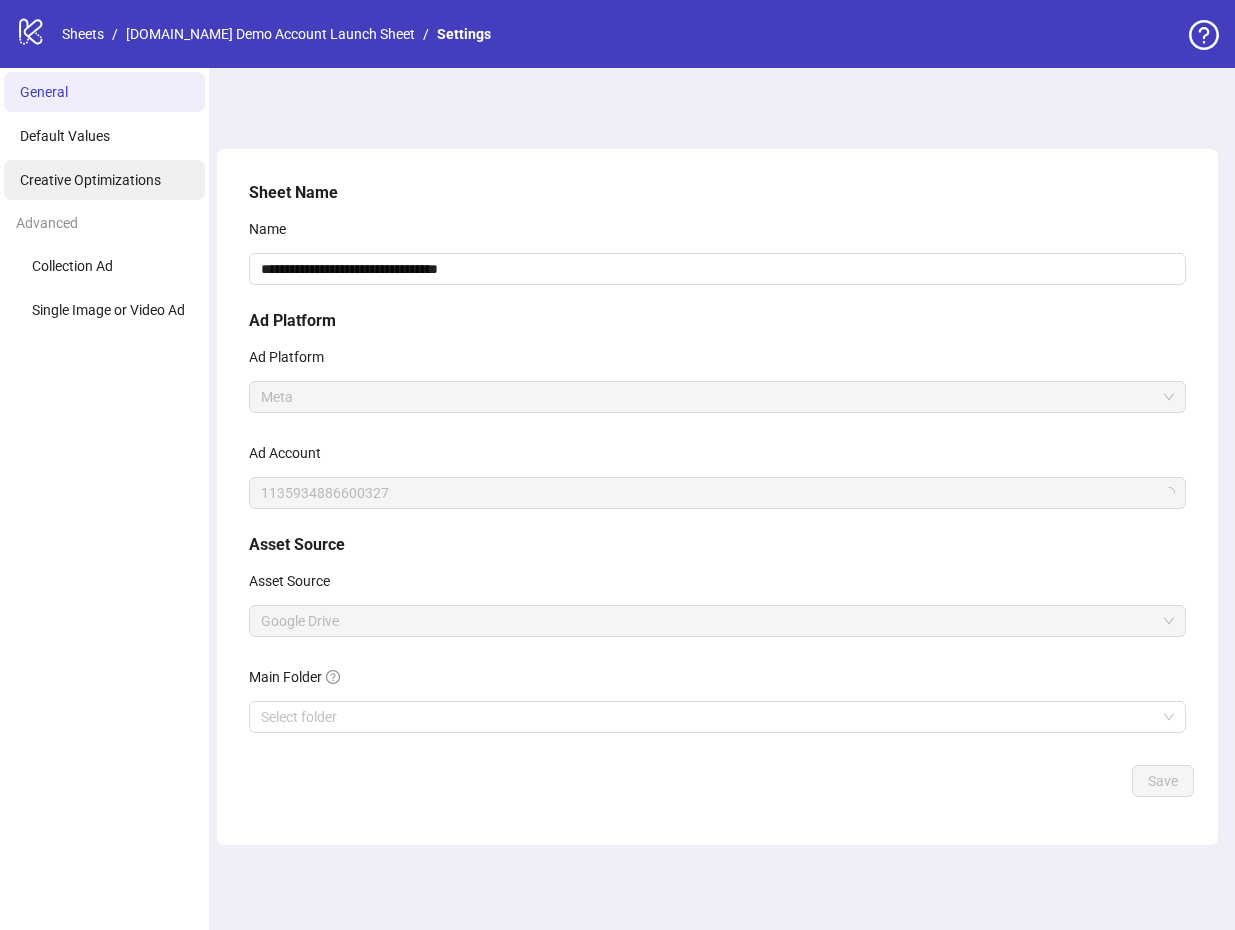 click on "Creative Optimizations" at bounding box center [90, 180] 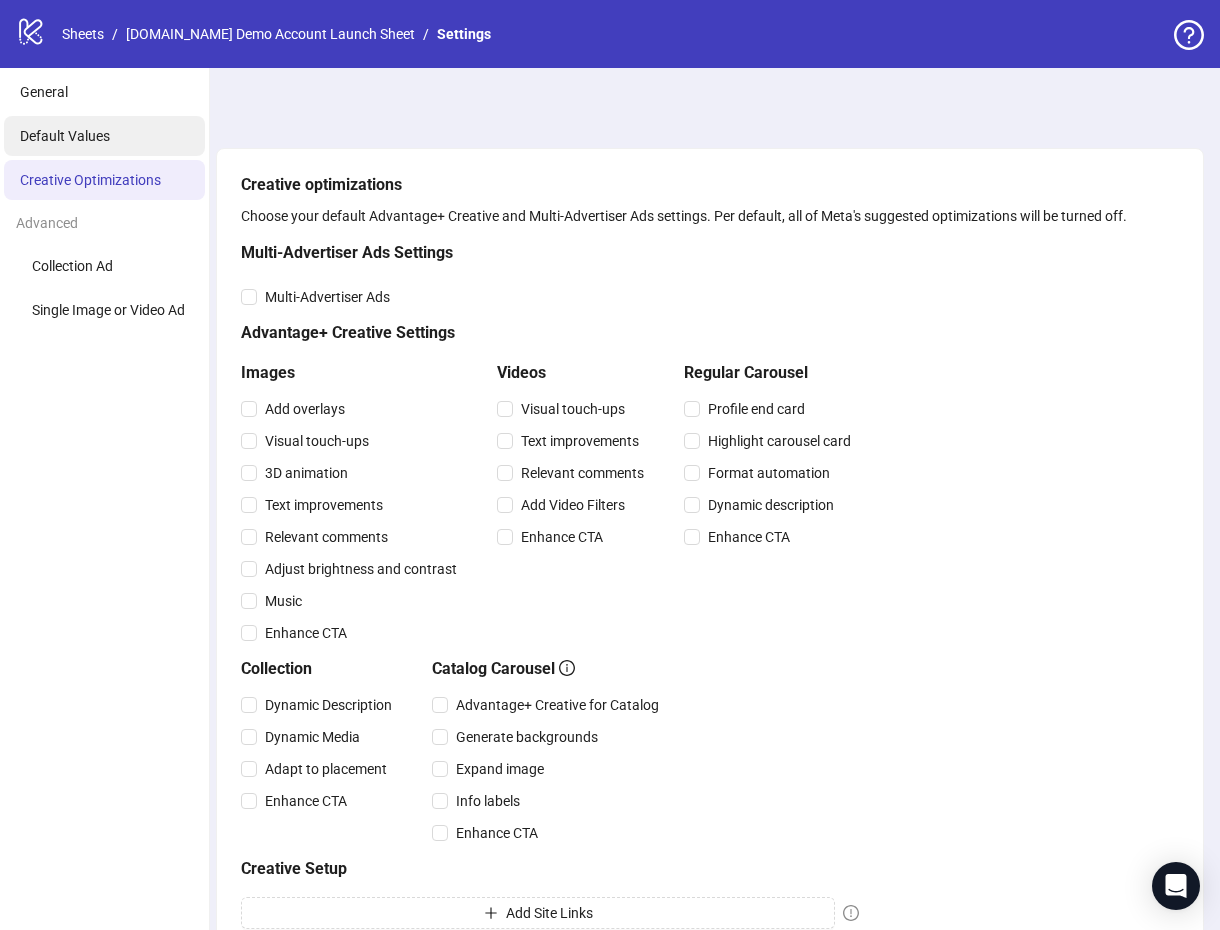 click on "Default Values" at bounding box center (104, 136) 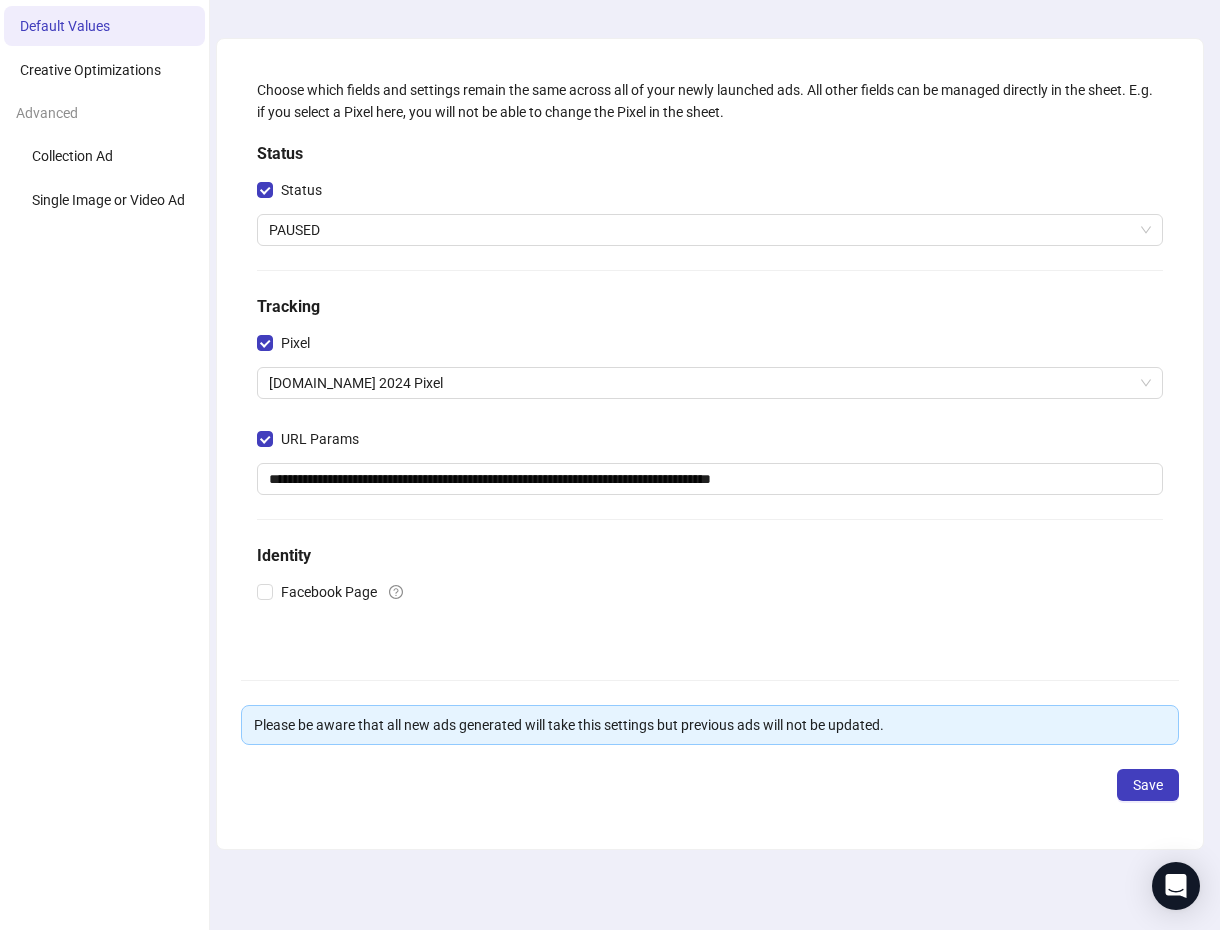 scroll, scrollTop: 186, scrollLeft: 0, axis: vertical 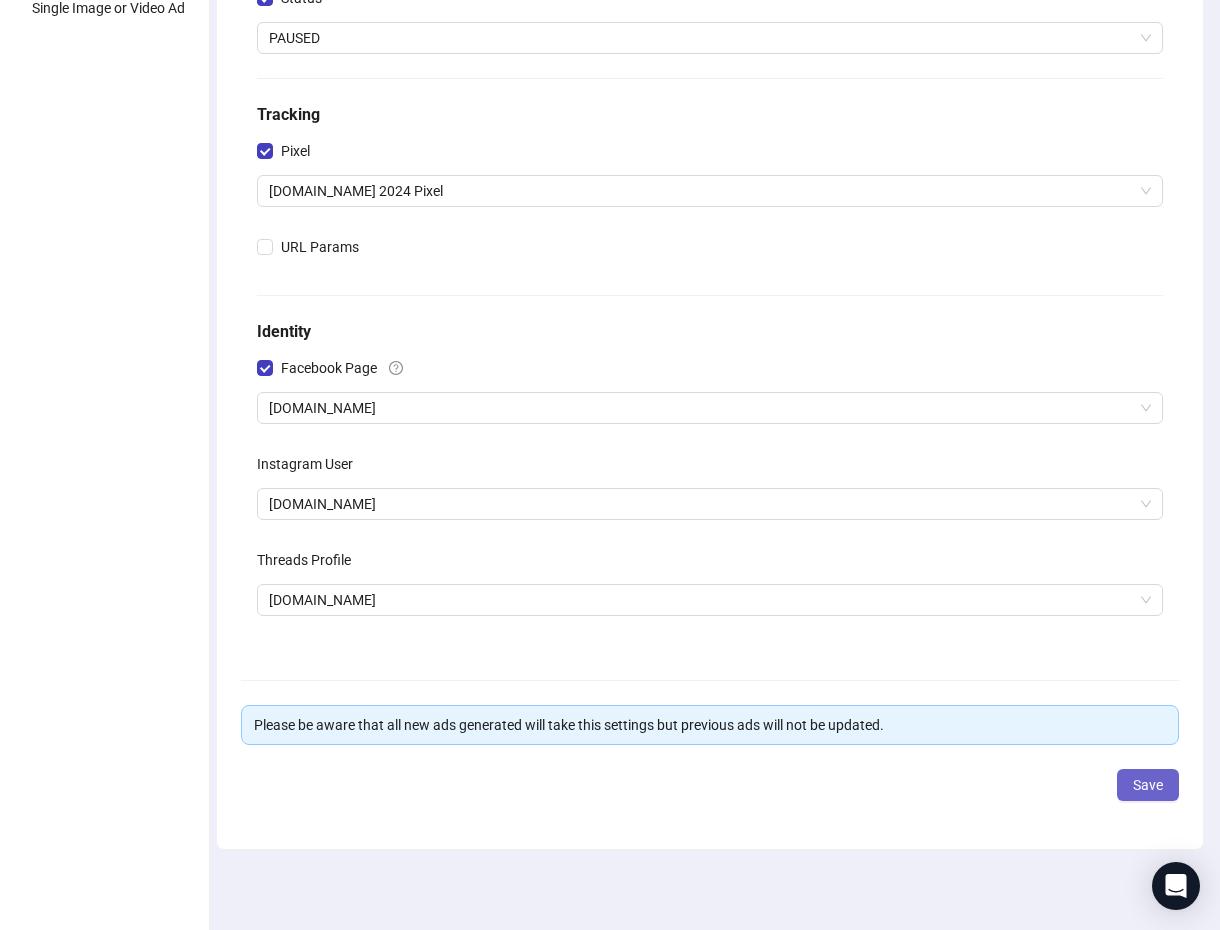 click on "Save" at bounding box center (1148, 785) 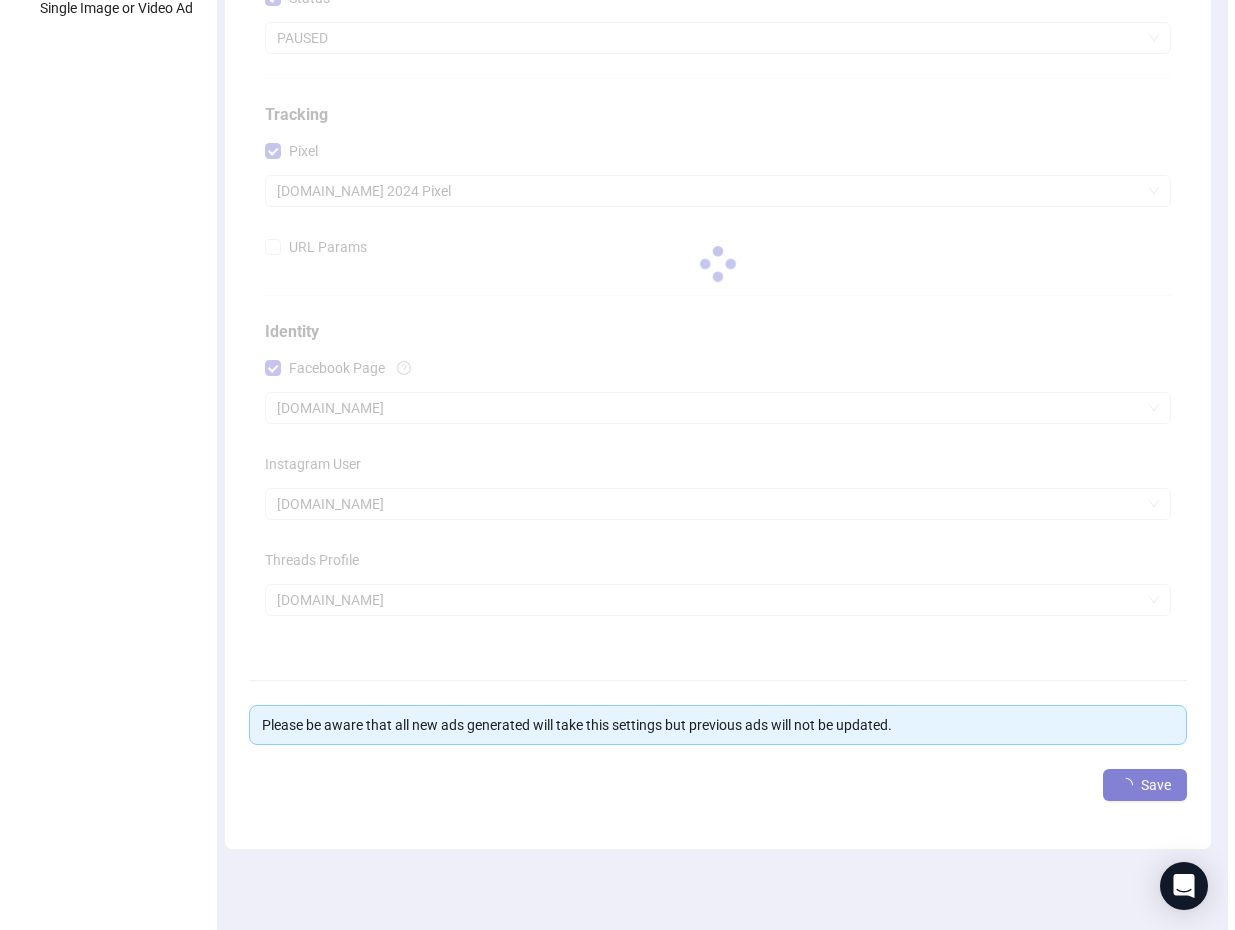 scroll, scrollTop: 0, scrollLeft: 0, axis: both 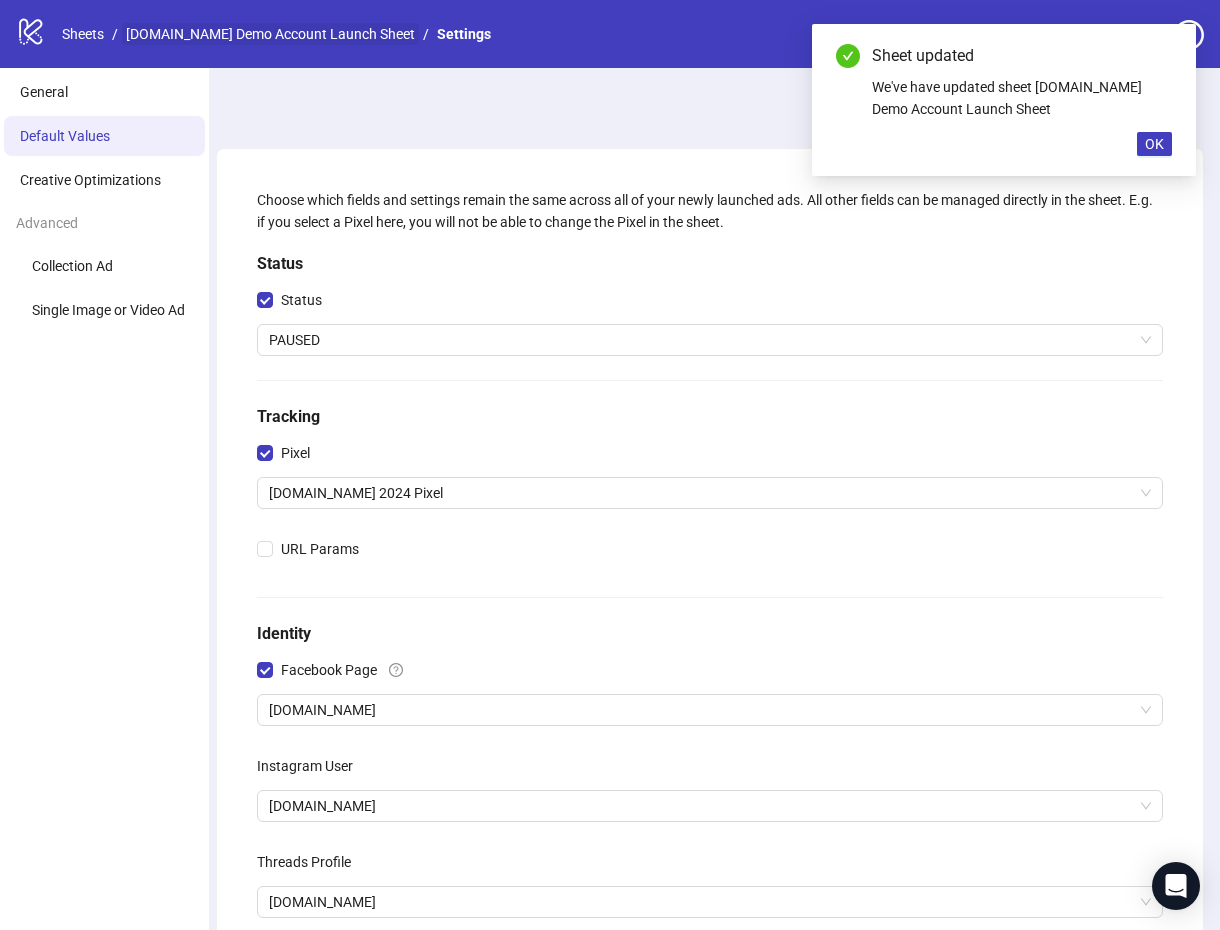 click on "[DOMAIN_NAME] Demo Account Launch Sheet" at bounding box center (270, 34) 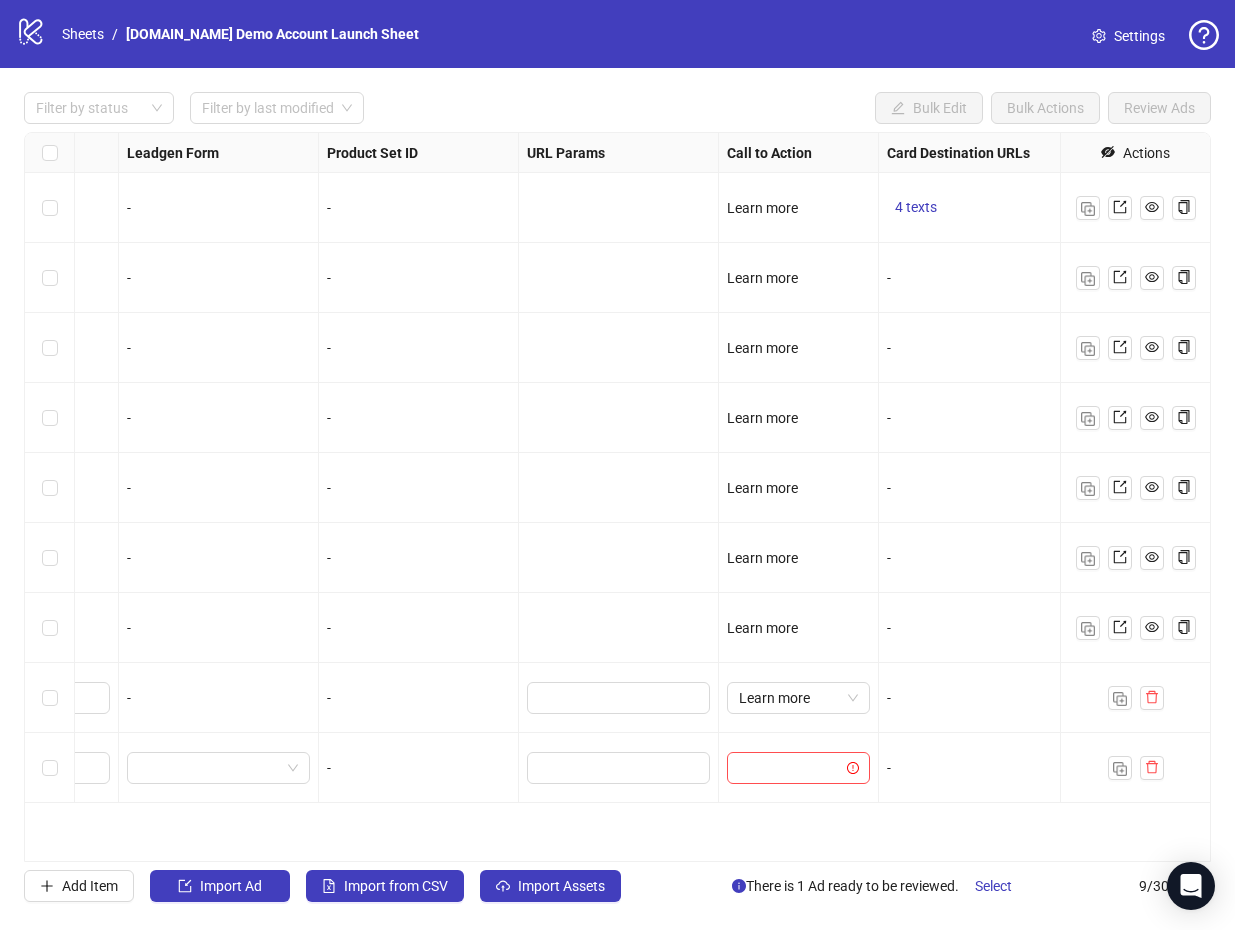 scroll, scrollTop: 0, scrollLeft: 2468, axis: horizontal 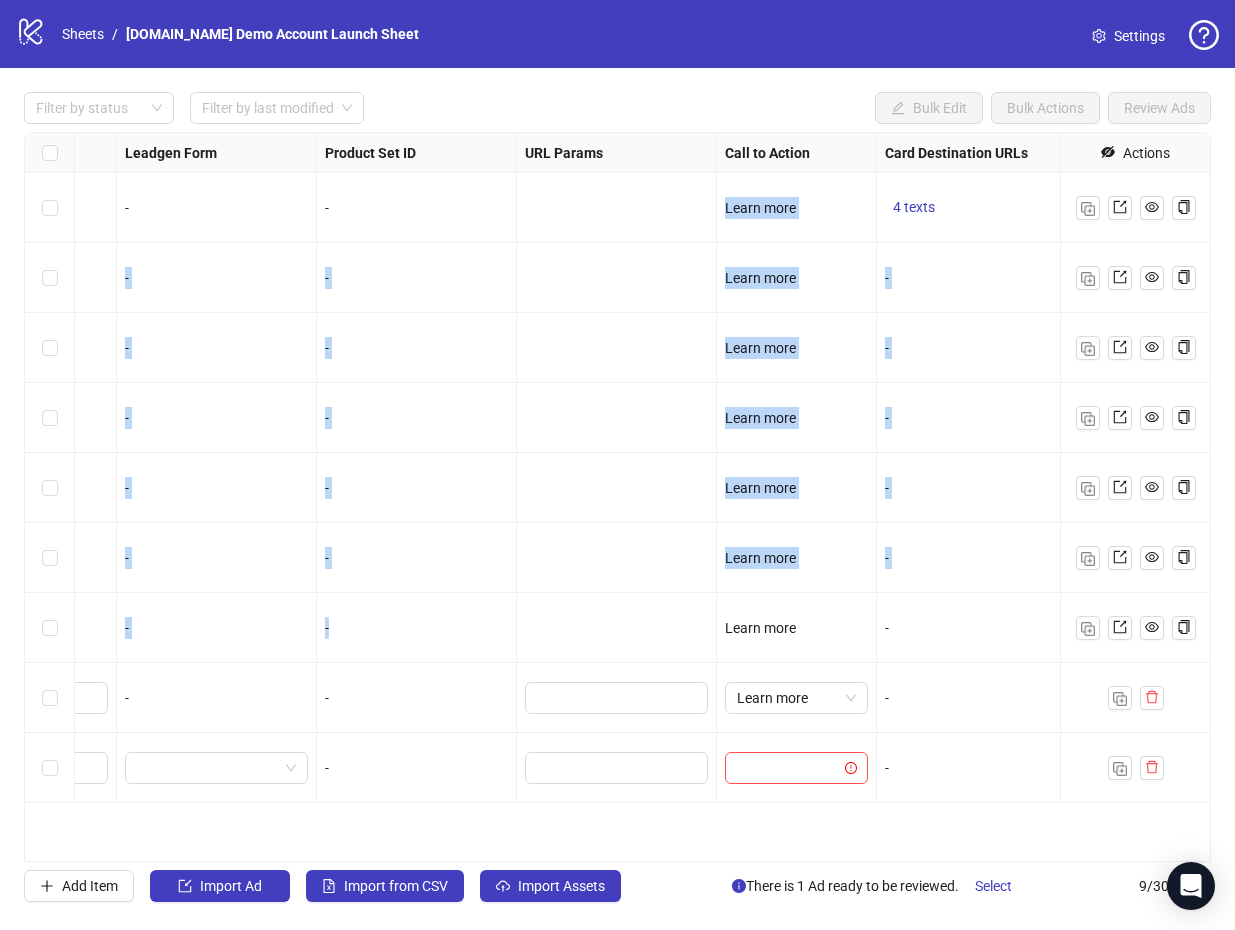 drag, startPoint x: 587, startPoint y: 222, endPoint x: 591, endPoint y: 596, distance: 374.0214 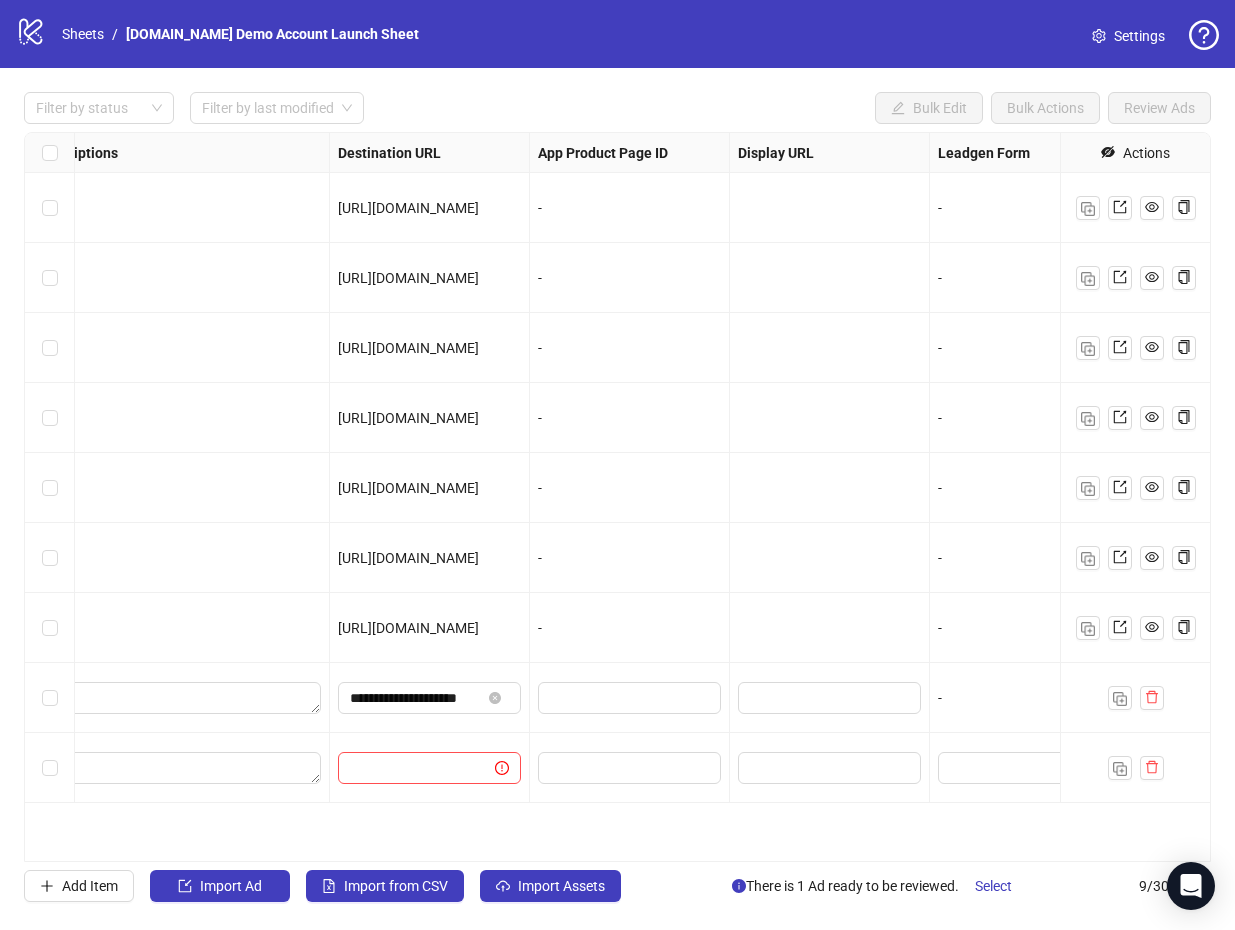 scroll, scrollTop: 0, scrollLeft: 2398, axis: horizontal 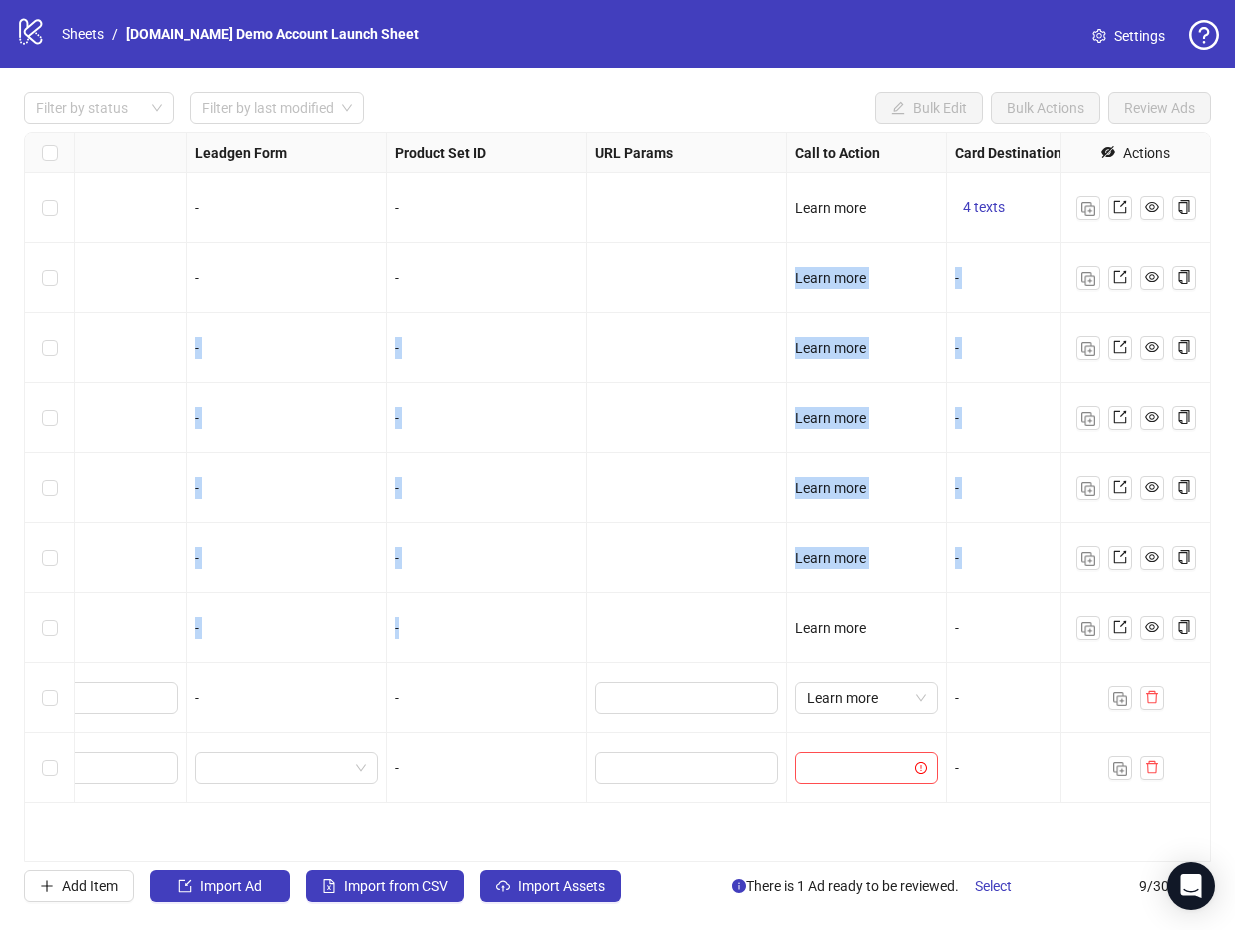 drag, startPoint x: 637, startPoint y: 623, endPoint x: 635, endPoint y: 290, distance: 333.006 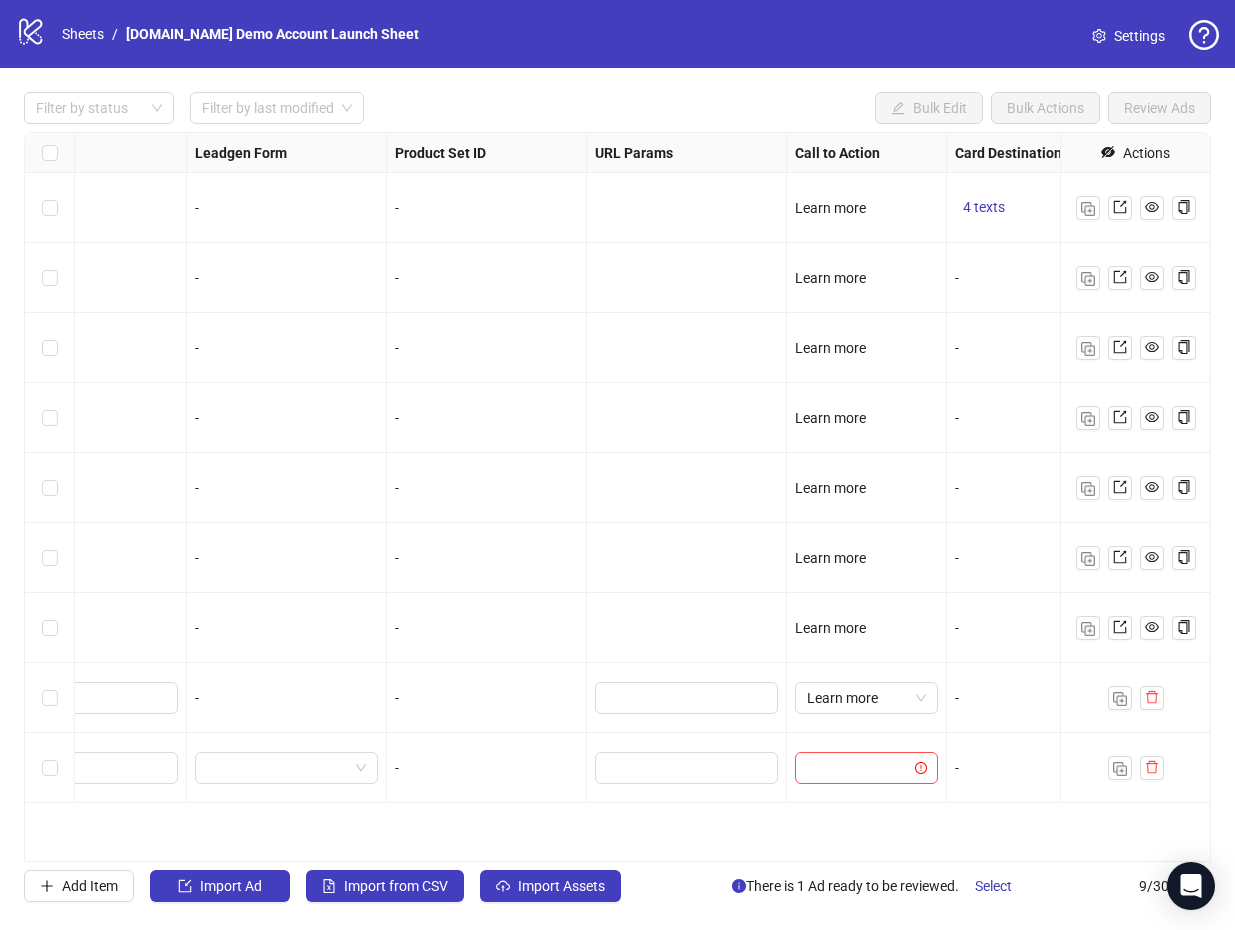 click at bounding box center (687, 278) 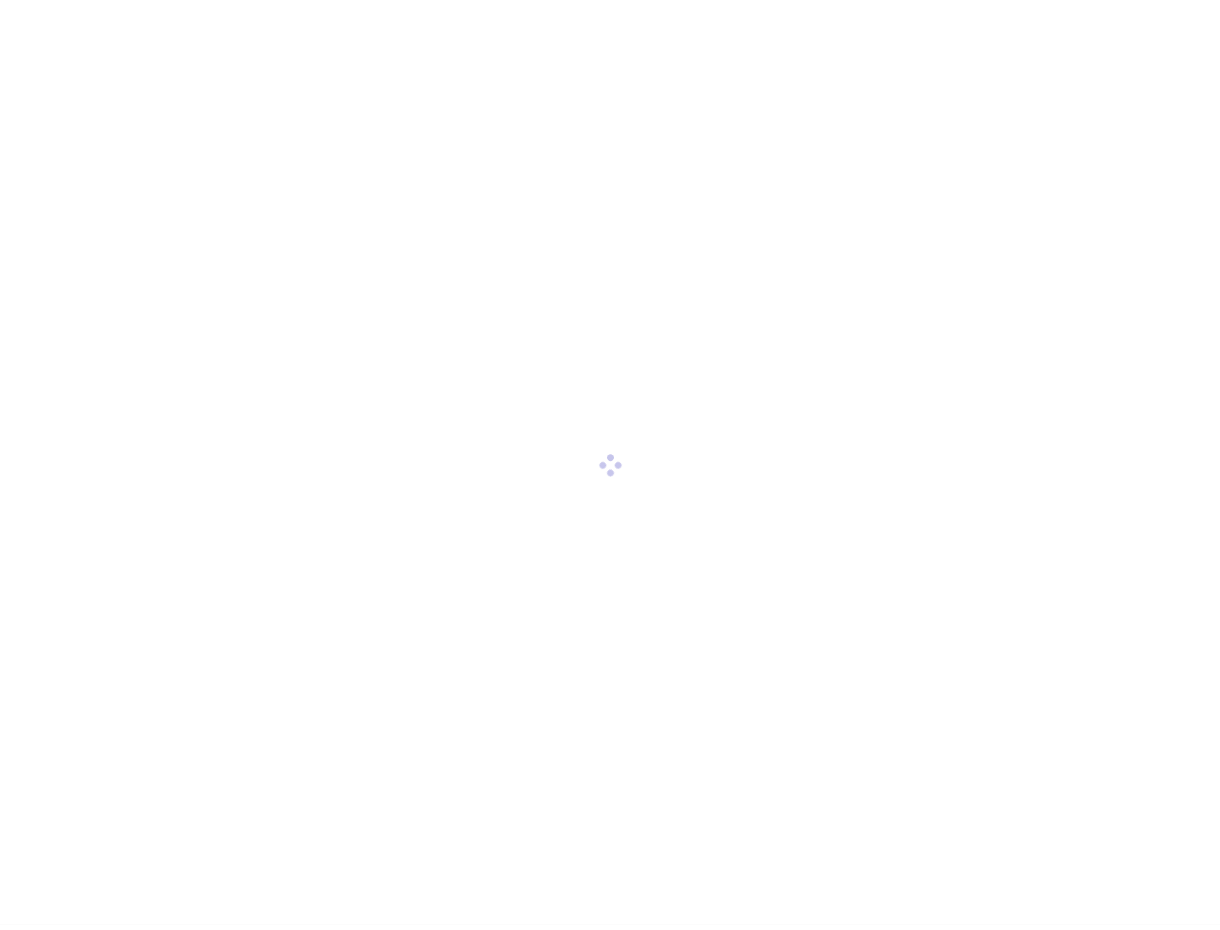 scroll, scrollTop: 0, scrollLeft: 0, axis: both 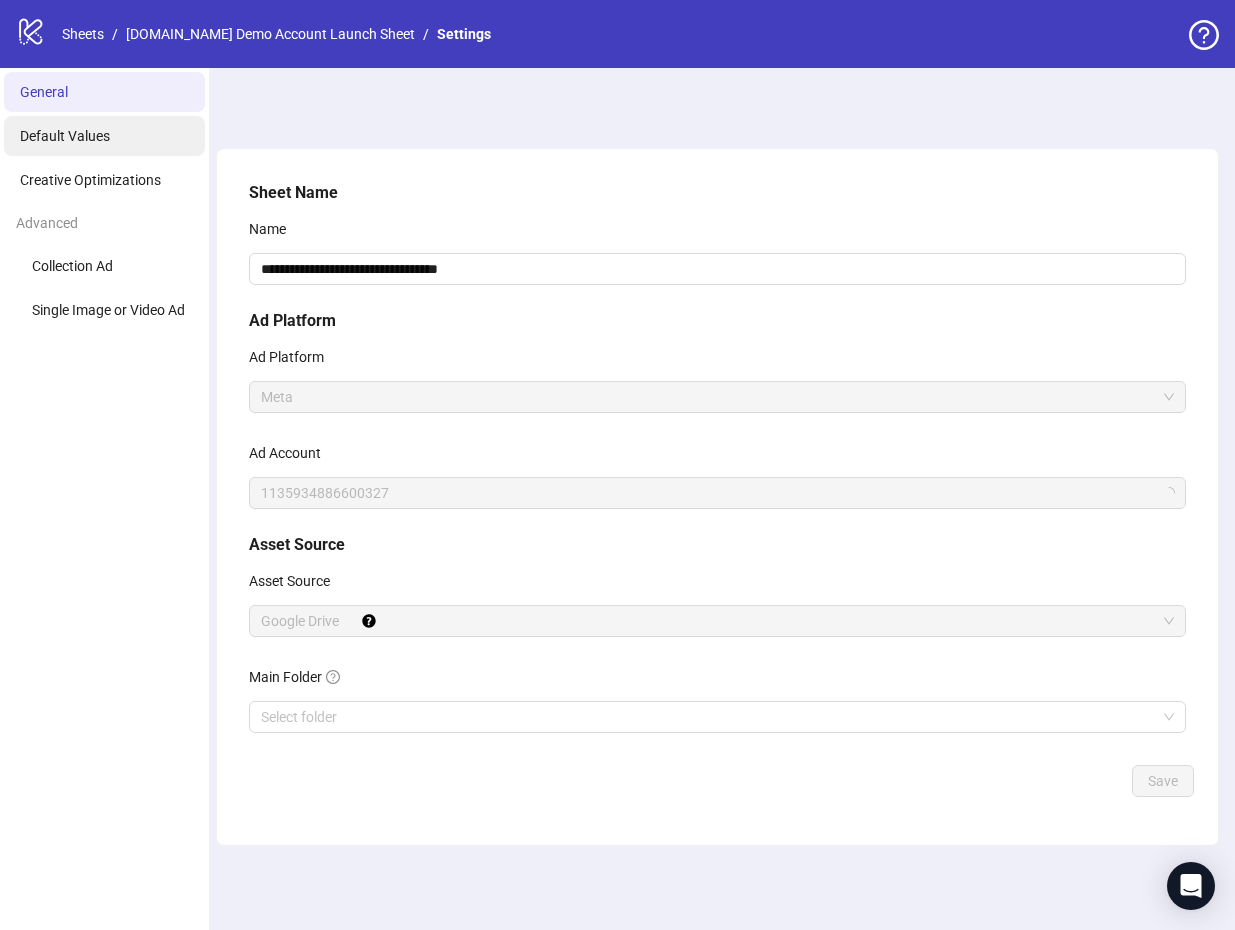 click on "Default Values" at bounding box center (65, 136) 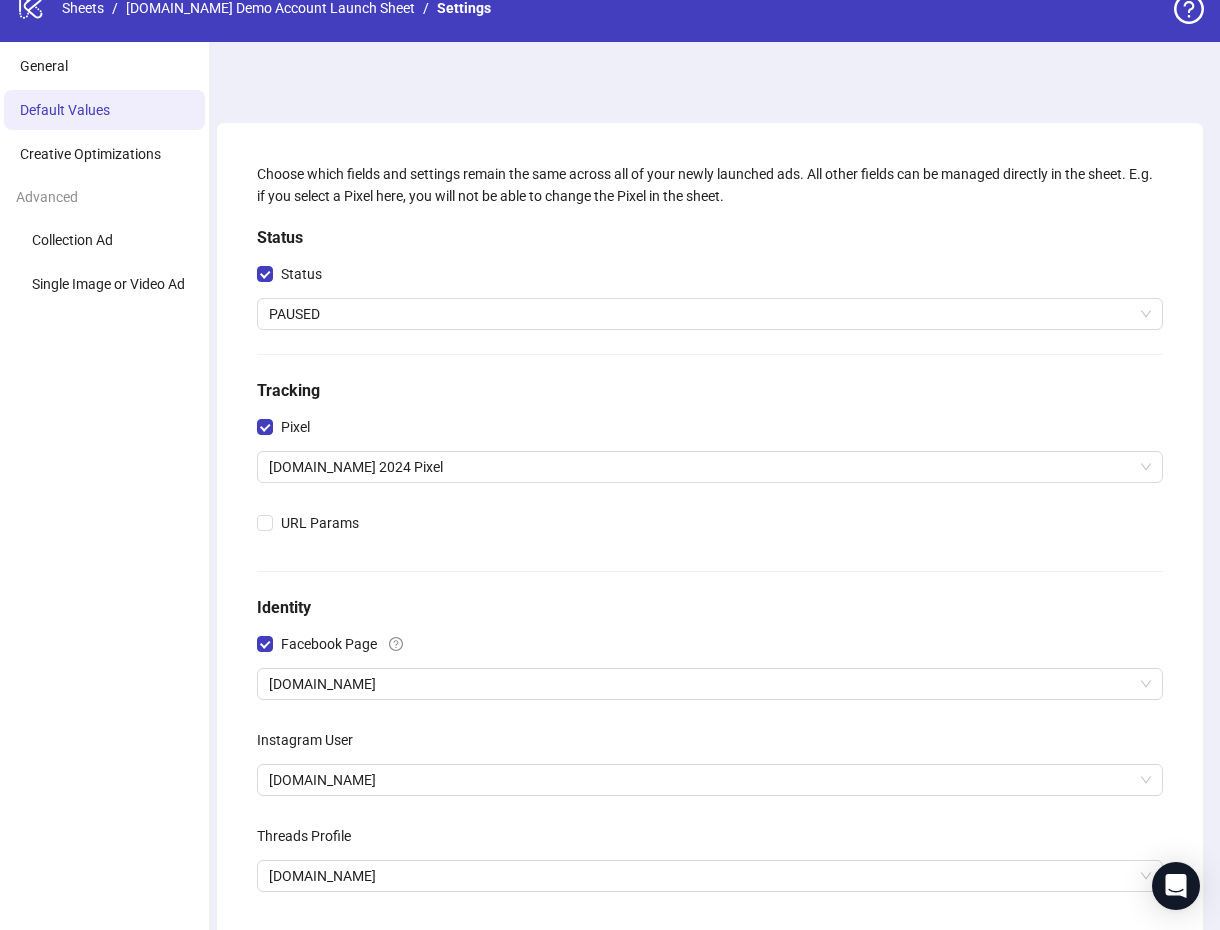 scroll, scrollTop: 150, scrollLeft: 0, axis: vertical 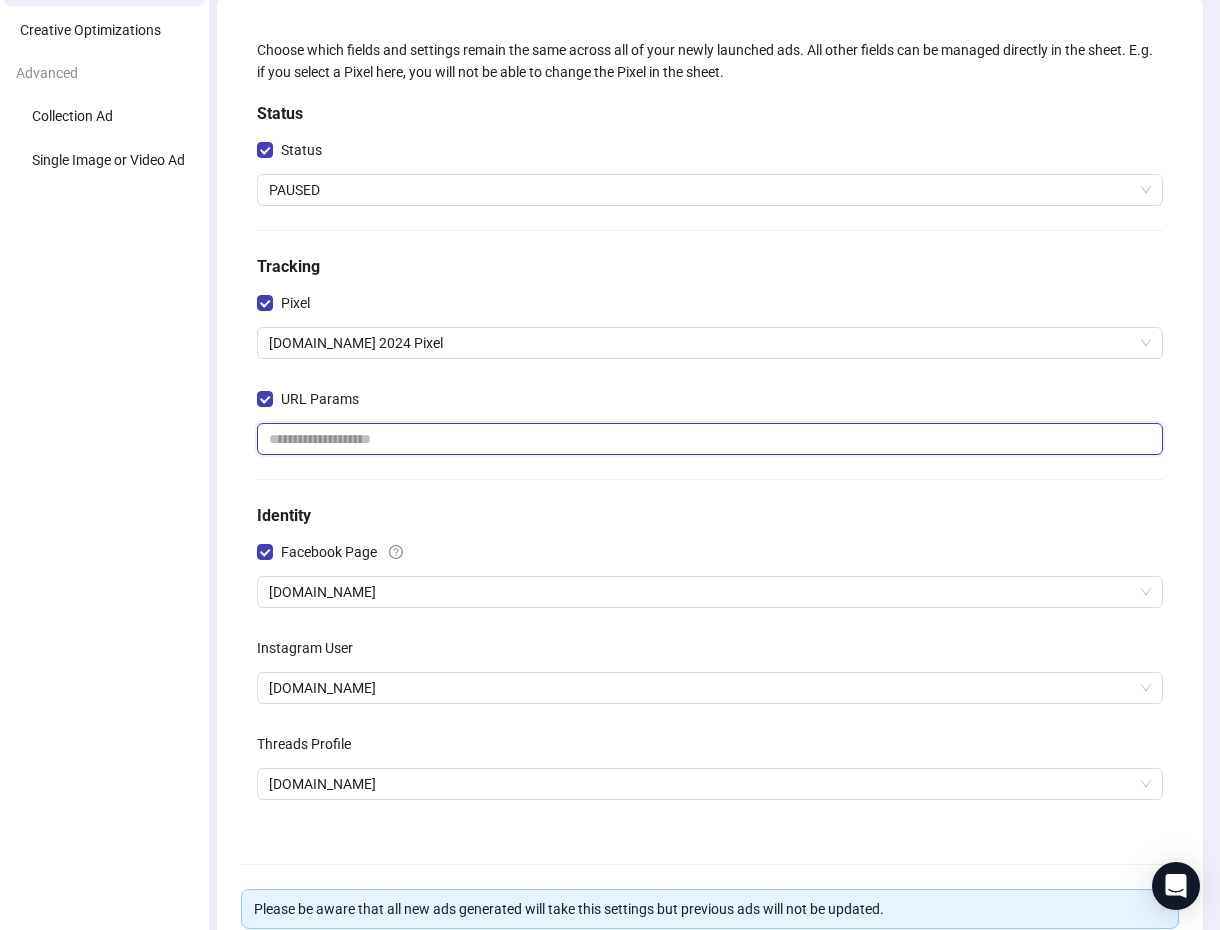 click at bounding box center [710, 439] 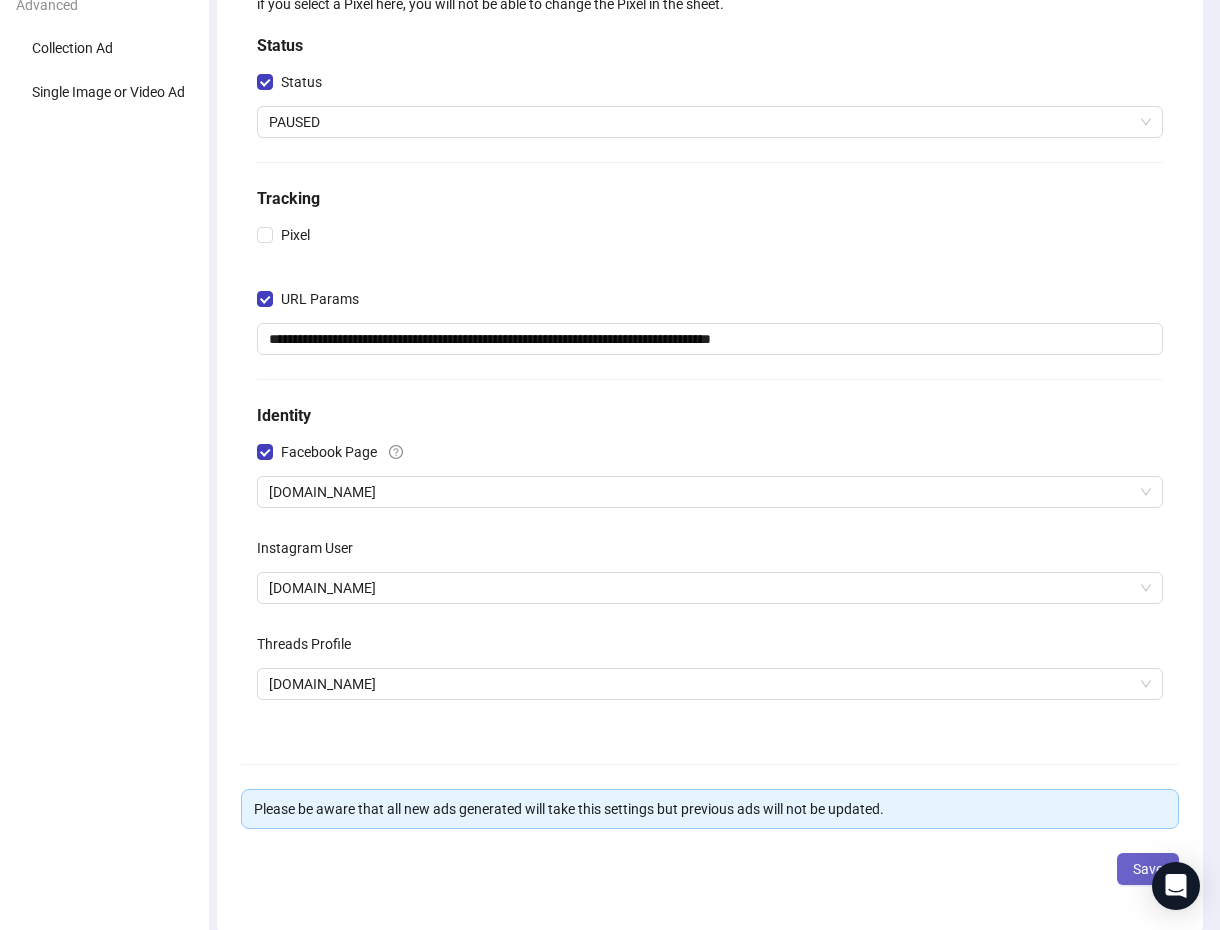 scroll, scrollTop: 302, scrollLeft: 0, axis: vertical 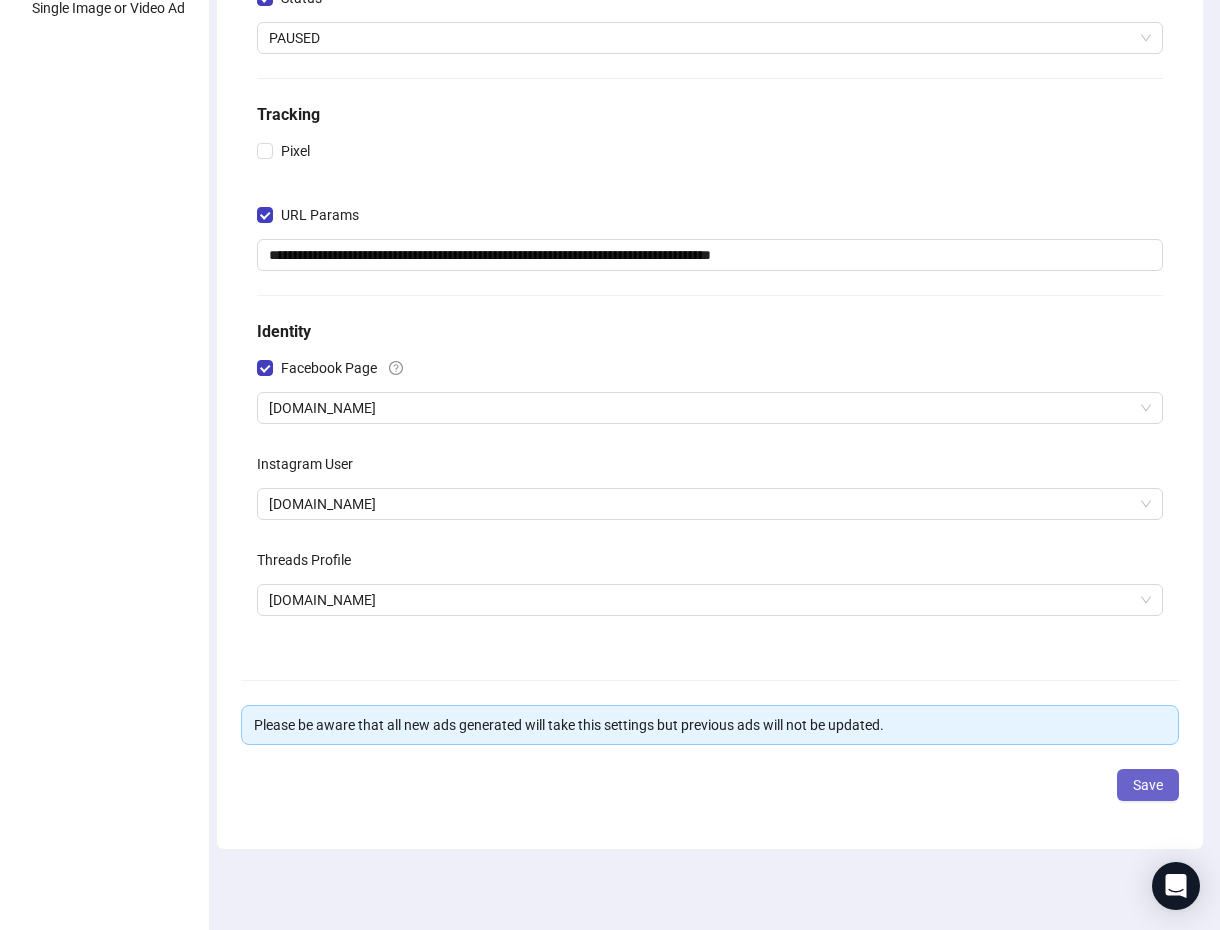 click on "Save" at bounding box center [1148, 785] 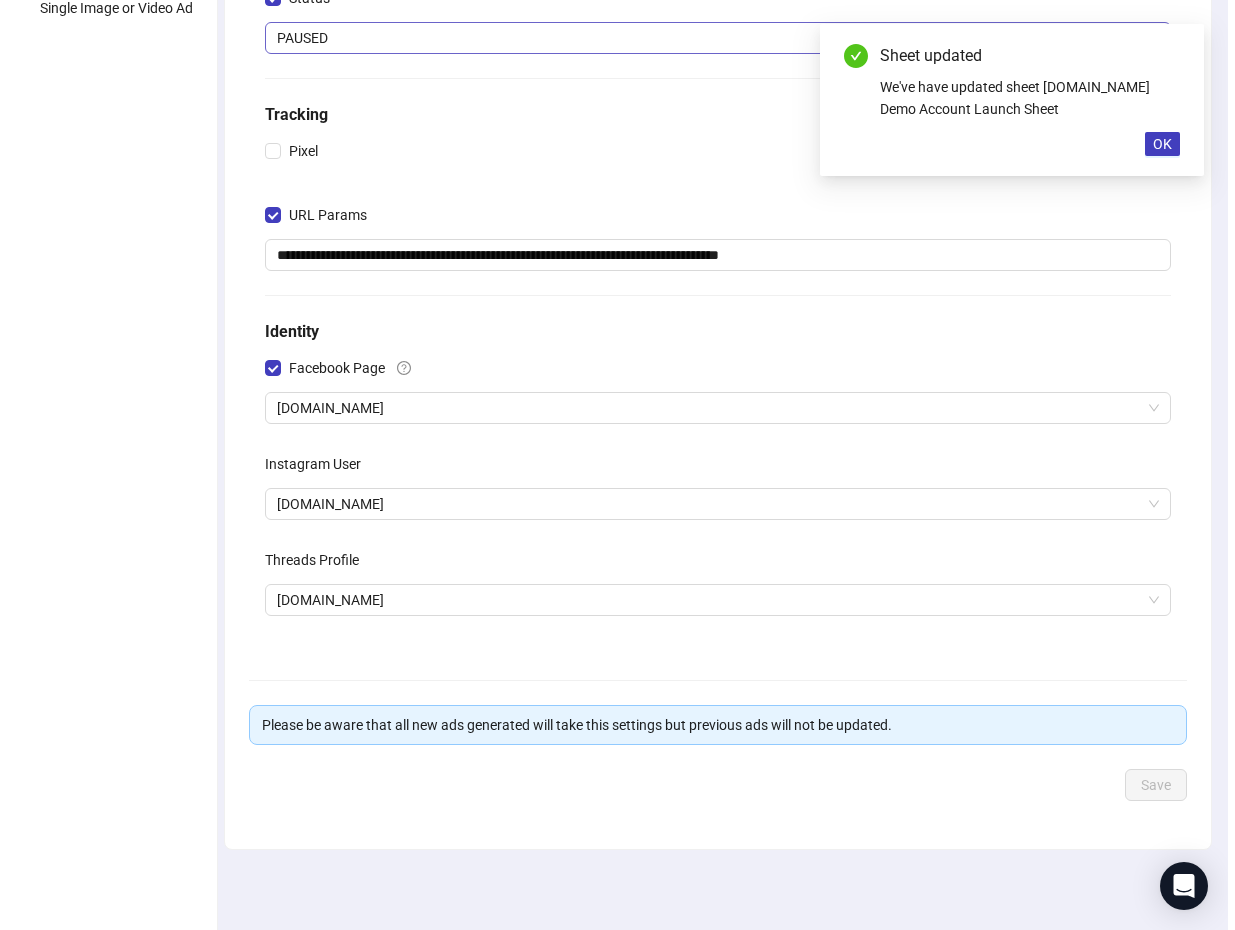 scroll, scrollTop: 0, scrollLeft: 0, axis: both 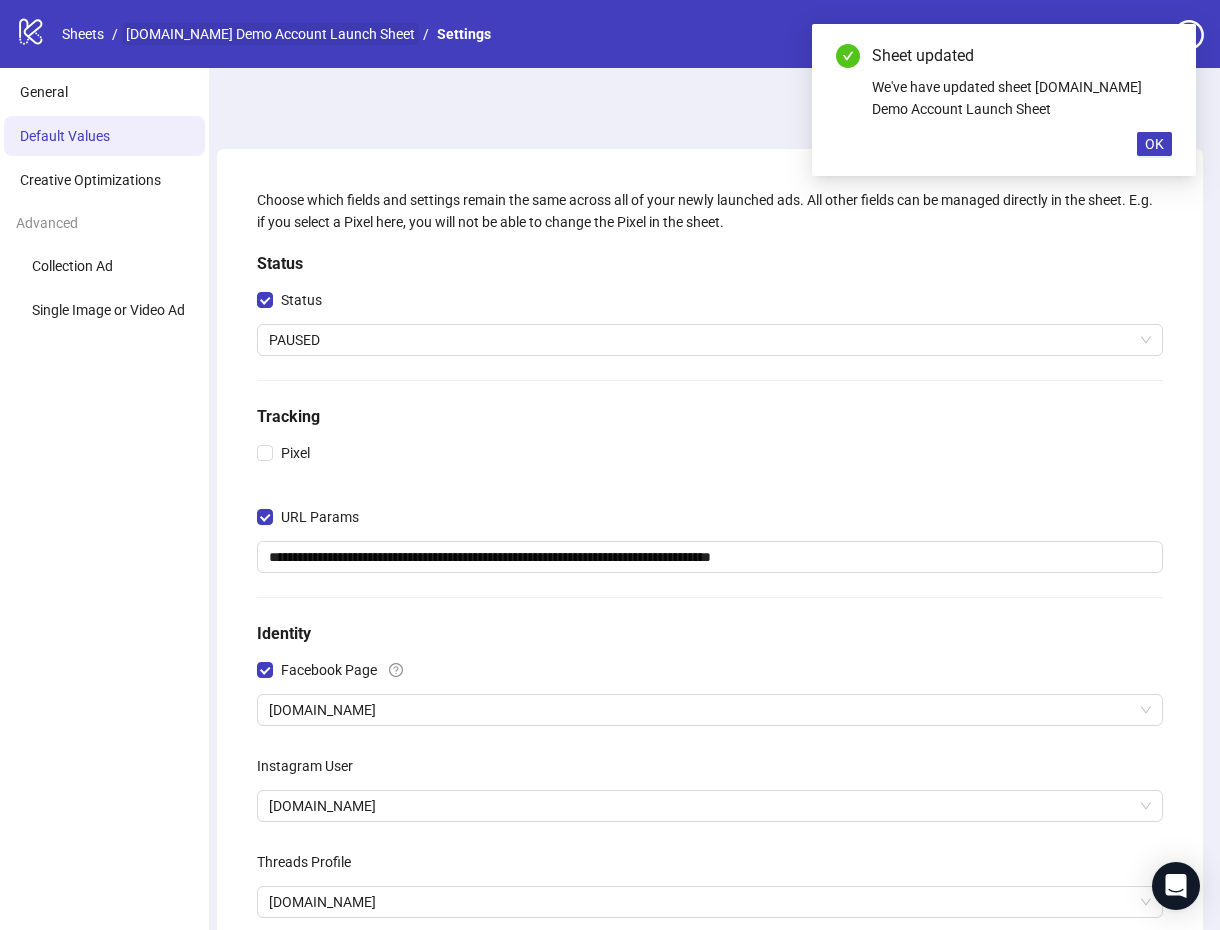 click on "[DOMAIN_NAME] Demo Account Launch Sheet" at bounding box center [270, 34] 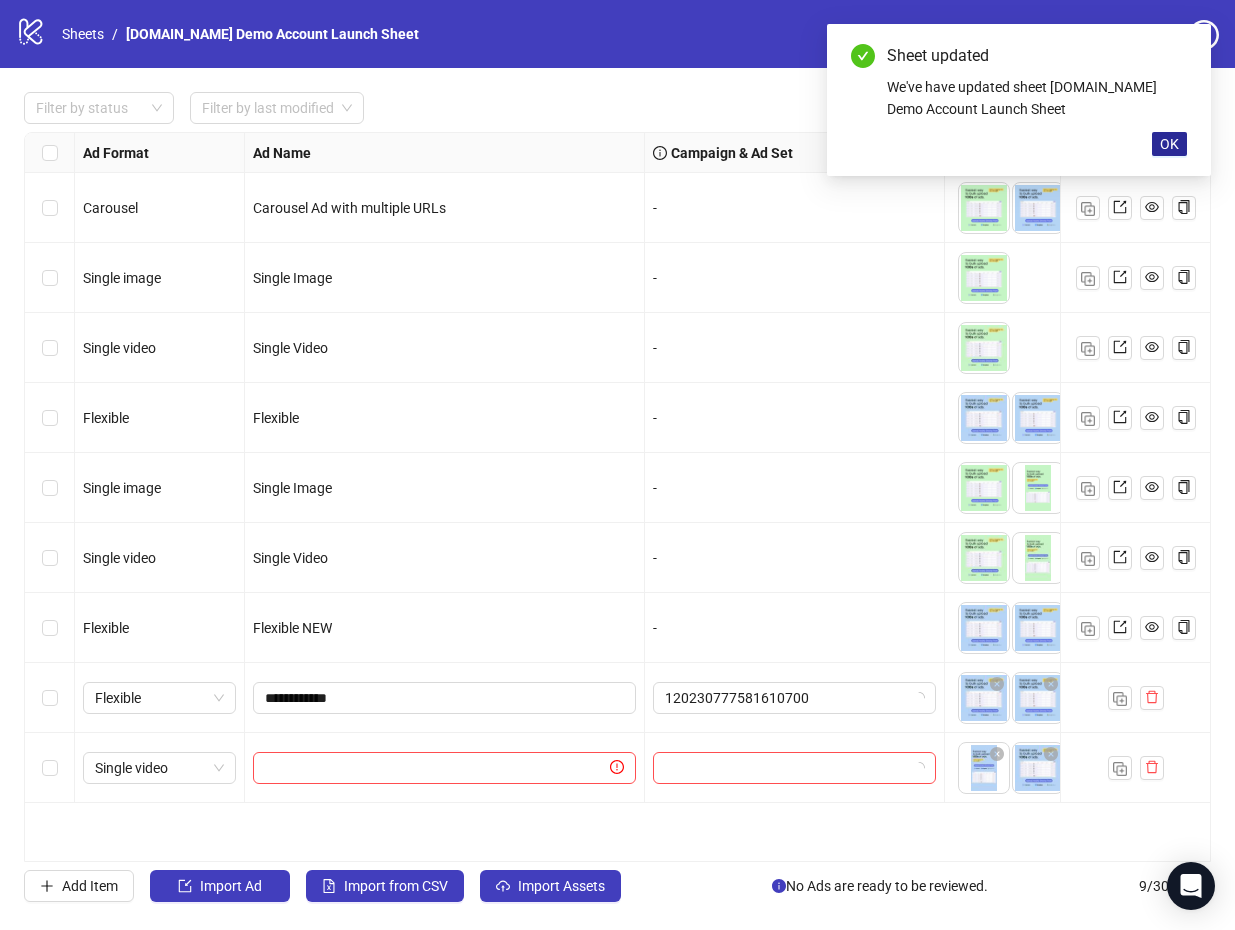 click on "OK" at bounding box center [1169, 144] 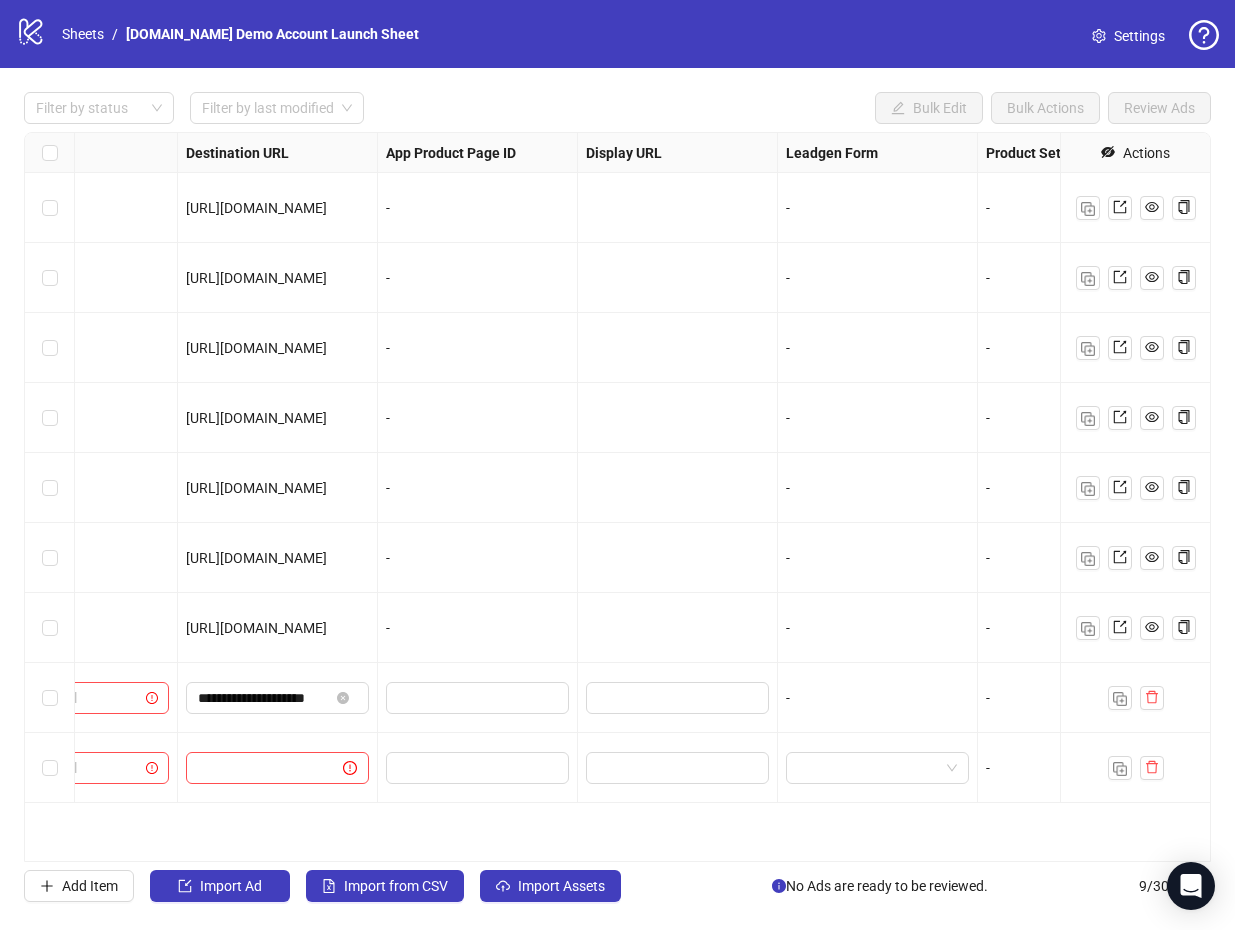 scroll, scrollTop: 0, scrollLeft: 1313, axis: horizontal 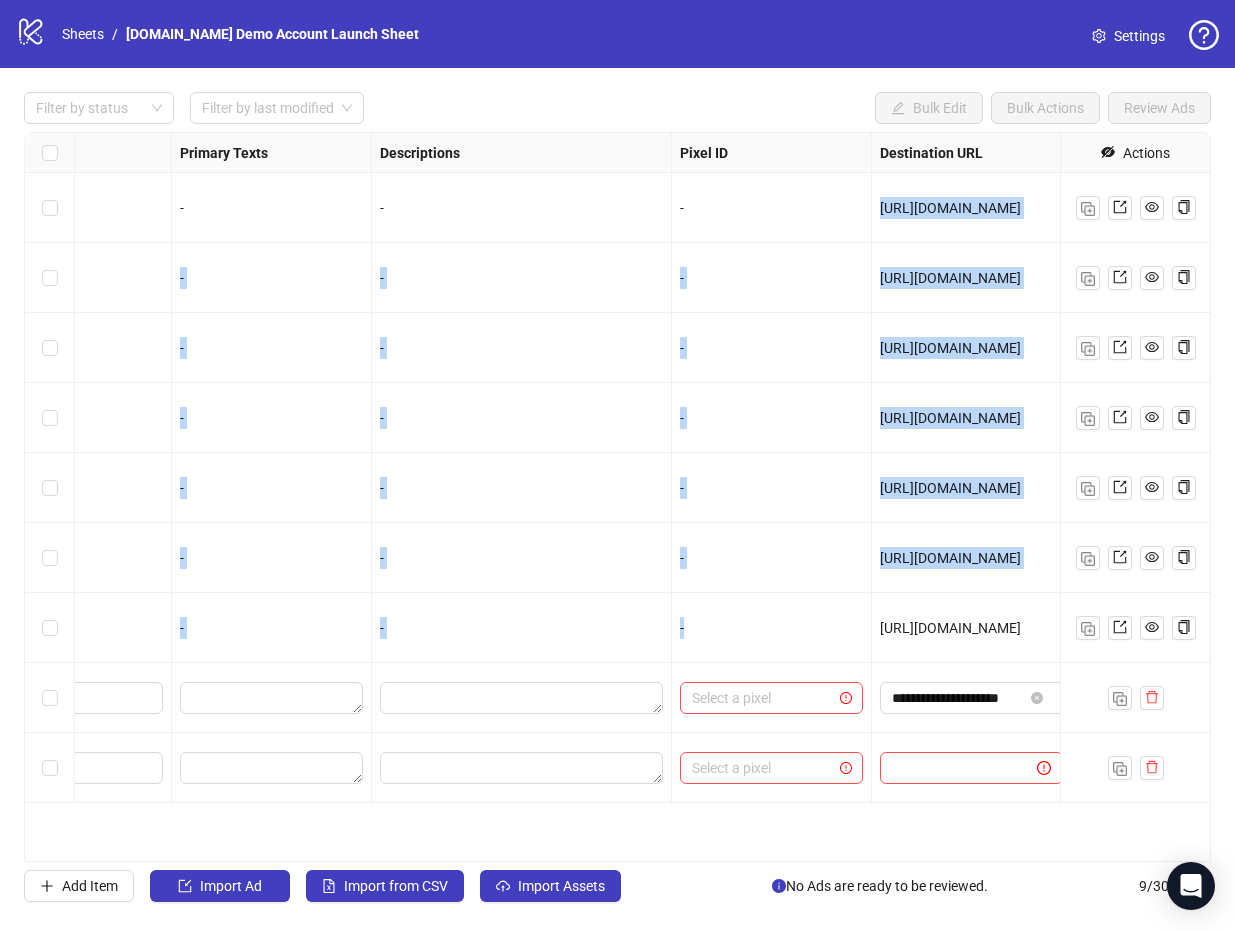 drag, startPoint x: 694, startPoint y: 623, endPoint x: 693, endPoint y: 206, distance: 417.0012 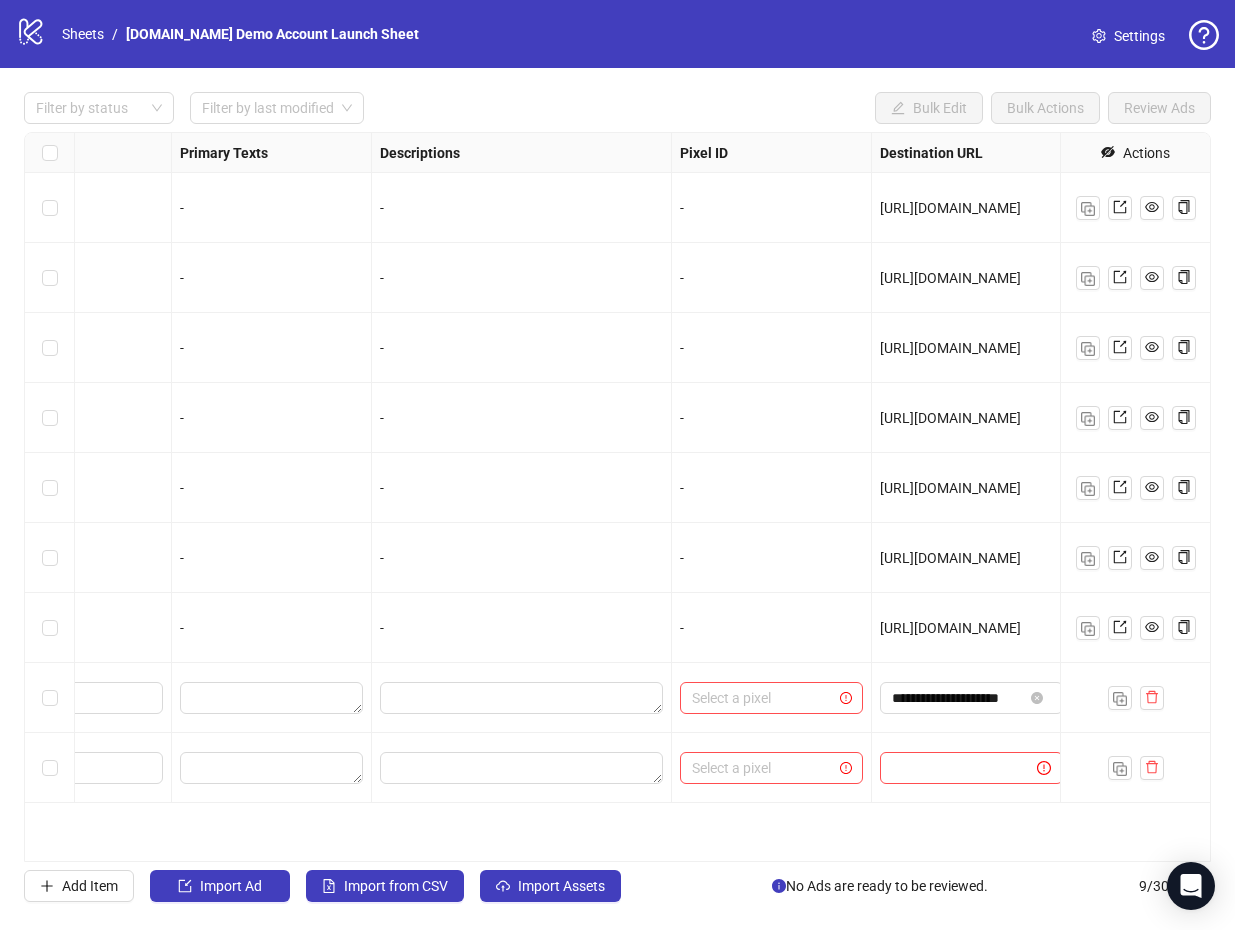 click on "-" at bounding box center [771, 208] 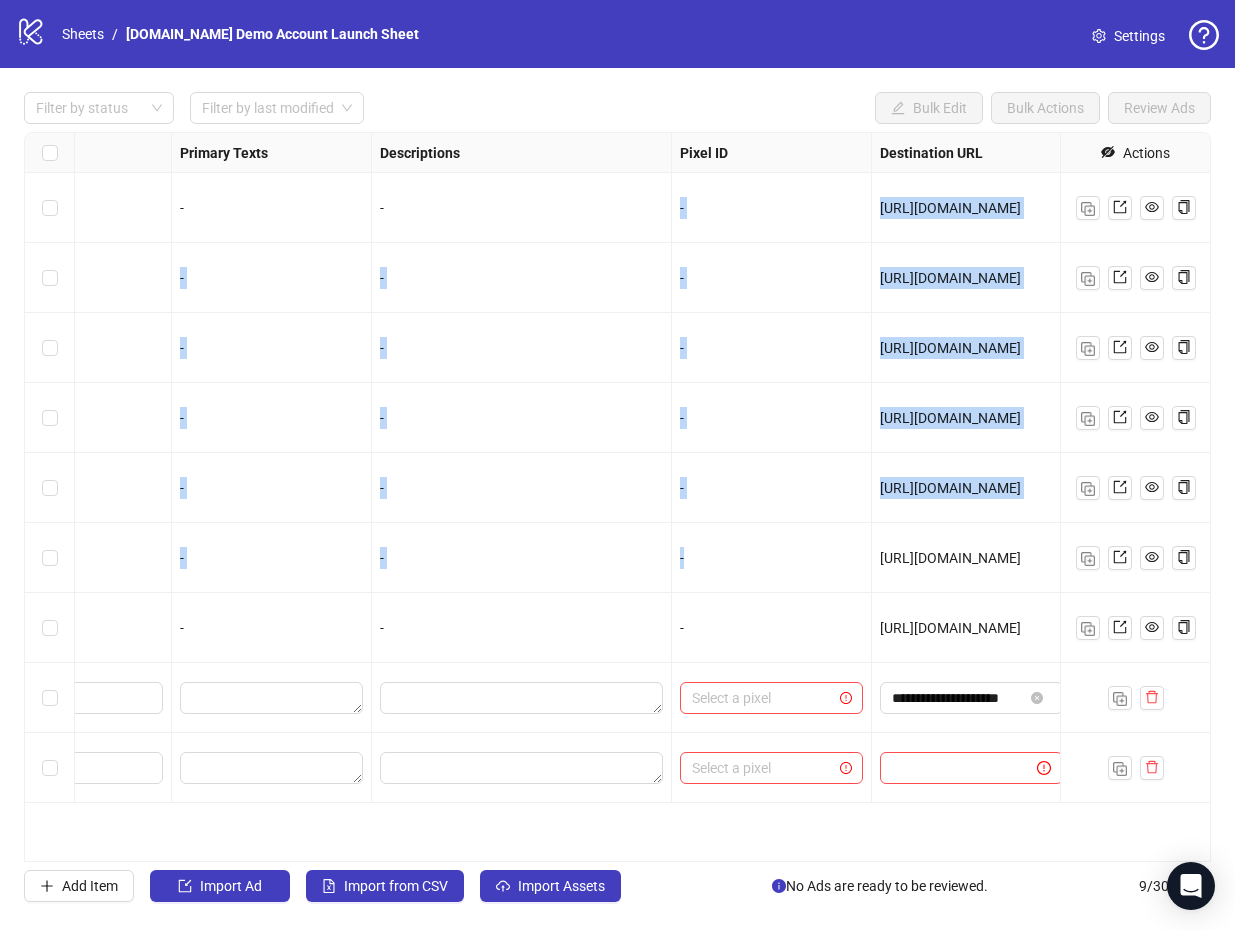 drag, startPoint x: 675, startPoint y: 204, endPoint x: 733, endPoint y: 593, distance: 393.30014 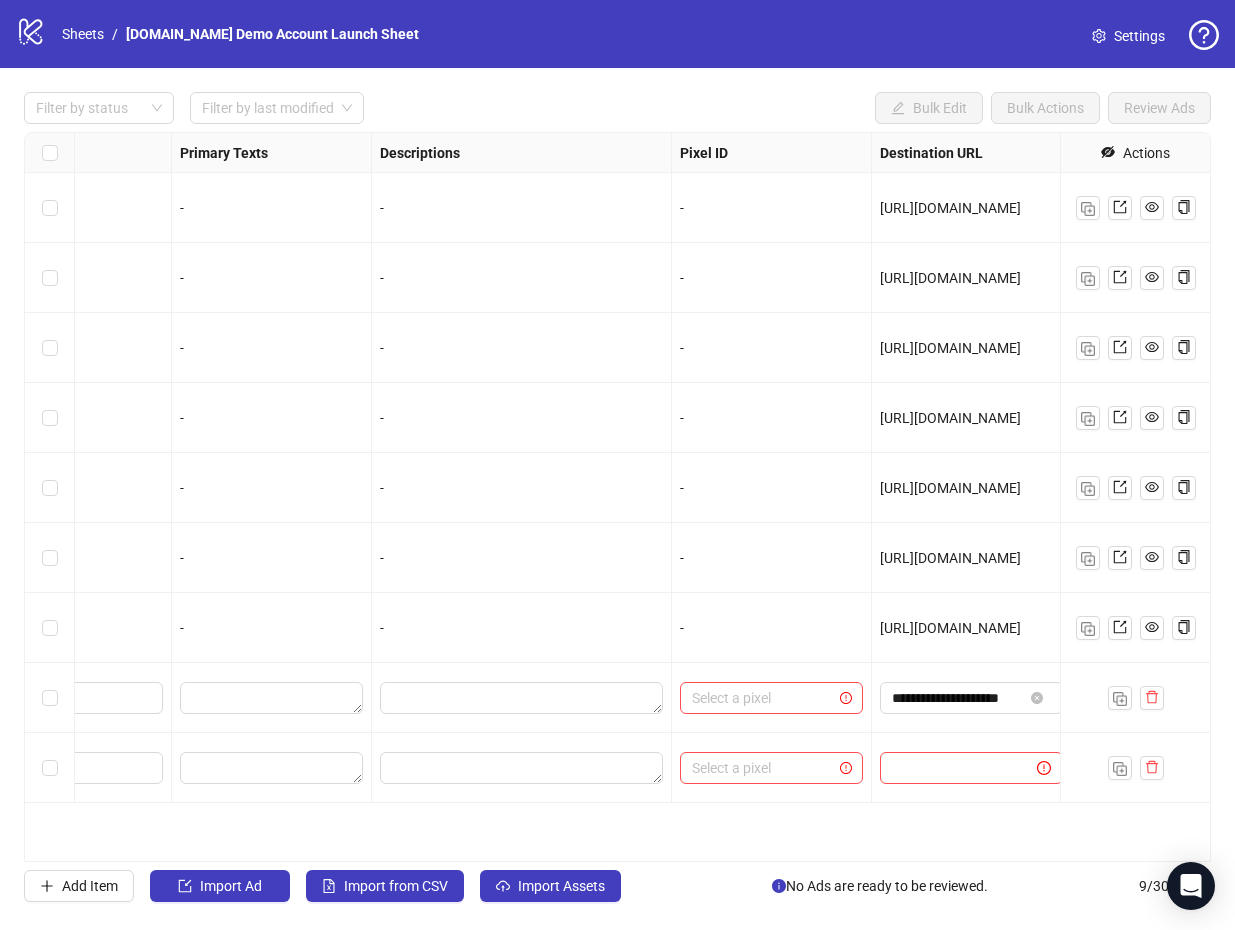 click on "-" at bounding box center (772, 628) 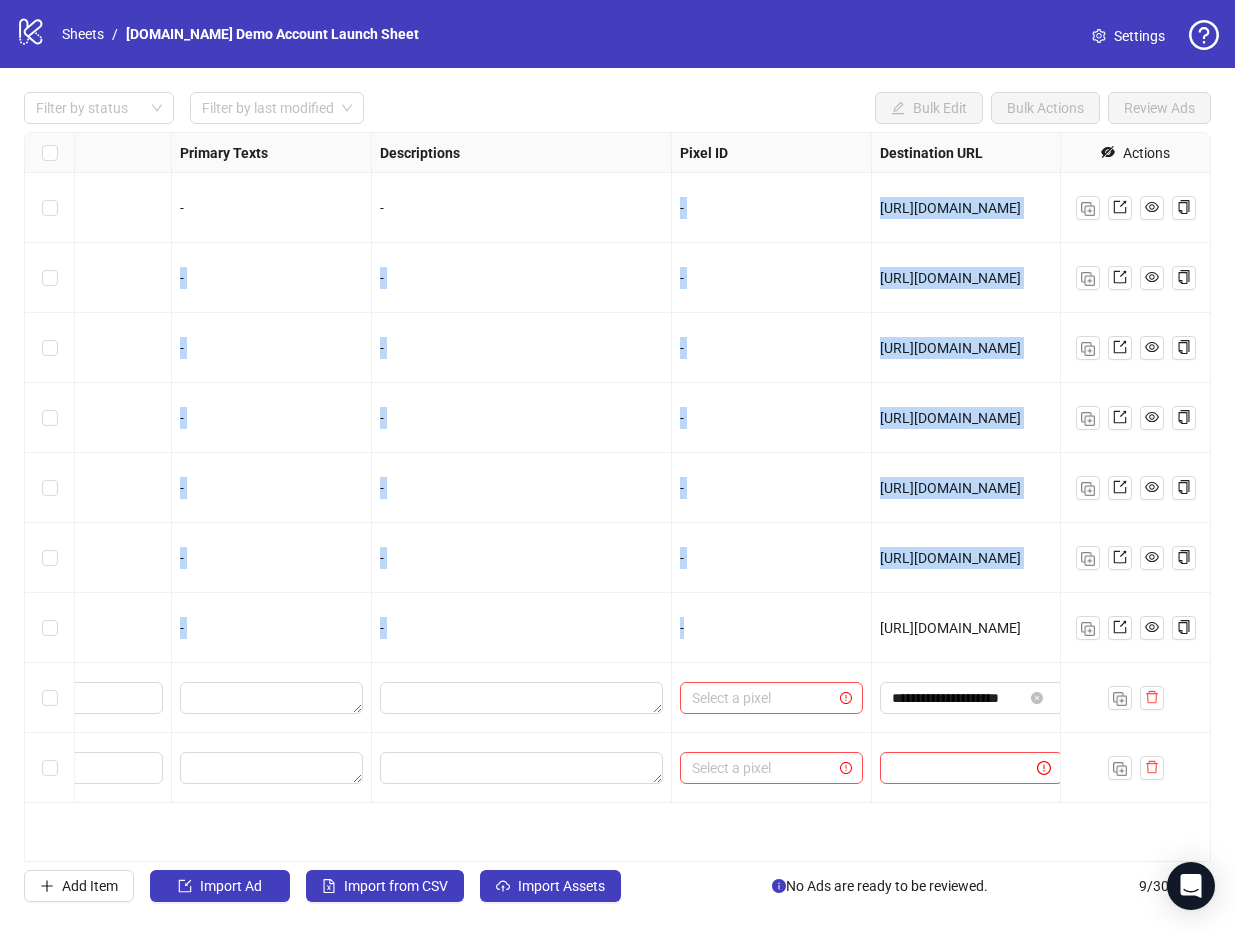 drag, startPoint x: 686, startPoint y: 562, endPoint x: 675, endPoint y: 210, distance: 352.17184 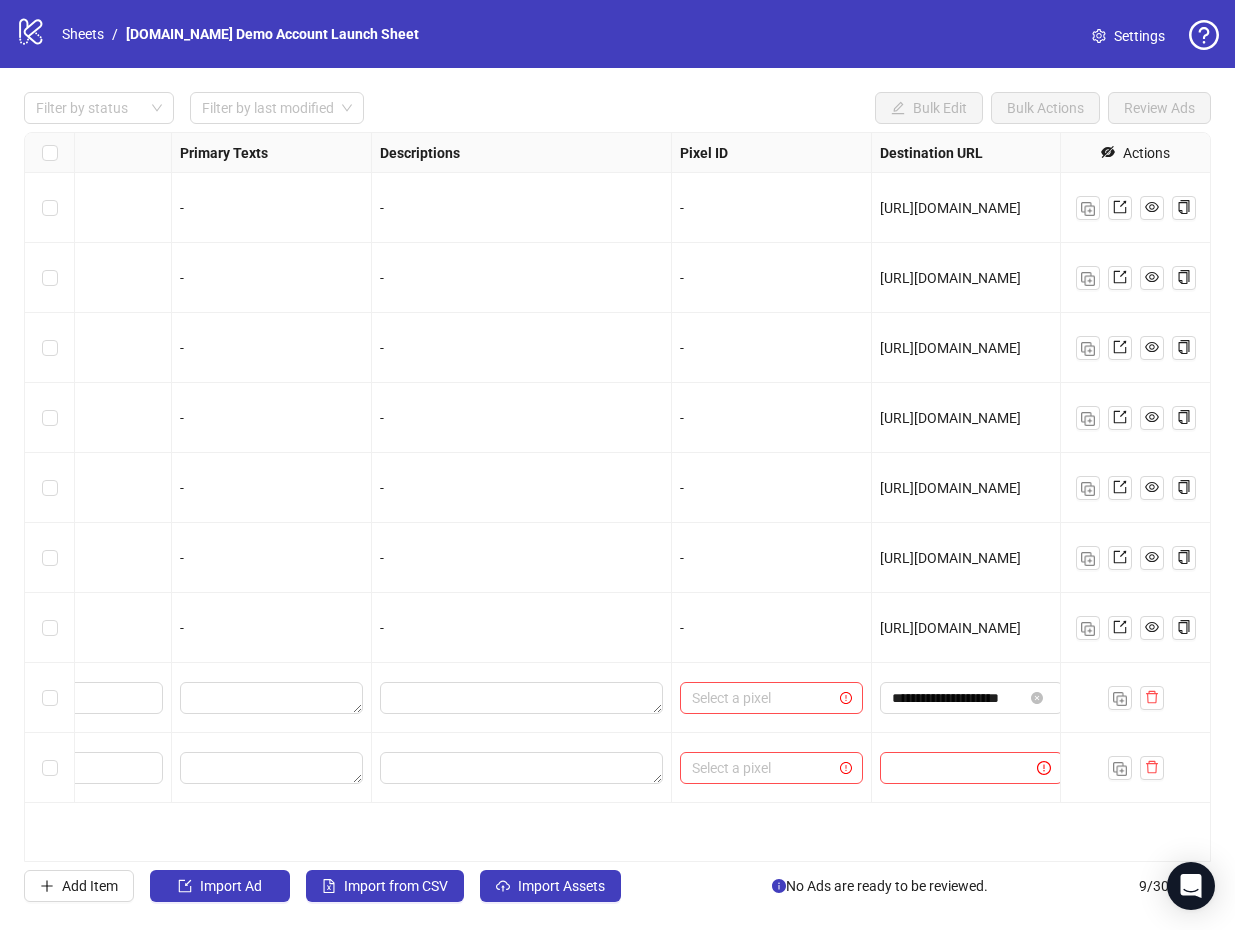 click on "-" at bounding box center [772, 208] 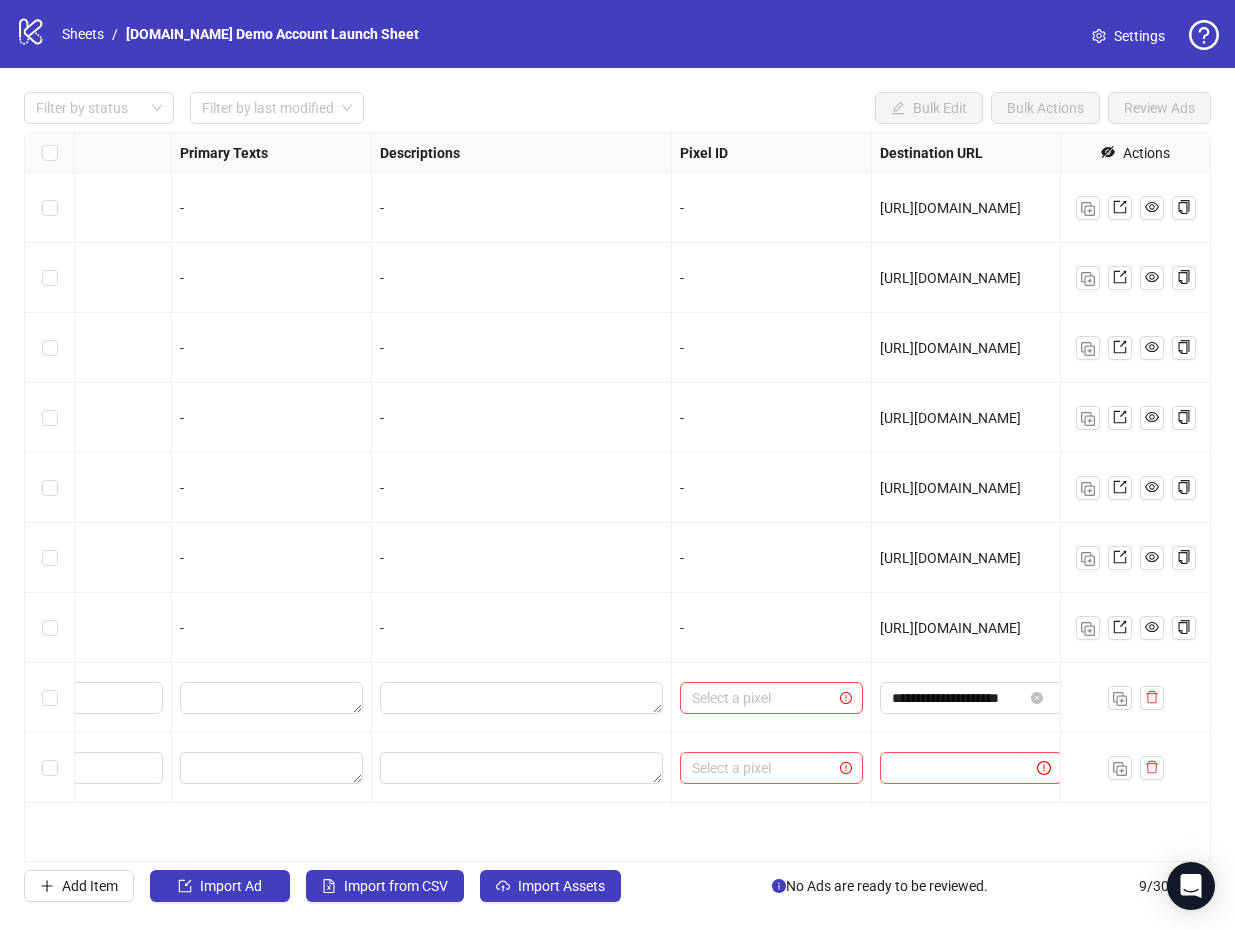 click on "Settings" at bounding box center (1139, 36) 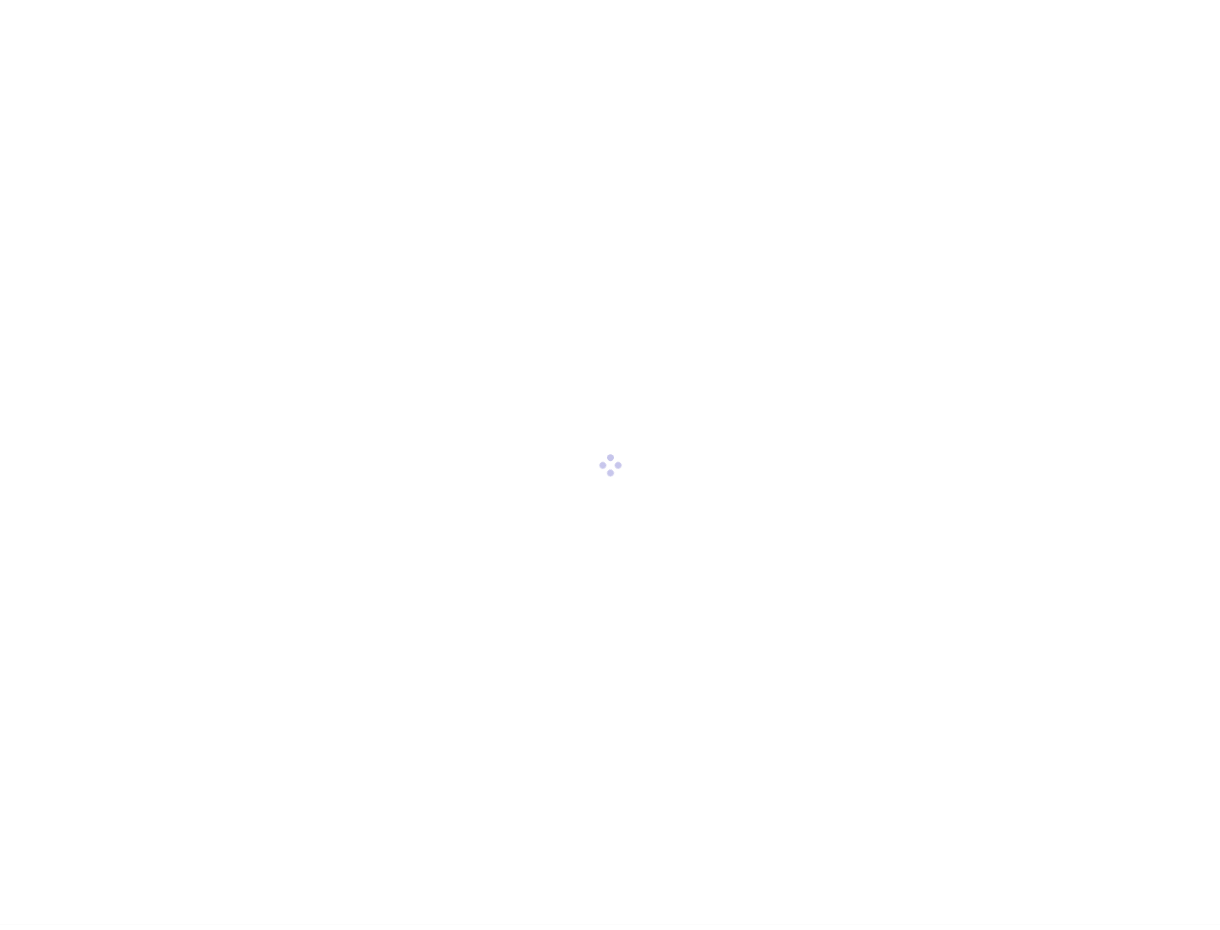 scroll, scrollTop: 0, scrollLeft: 0, axis: both 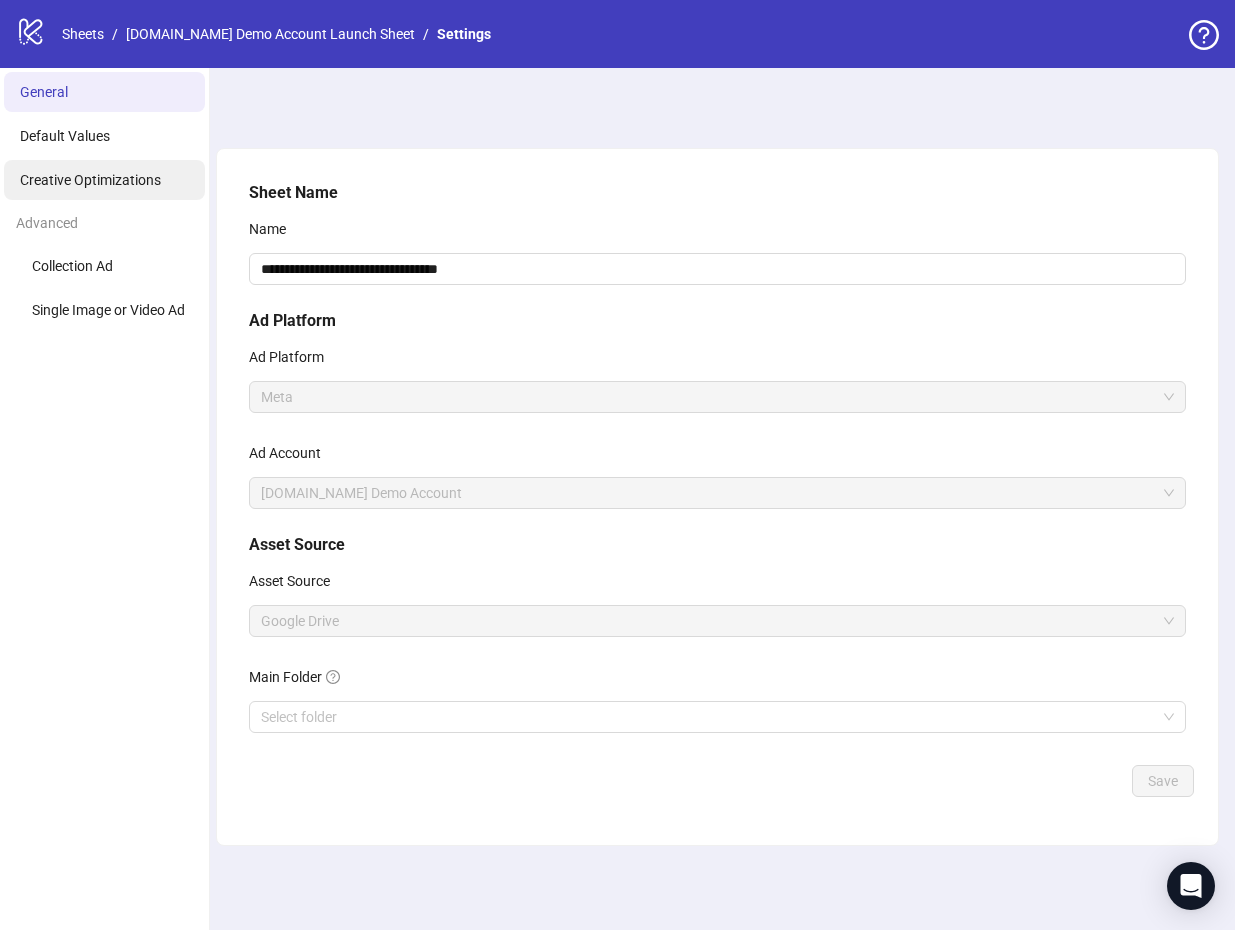 click on "Creative Optimizations" at bounding box center (104, 180) 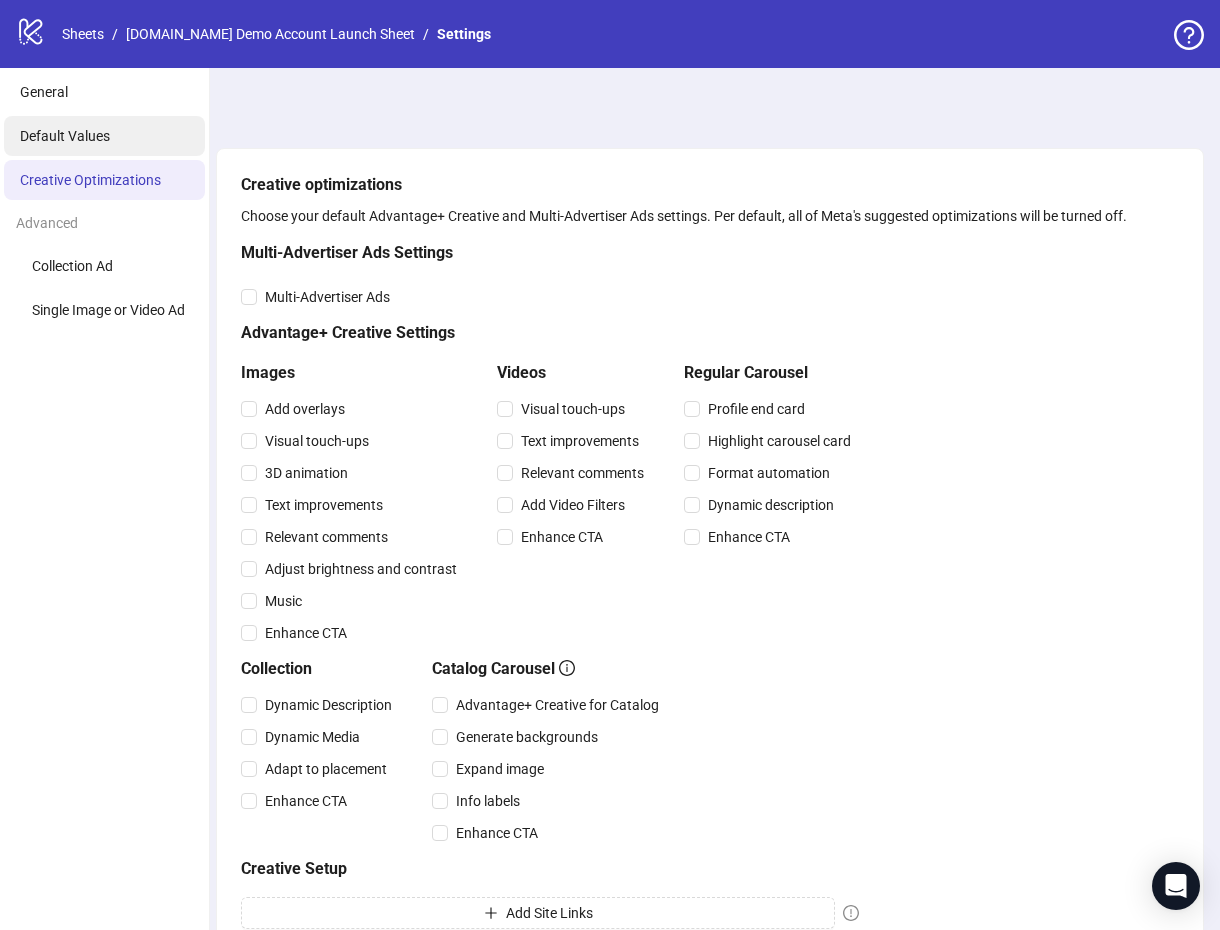 click on "Default Values" at bounding box center [65, 136] 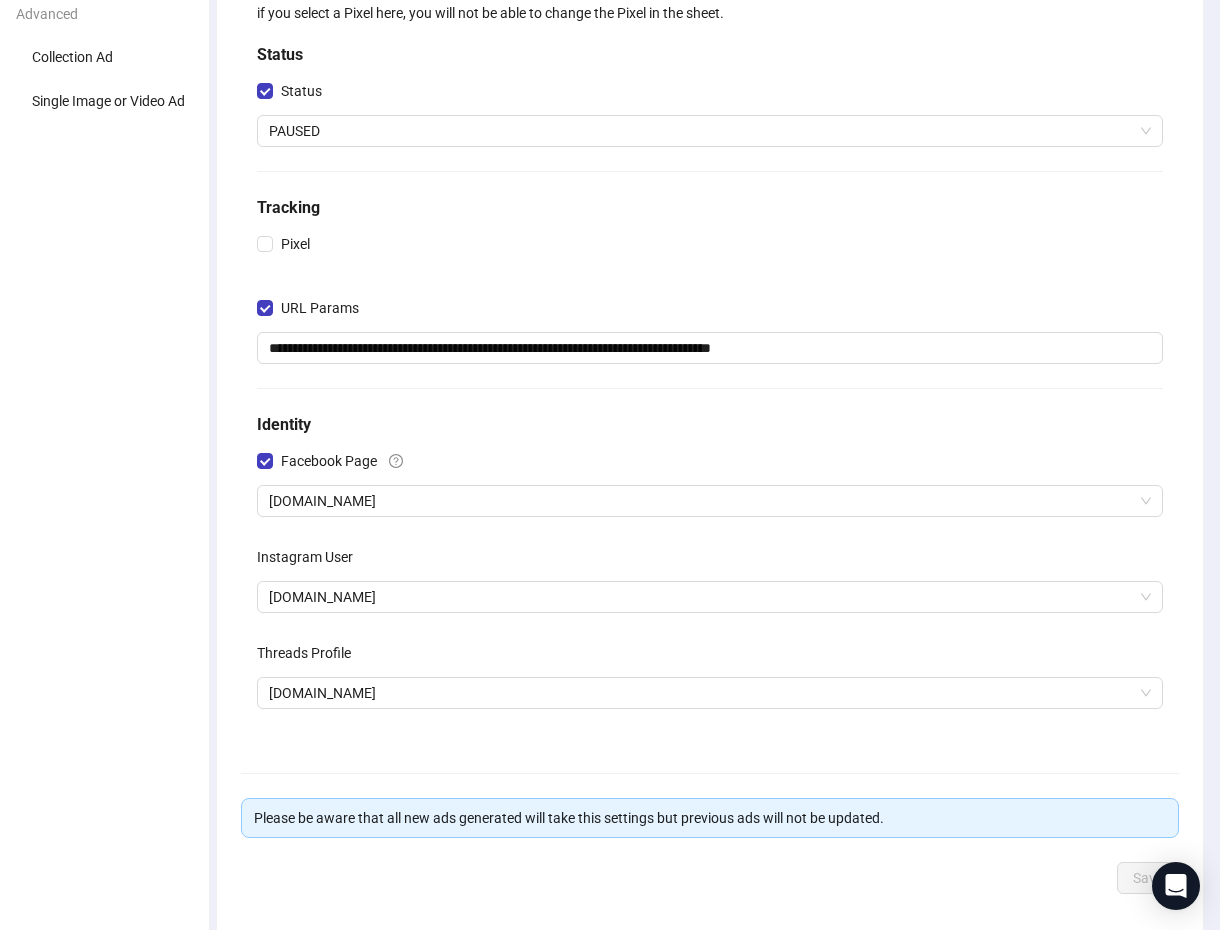 scroll, scrollTop: 110, scrollLeft: 0, axis: vertical 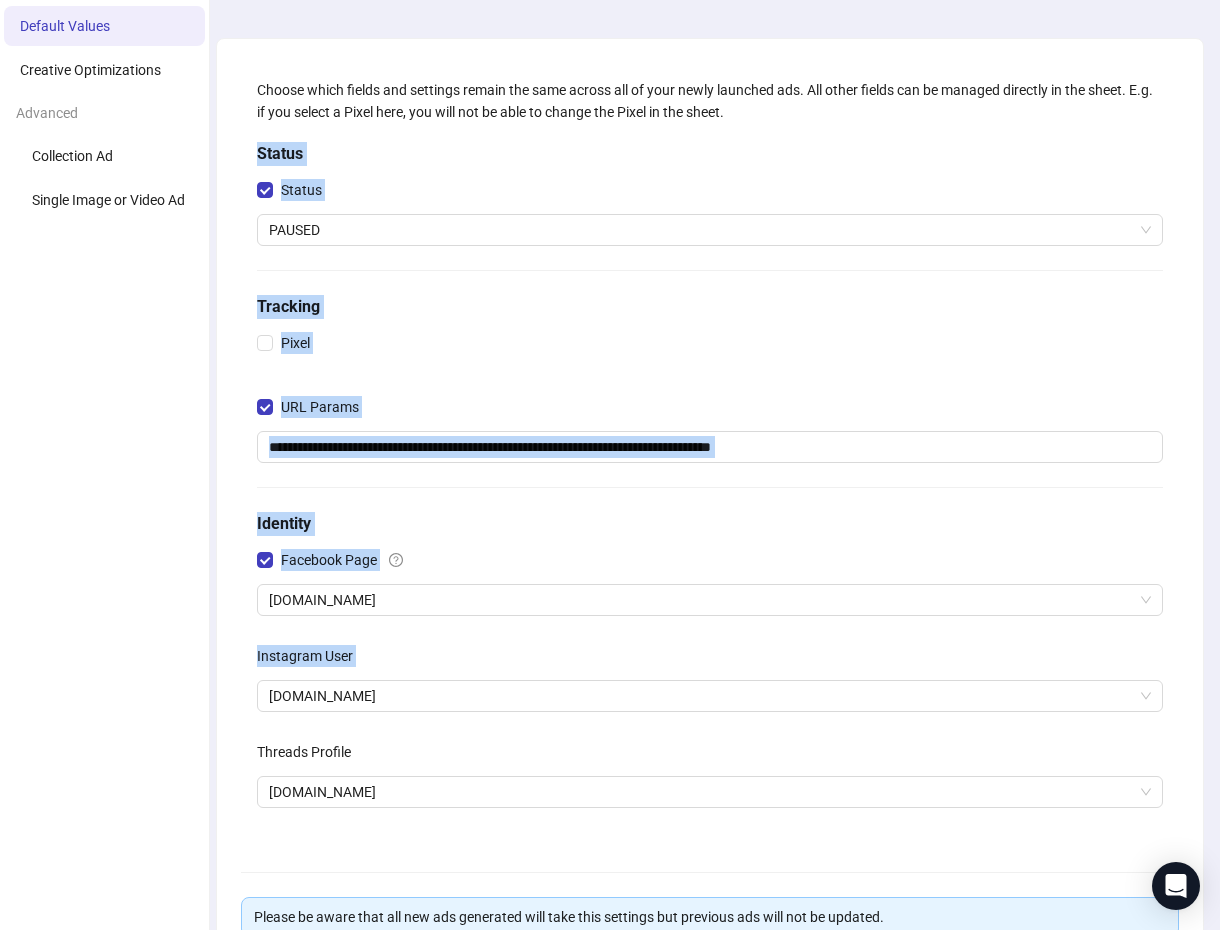 drag, startPoint x: 249, startPoint y: 153, endPoint x: 251, endPoint y: 514, distance: 361.00555 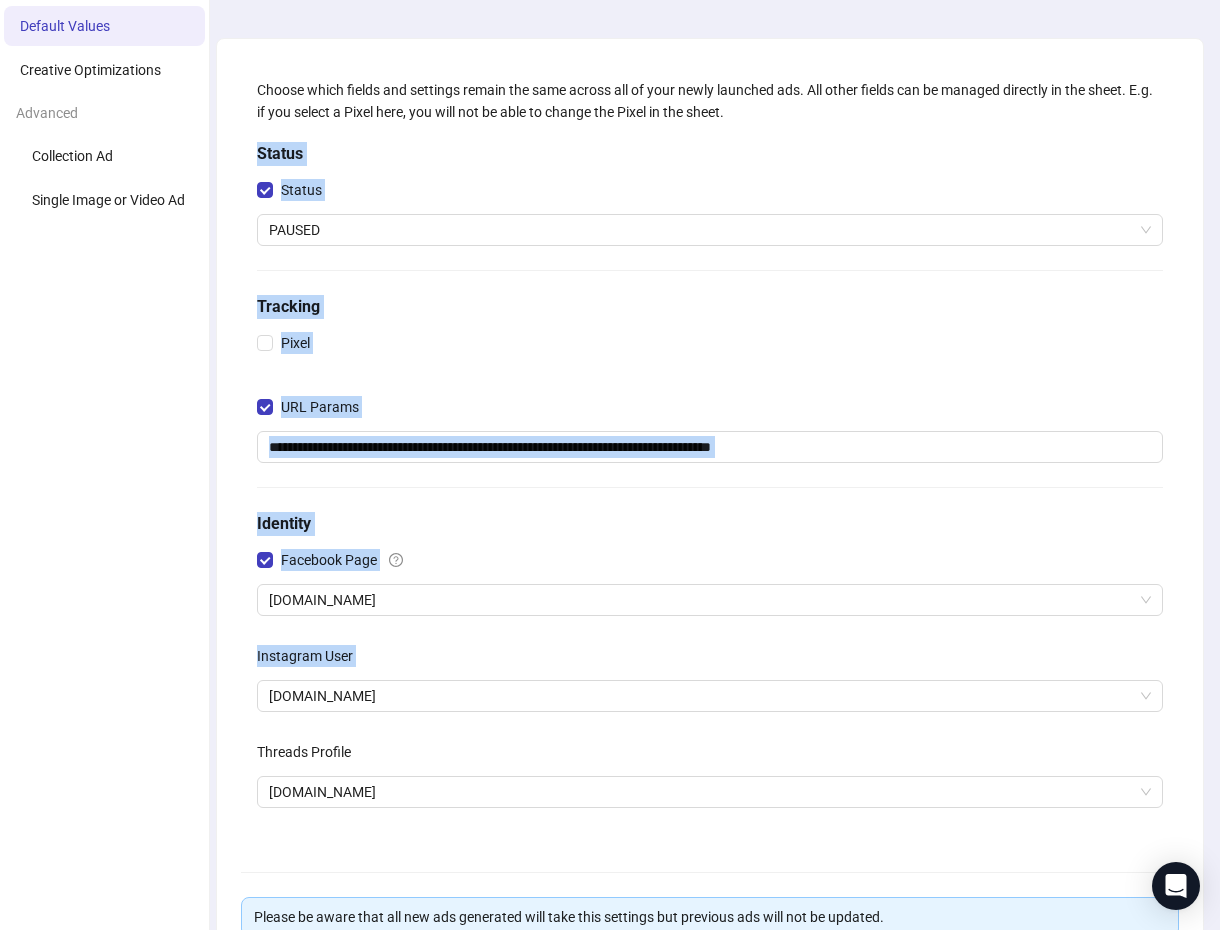 click on "**********" at bounding box center [710, 455] 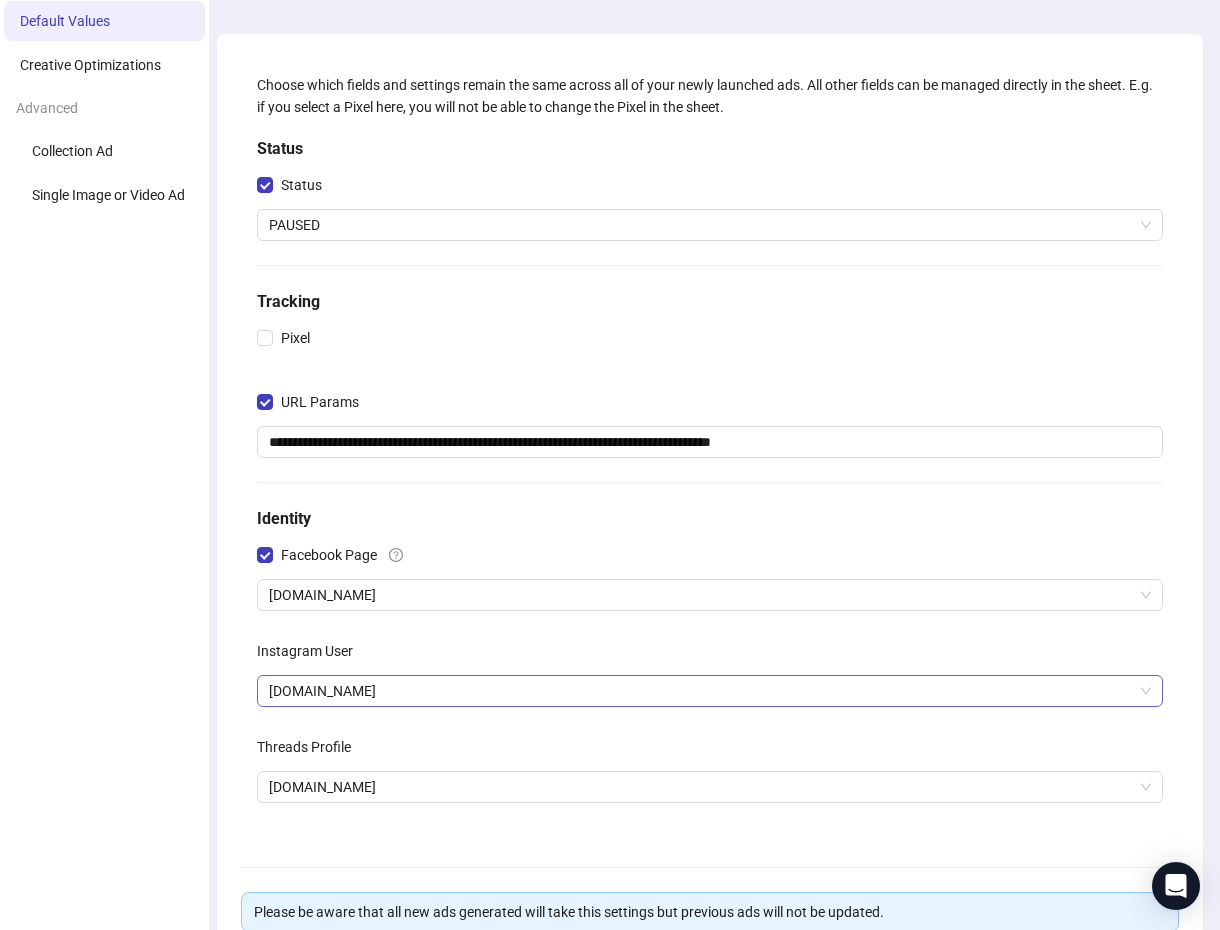 scroll, scrollTop: 119, scrollLeft: 0, axis: vertical 